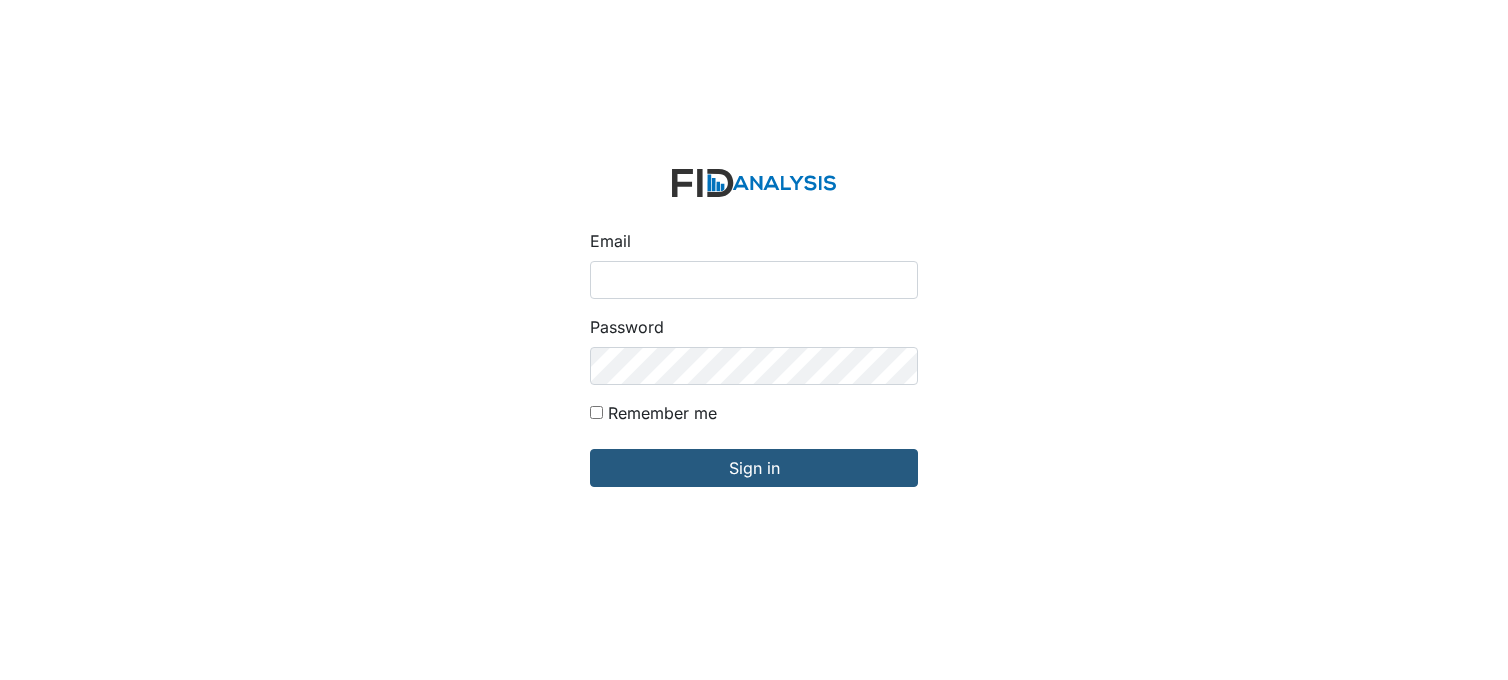 scroll, scrollTop: 0, scrollLeft: 0, axis: both 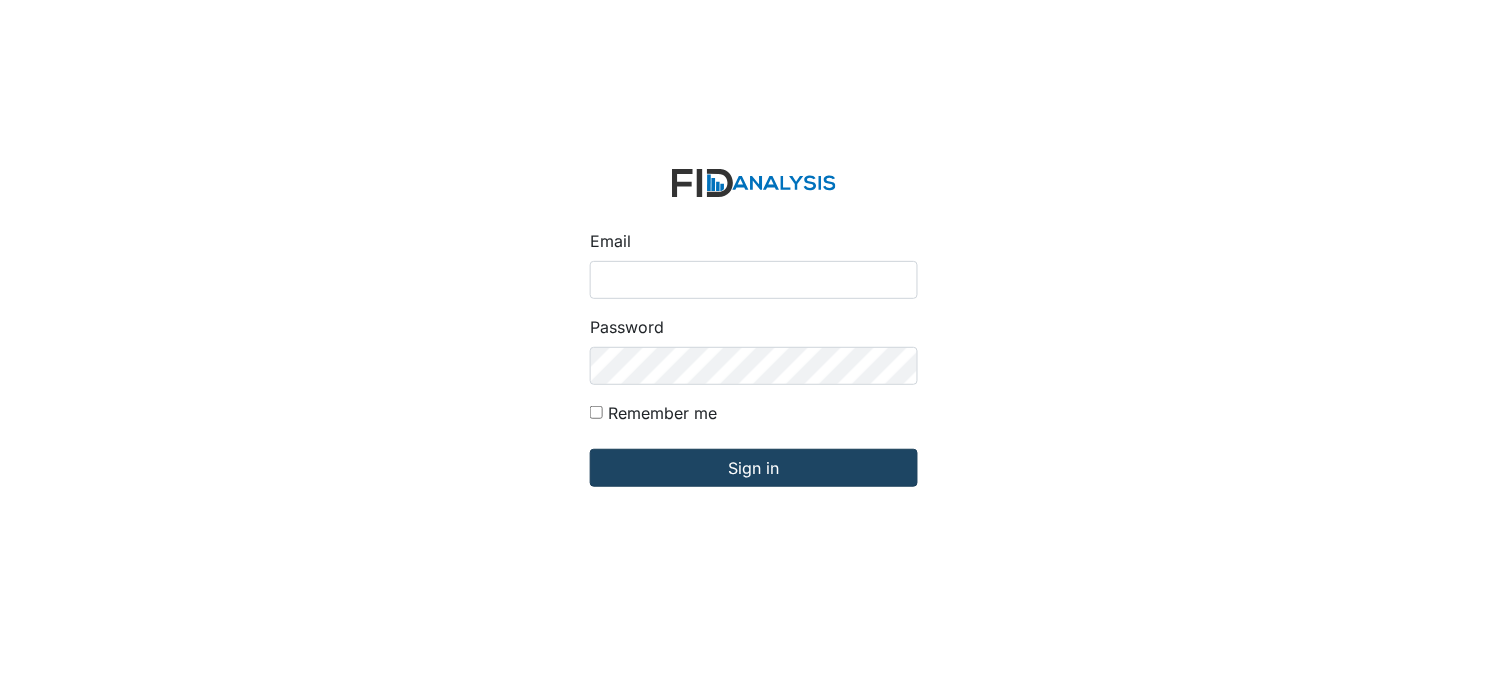 type on "[PERSON_NAME][EMAIL_ADDRESS][DOMAIN_NAME]" 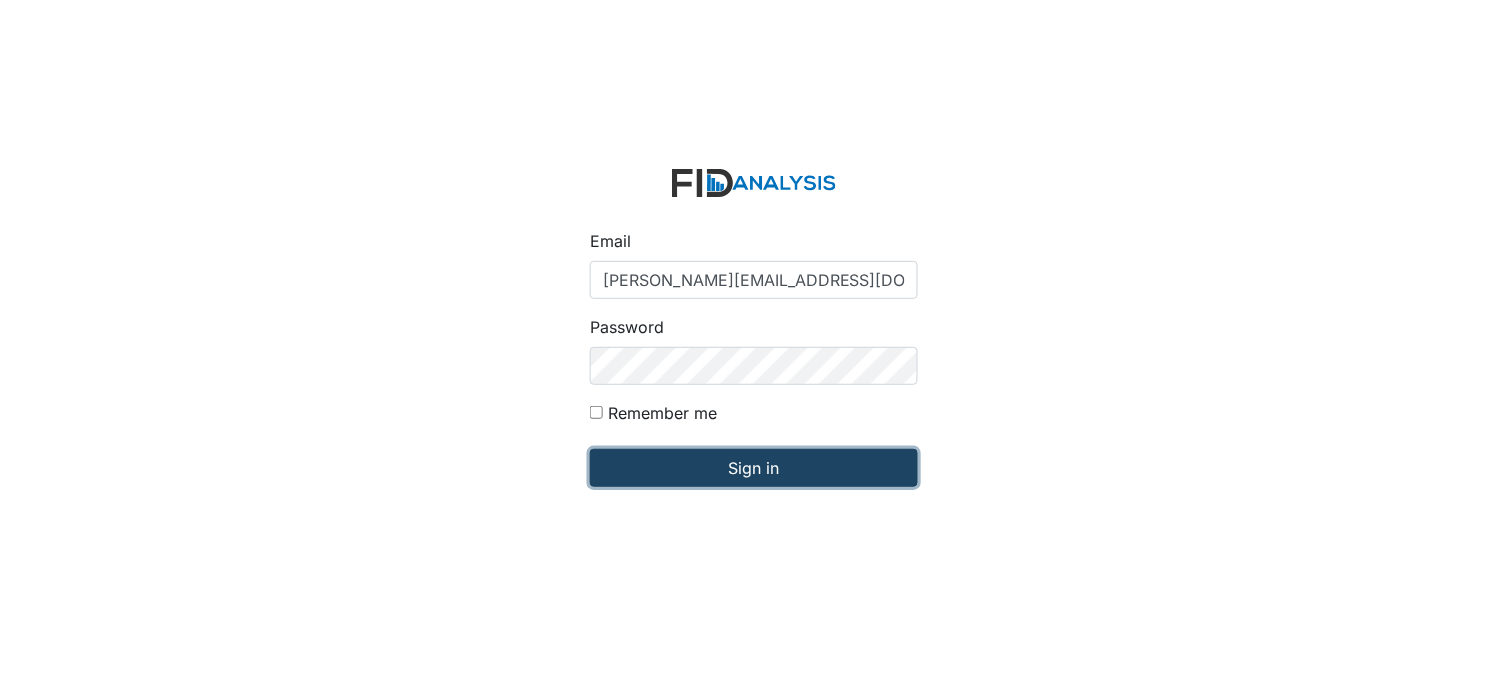 click on "Sign in" at bounding box center [754, 468] 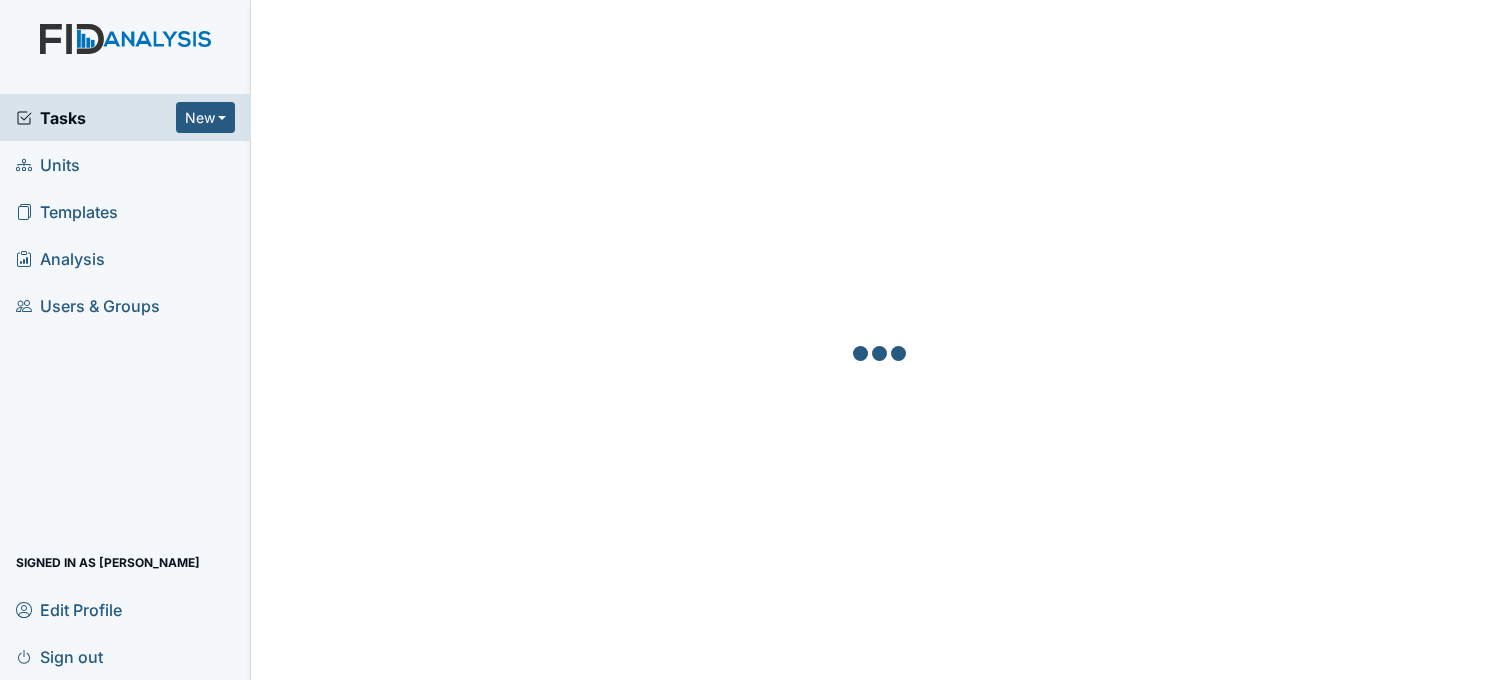 scroll, scrollTop: 0, scrollLeft: 0, axis: both 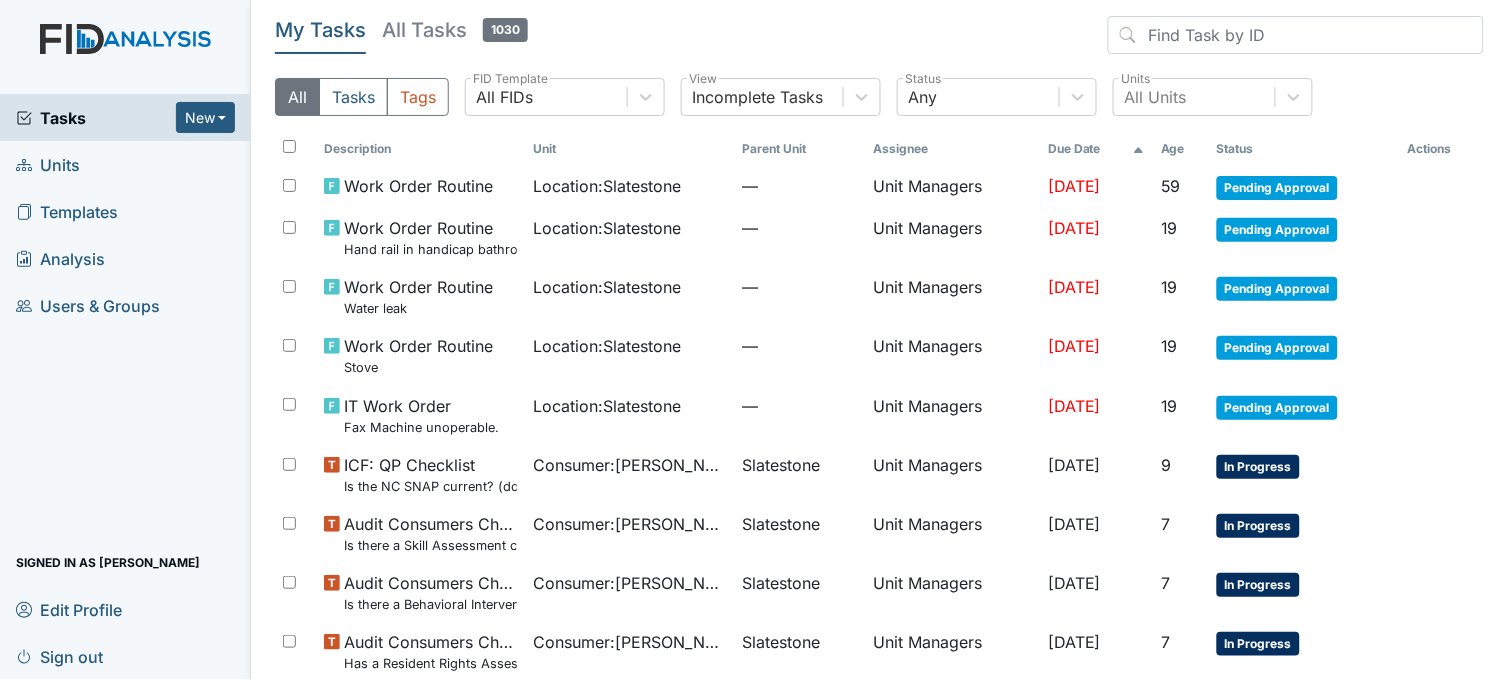 click on "Units" at bounding box center (125, 164) 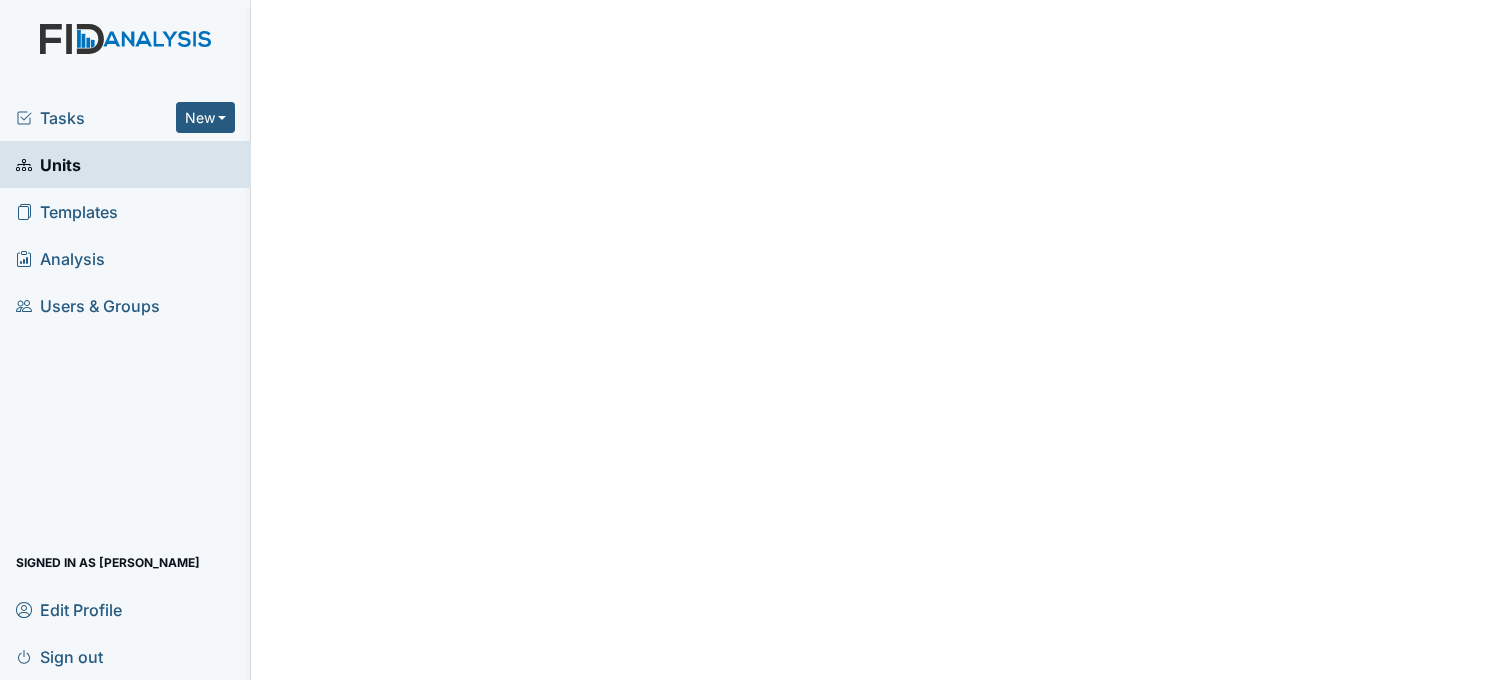 scroll, scrollTop: 0, scrollLeft: 0, axis: both 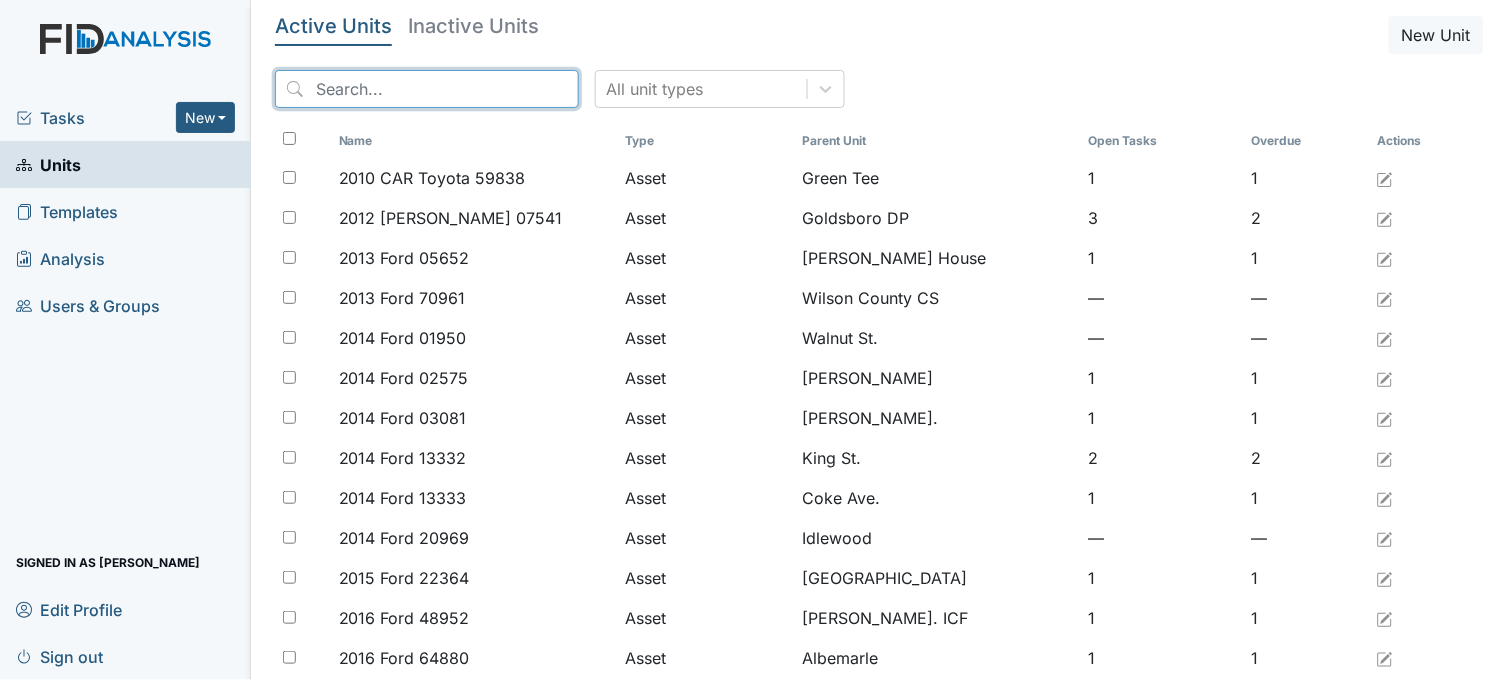 click at bounding box center (427, 89) 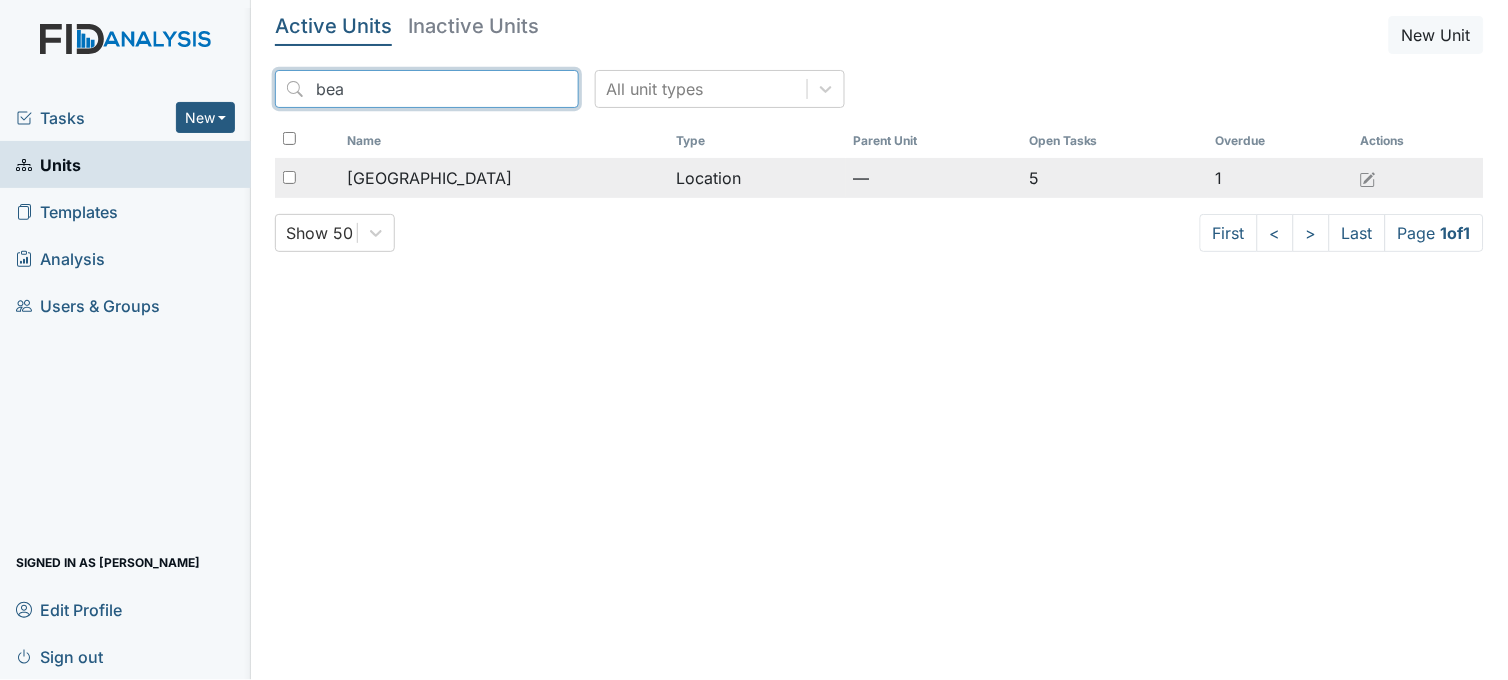type on "bea" 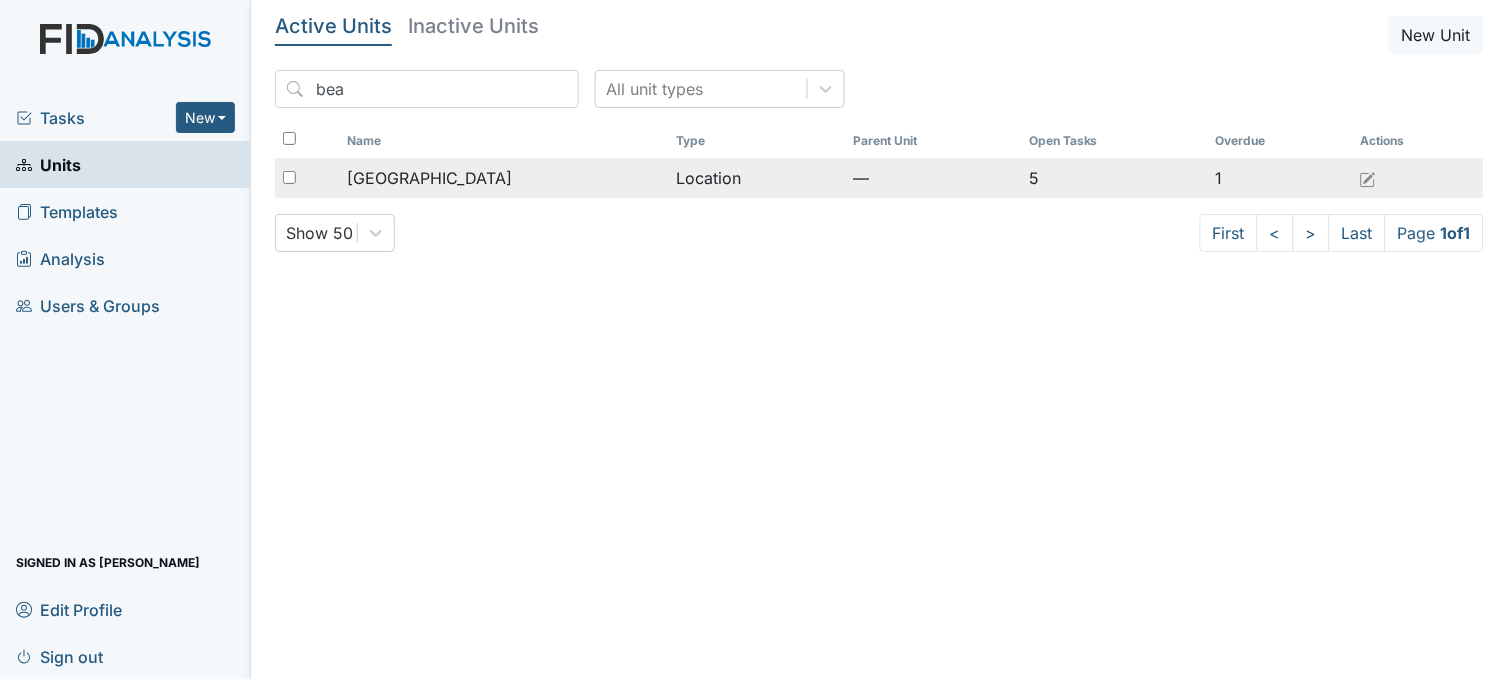 click on "[GEOGRAPHIC_DATA]" at bounding box center (429, 178) 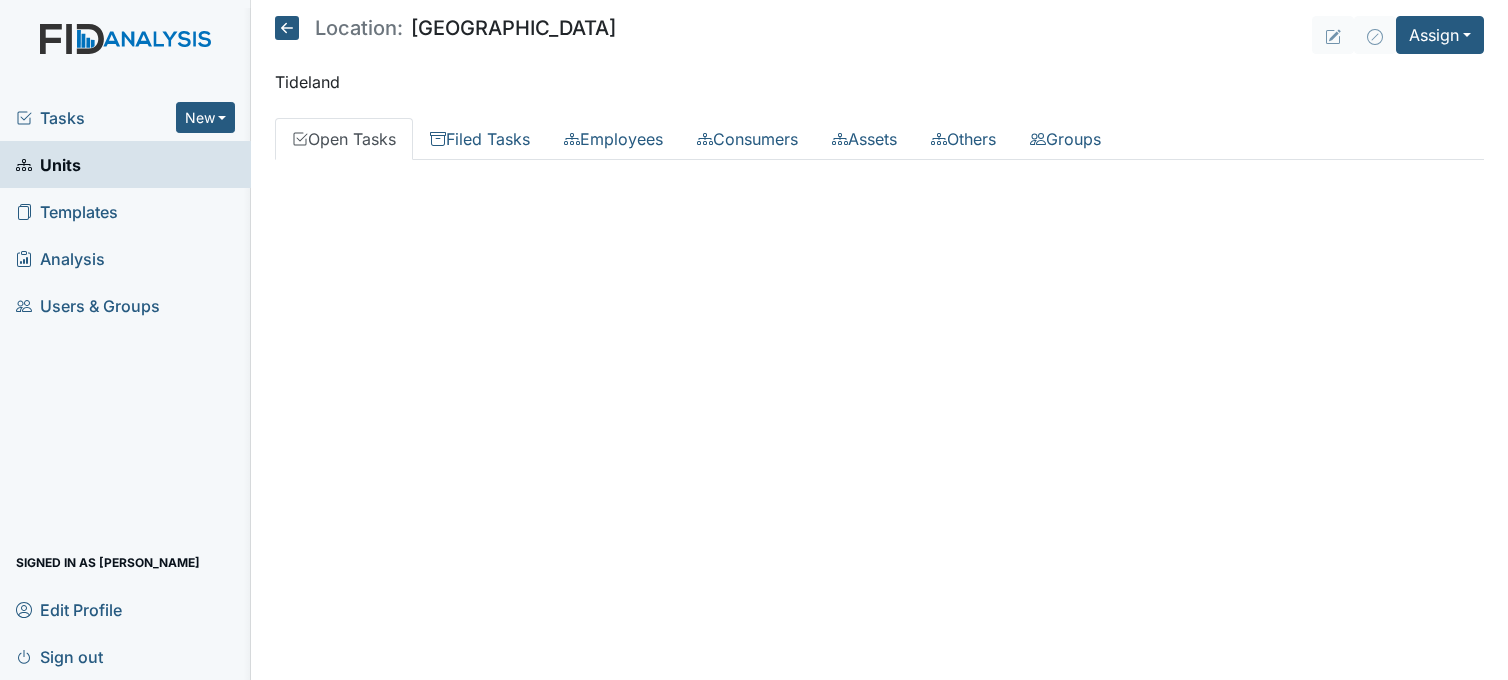 scroll, scrollTop: 0, scrollLeft: 0, axis: both 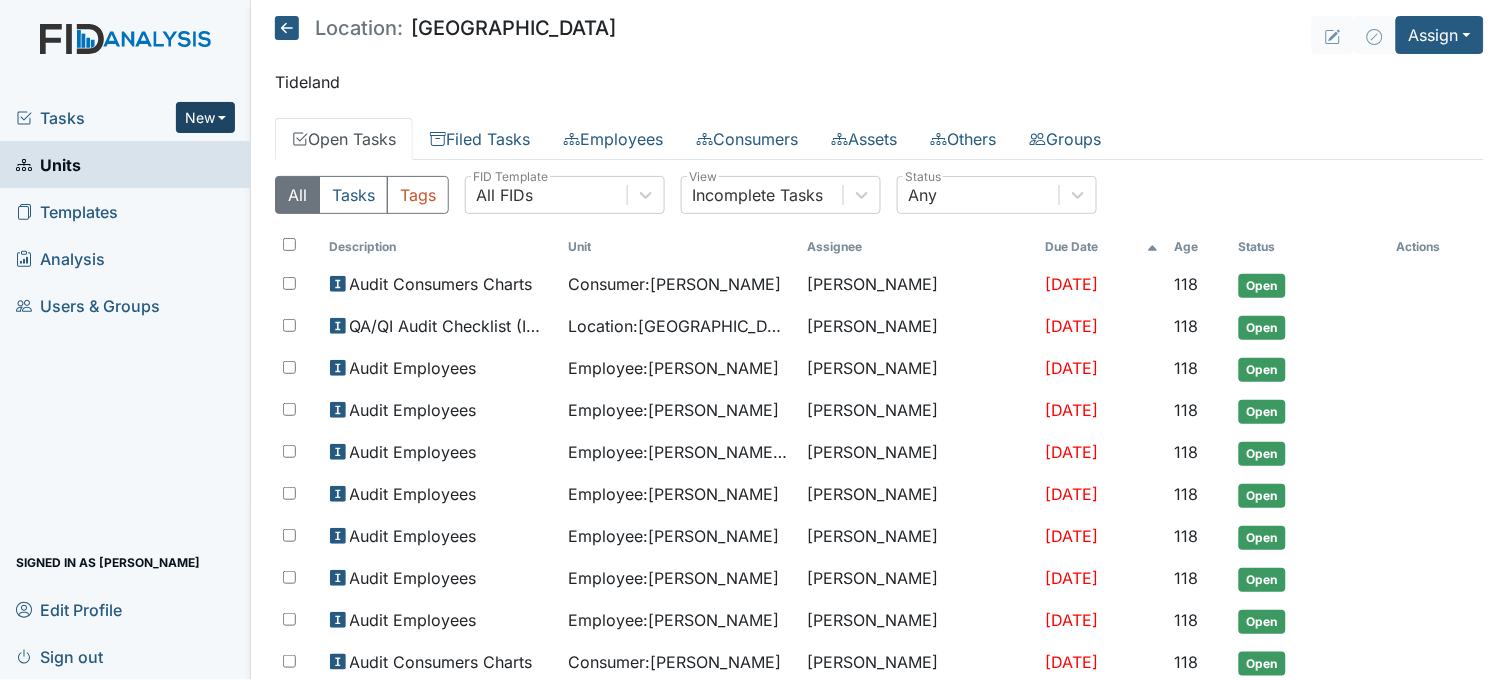 click on "New" at bounding box center (206, 117) 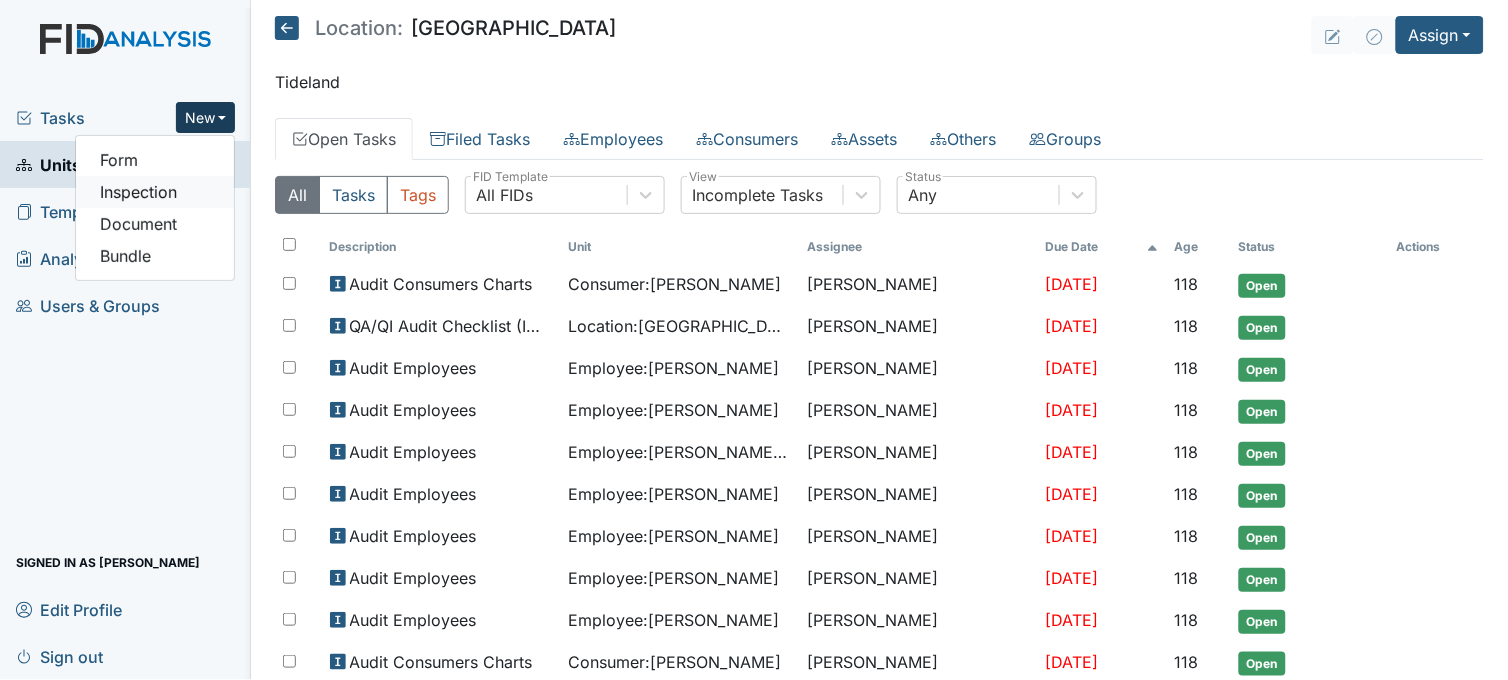 click on "Inspection" at bounding box center (155, 192) 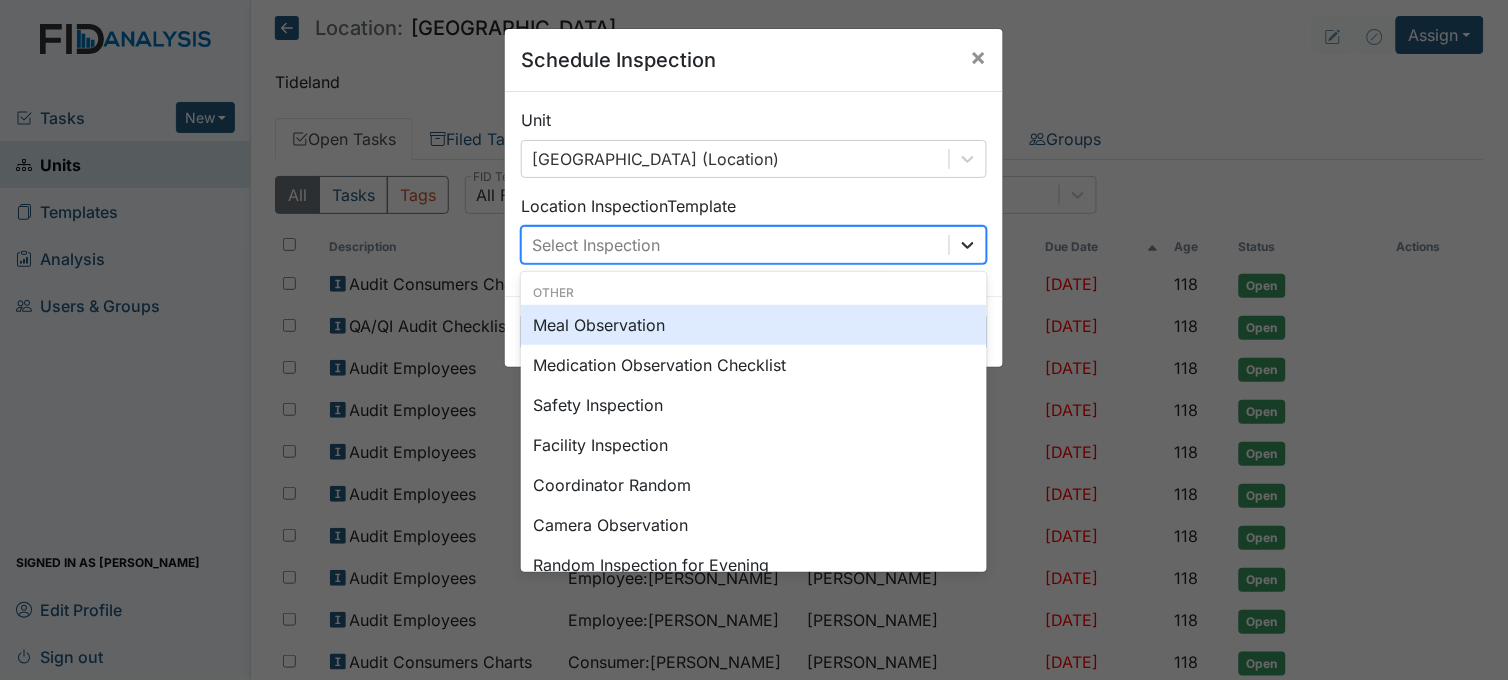 click 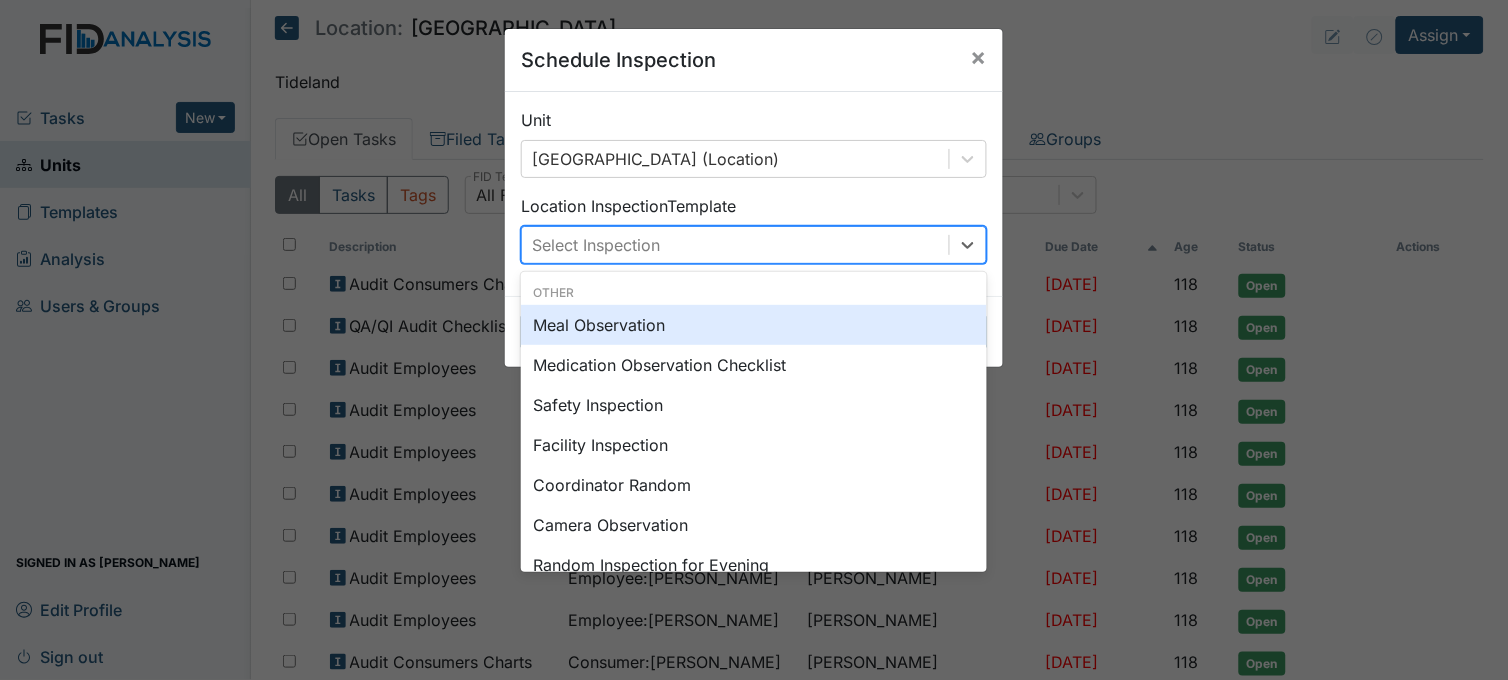 click on "Meal Observation" at bounding box center (754, 325) 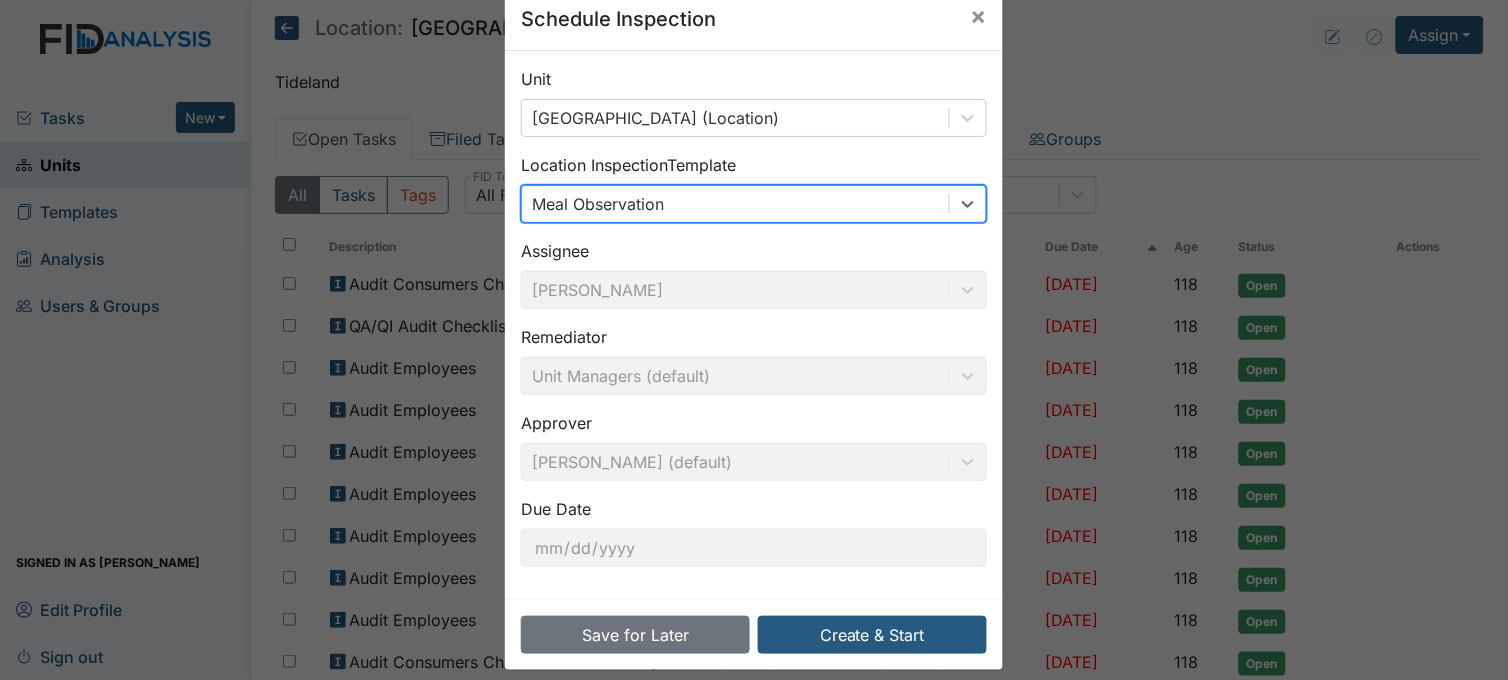 scroll, scrollTop: 61, scrollLeft: 0, axis: vertical 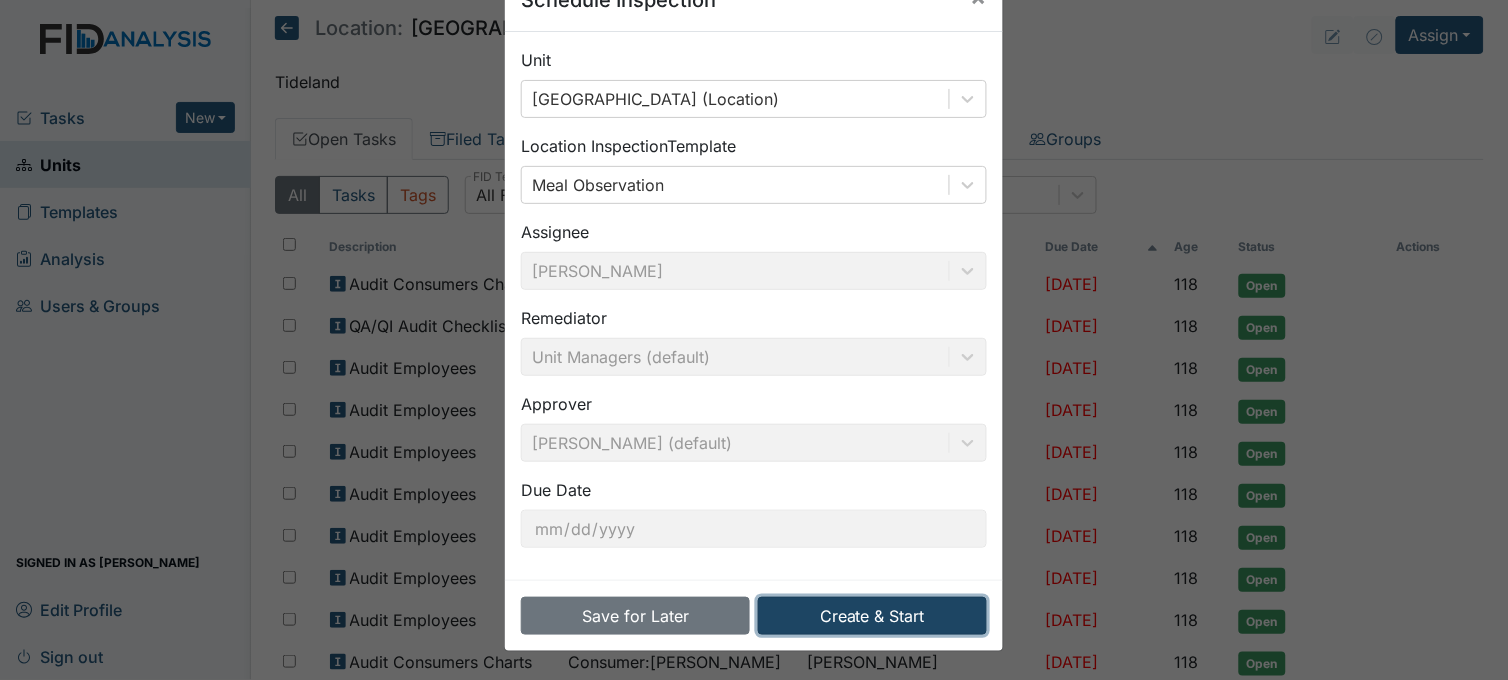 click on "Create & Start" at bounding box center (872, 616) 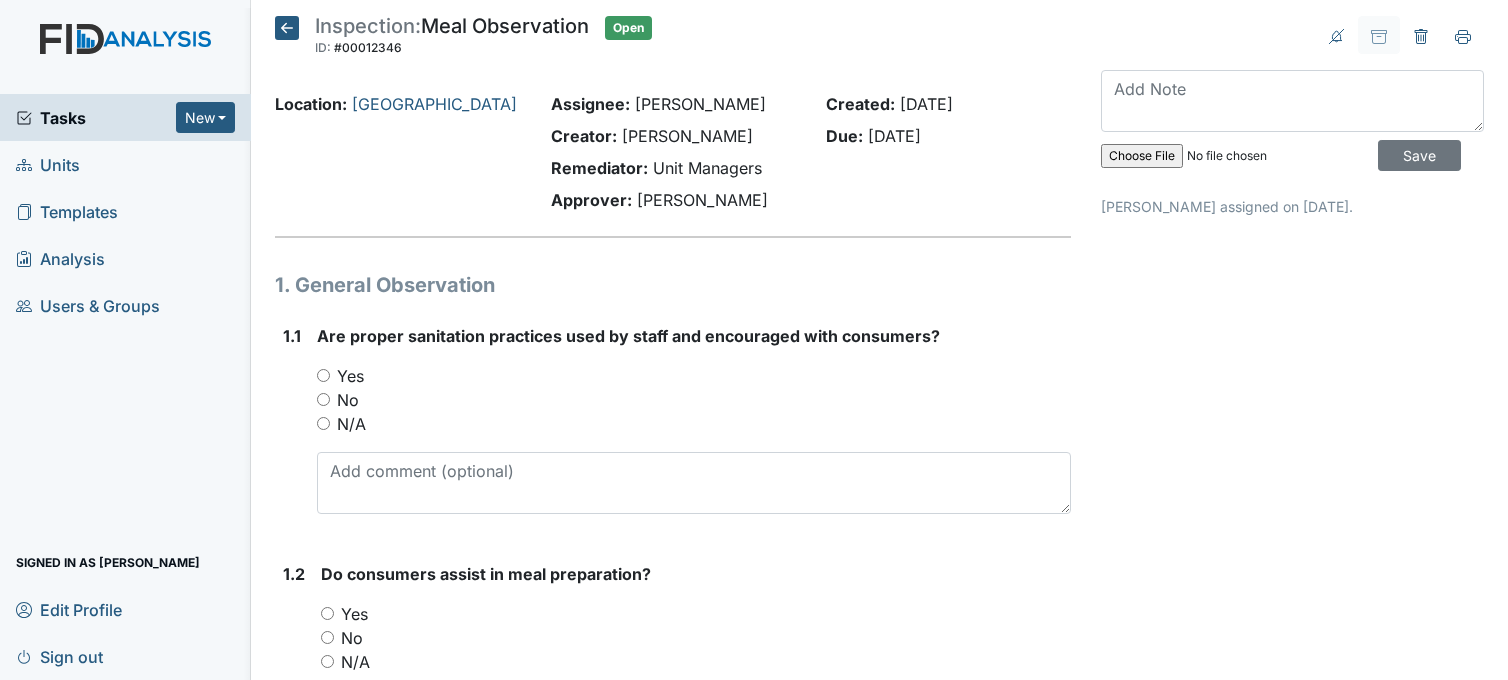 scroll, scrollTop: 0, scrollLeft: 0, axis: both 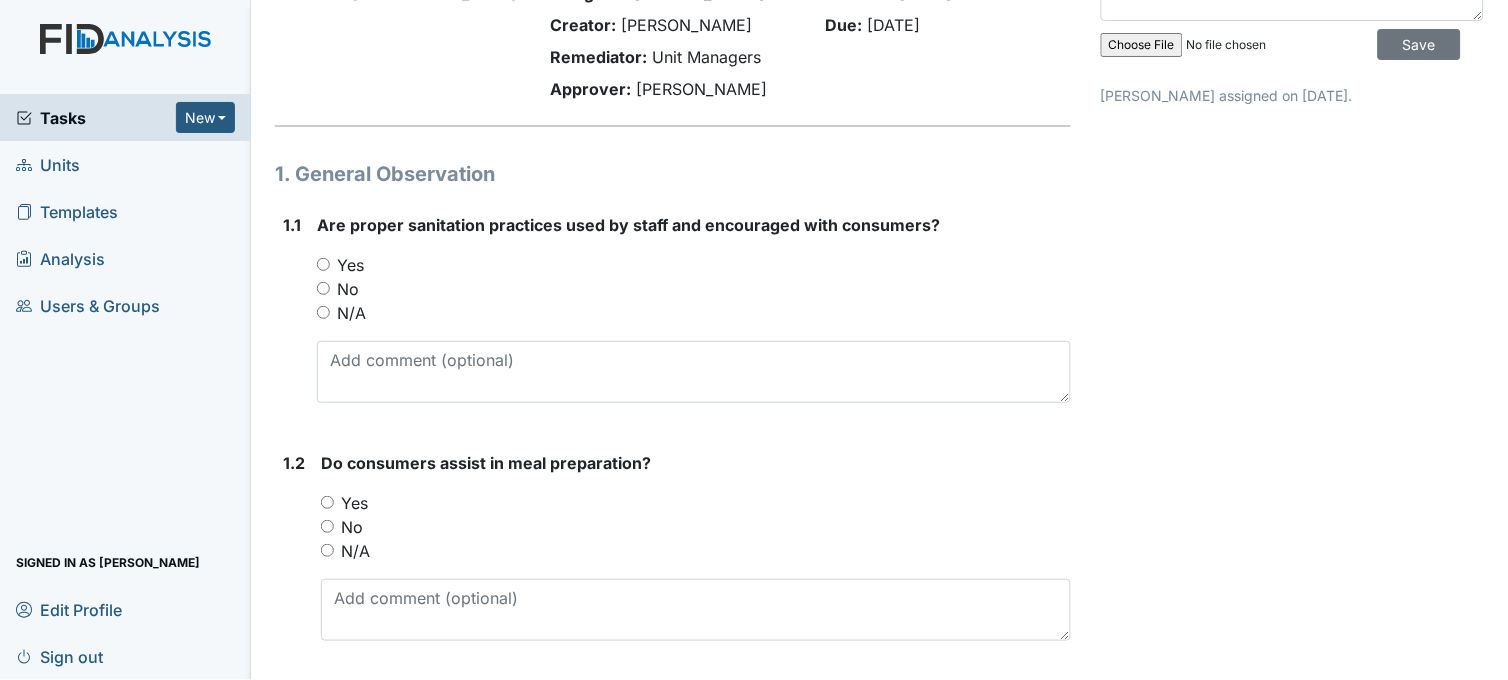 click on "Yes" at bounding box center [323, 264] 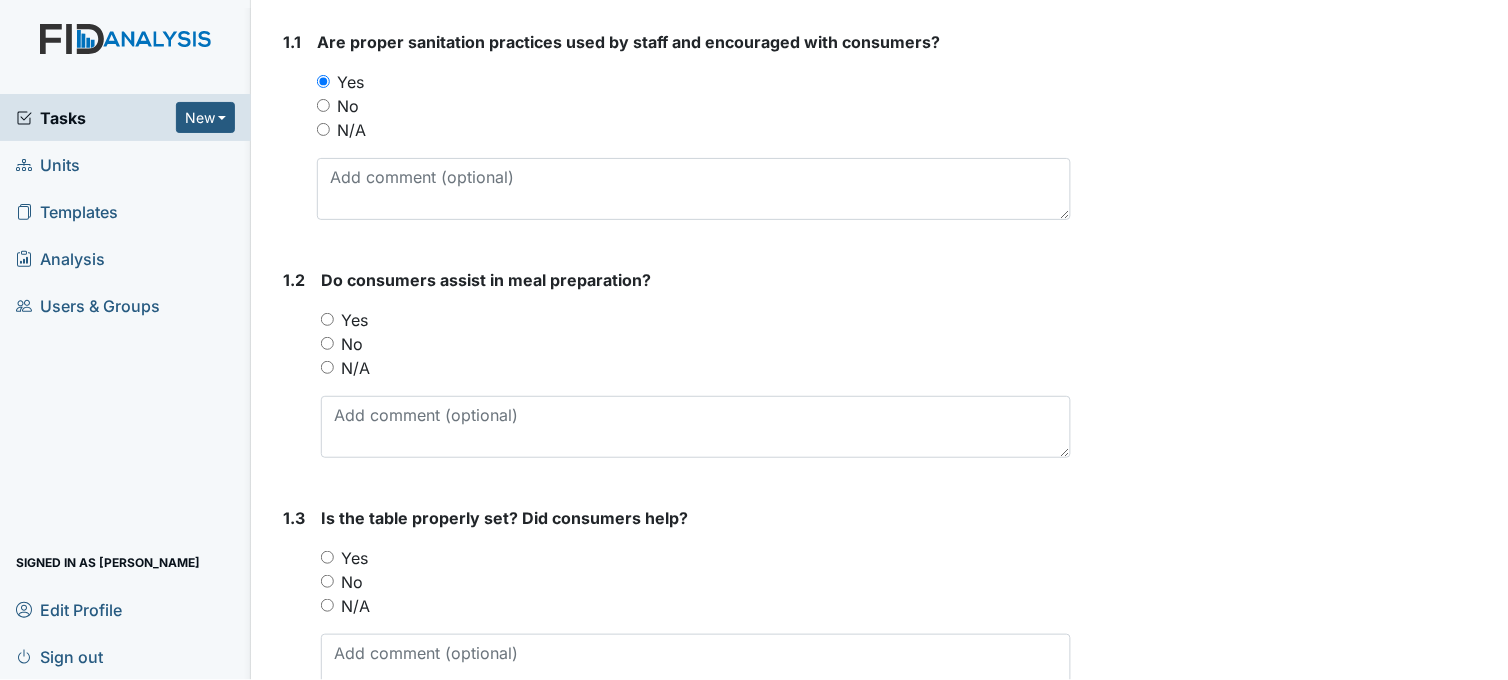scroll, scrollTop: 333, scrollLeft: 0, axis: vertical 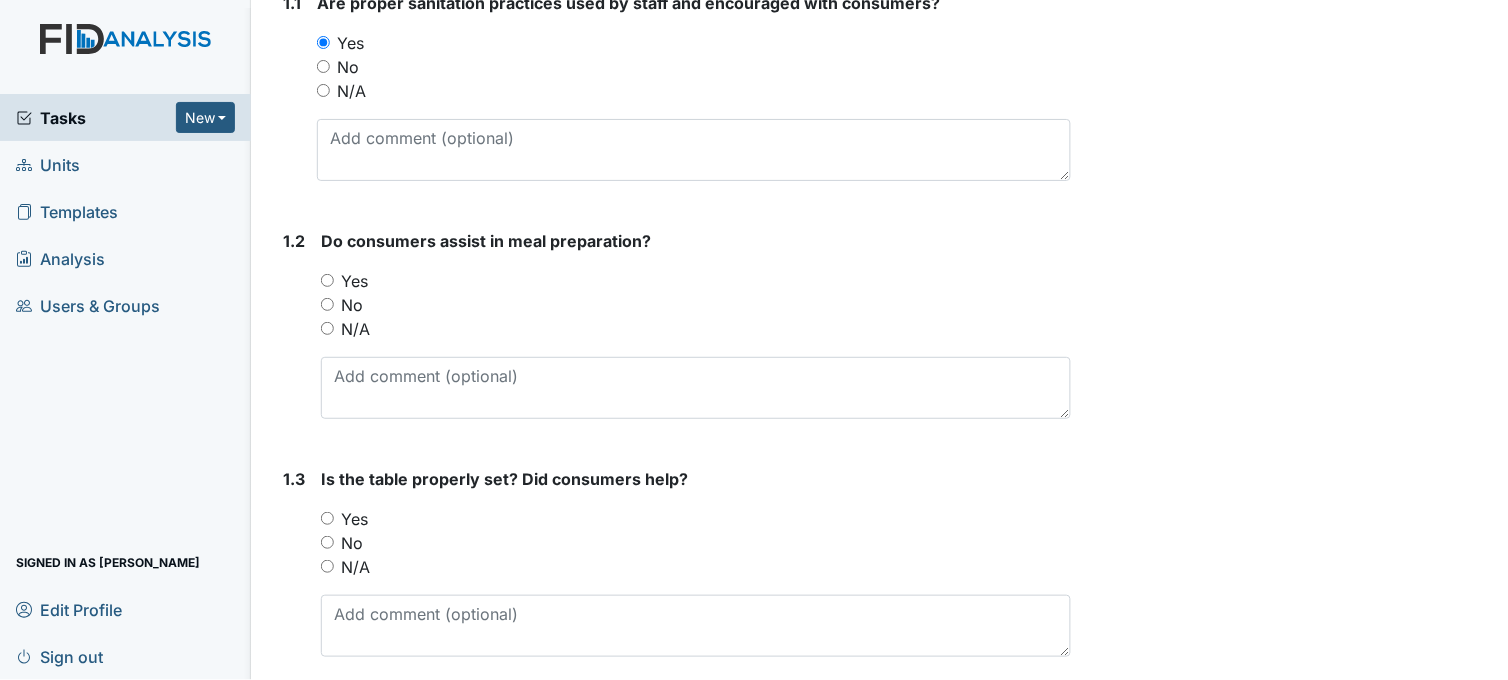click on "Yes" at bounding box center (327, 280) 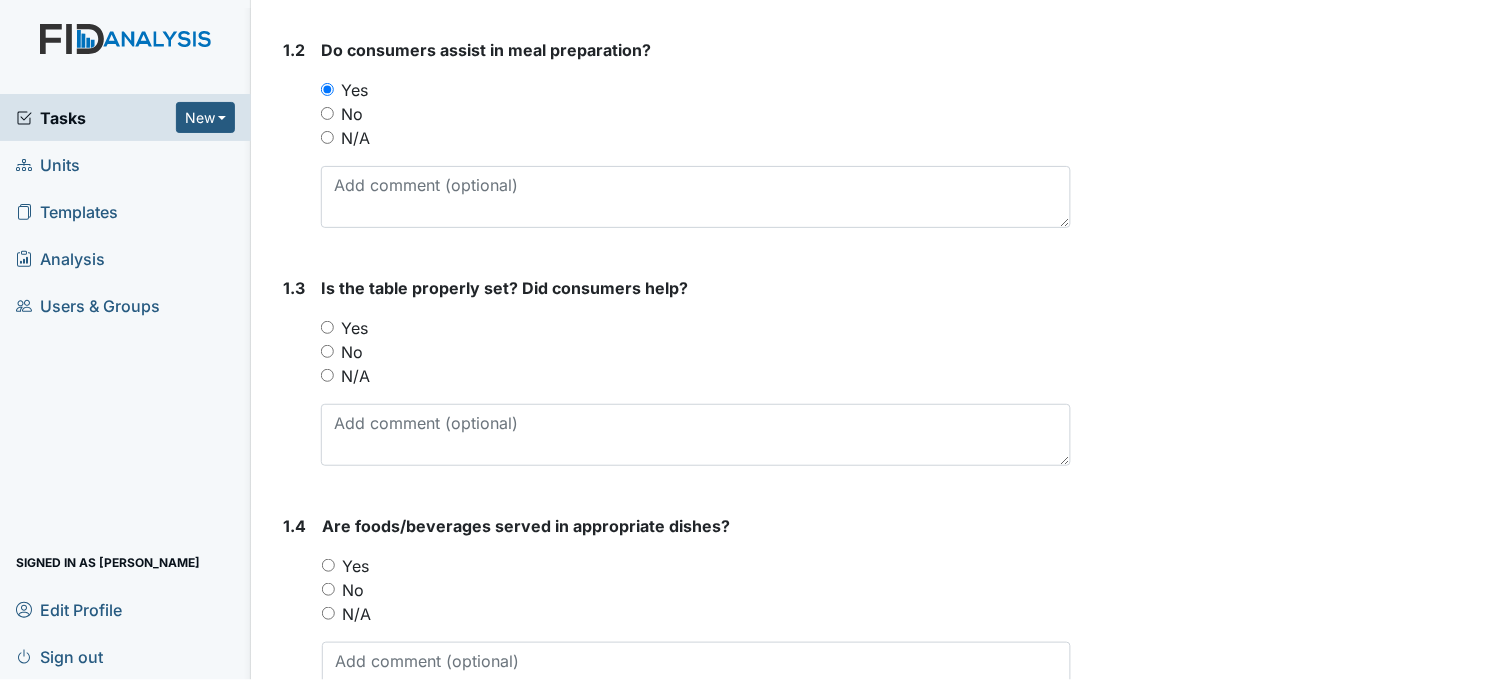 scroll, scrollTop: 555, scrollLeft: 0, axis: vertical 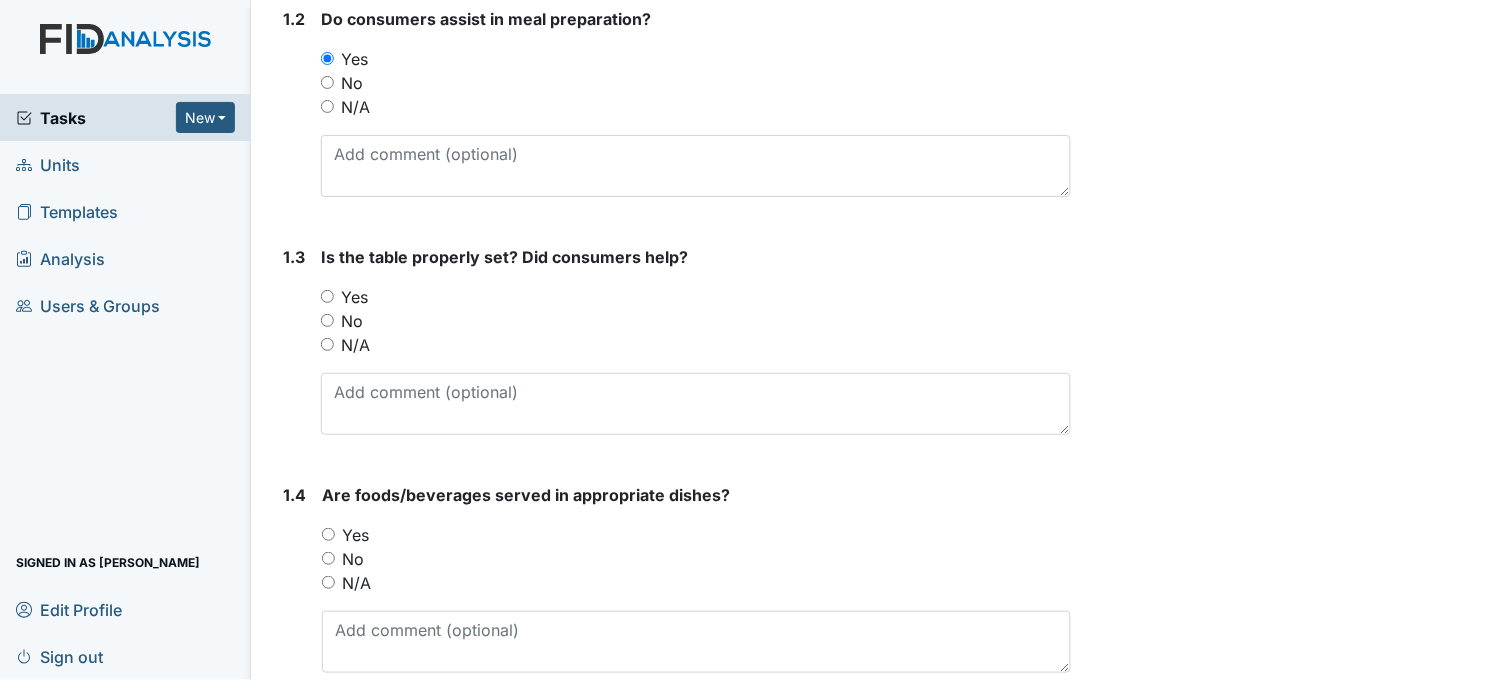 click on "Yes" at bounding box center [327, 296] 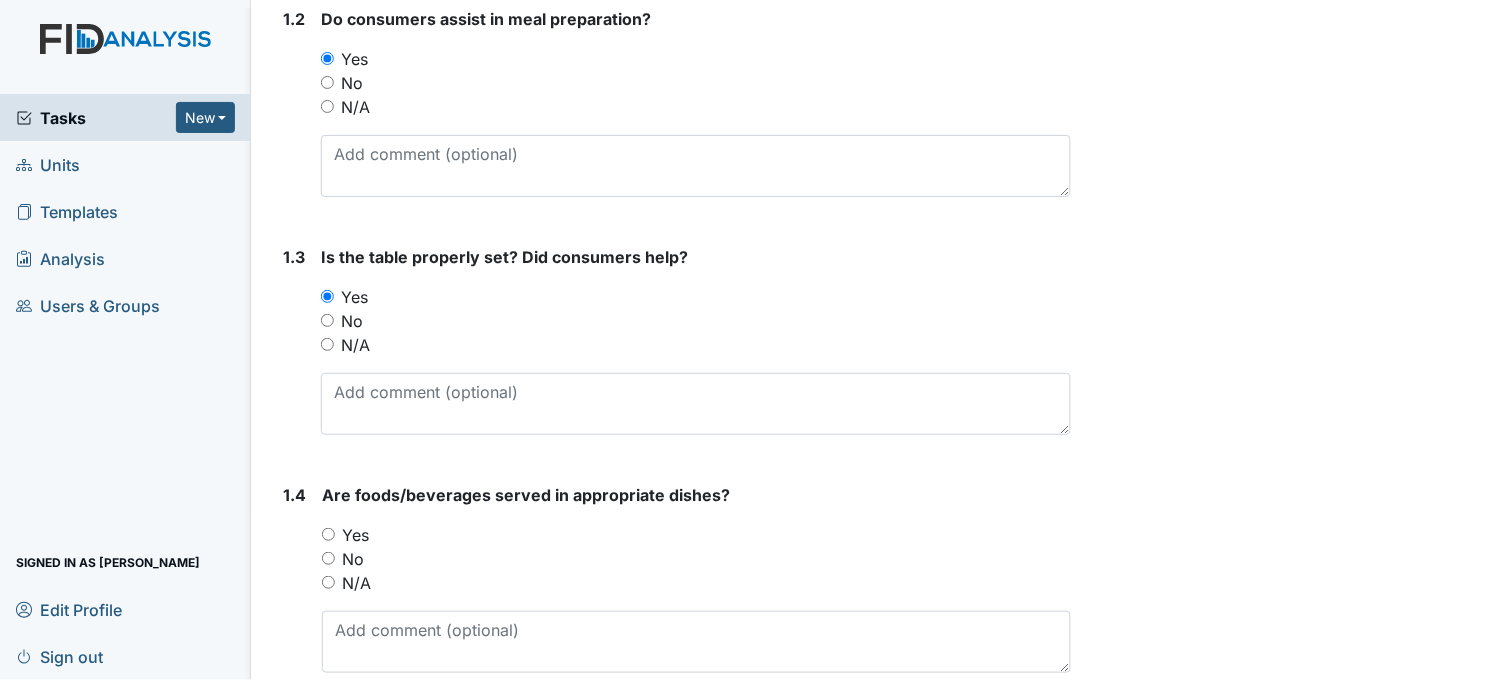 click on "No" at bounding box center (327, 320) 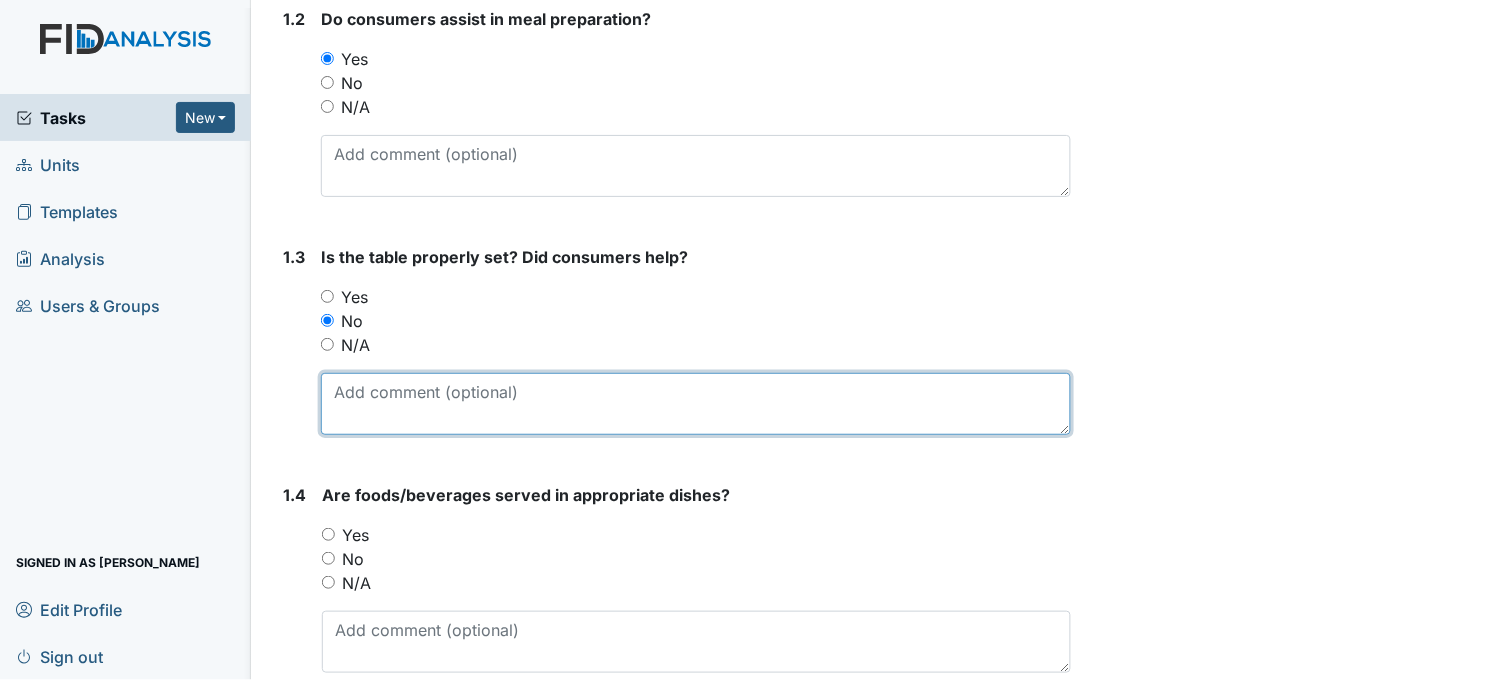 click at bounding box center (696, 404) 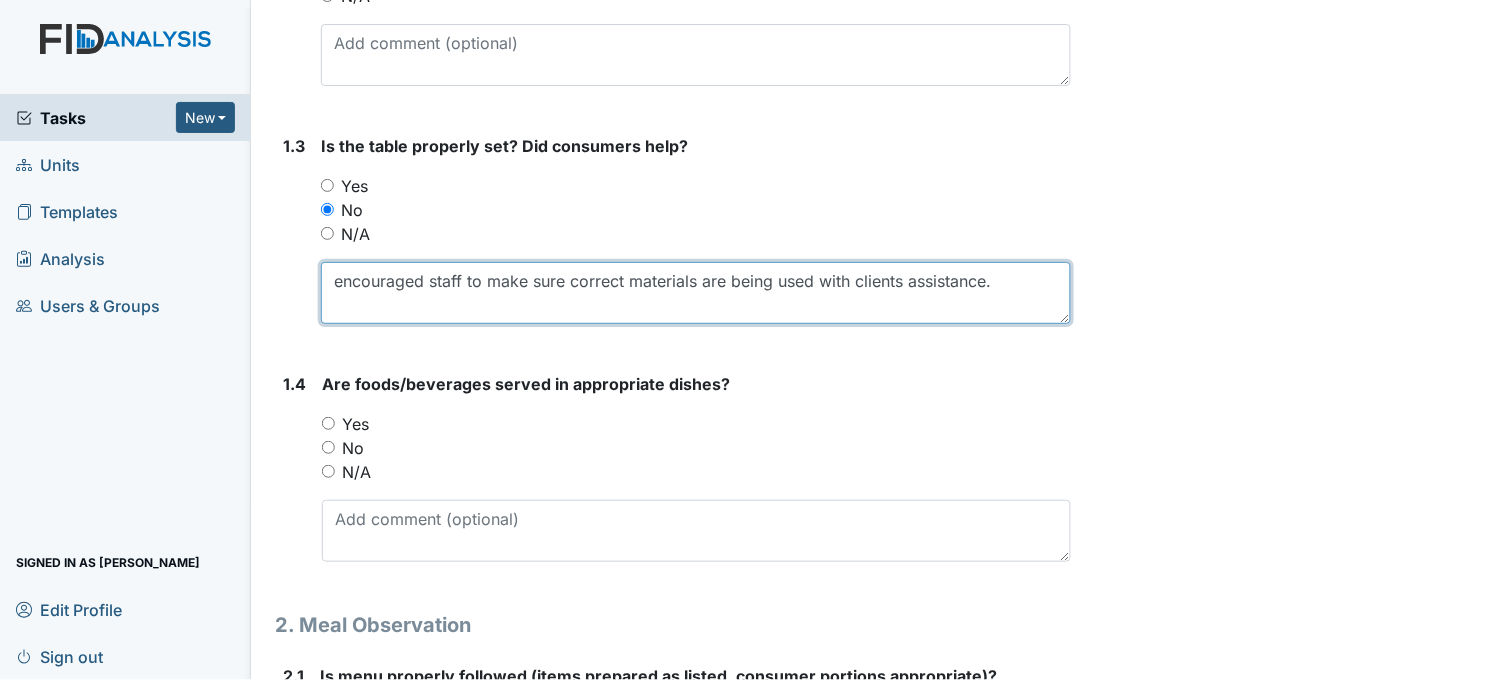 scroll, scrollTop: 777, scrollLeft: 0, axis: vertical 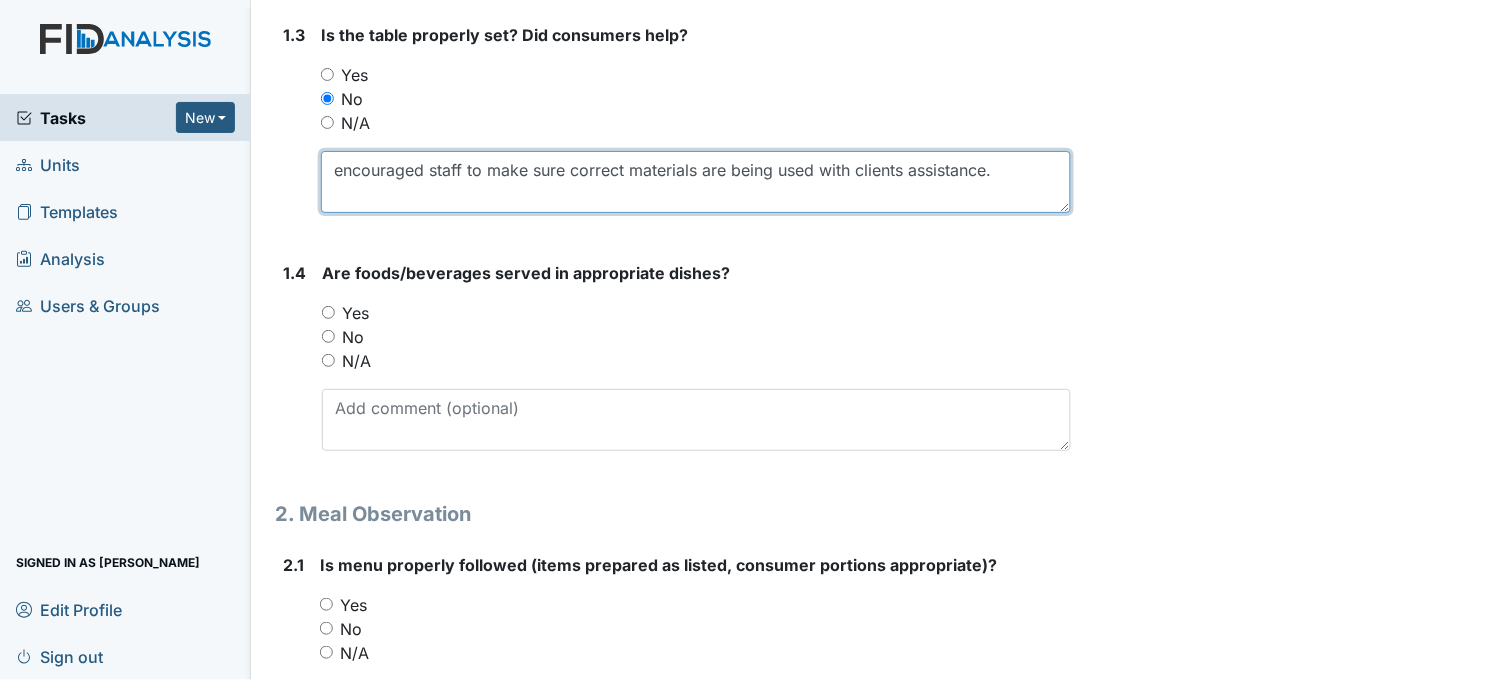 drag, startPoint x: 695, startPoint y: 171, endPoint x: 633, endPoint y: 165, distance: 62.289646 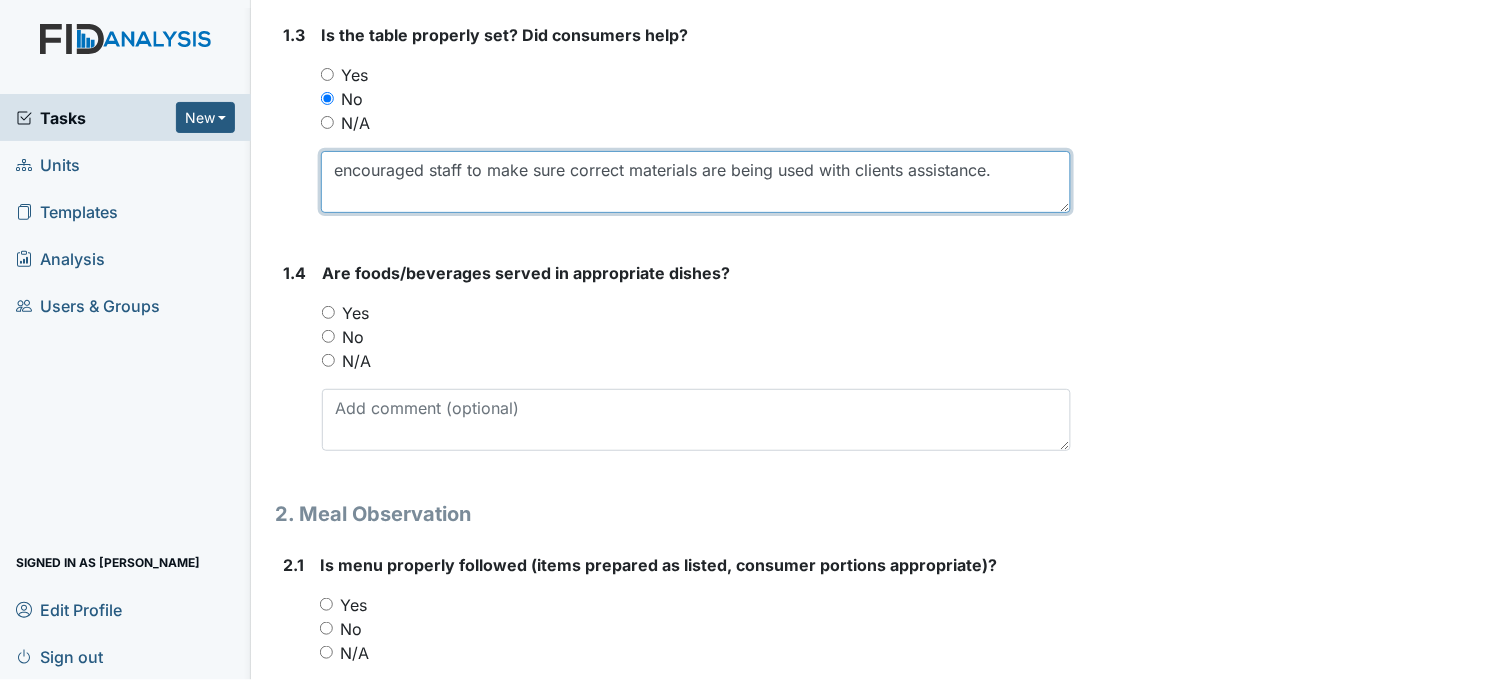 scroll, scrollTop: 888, scrollLeft: 0, axis: vertical 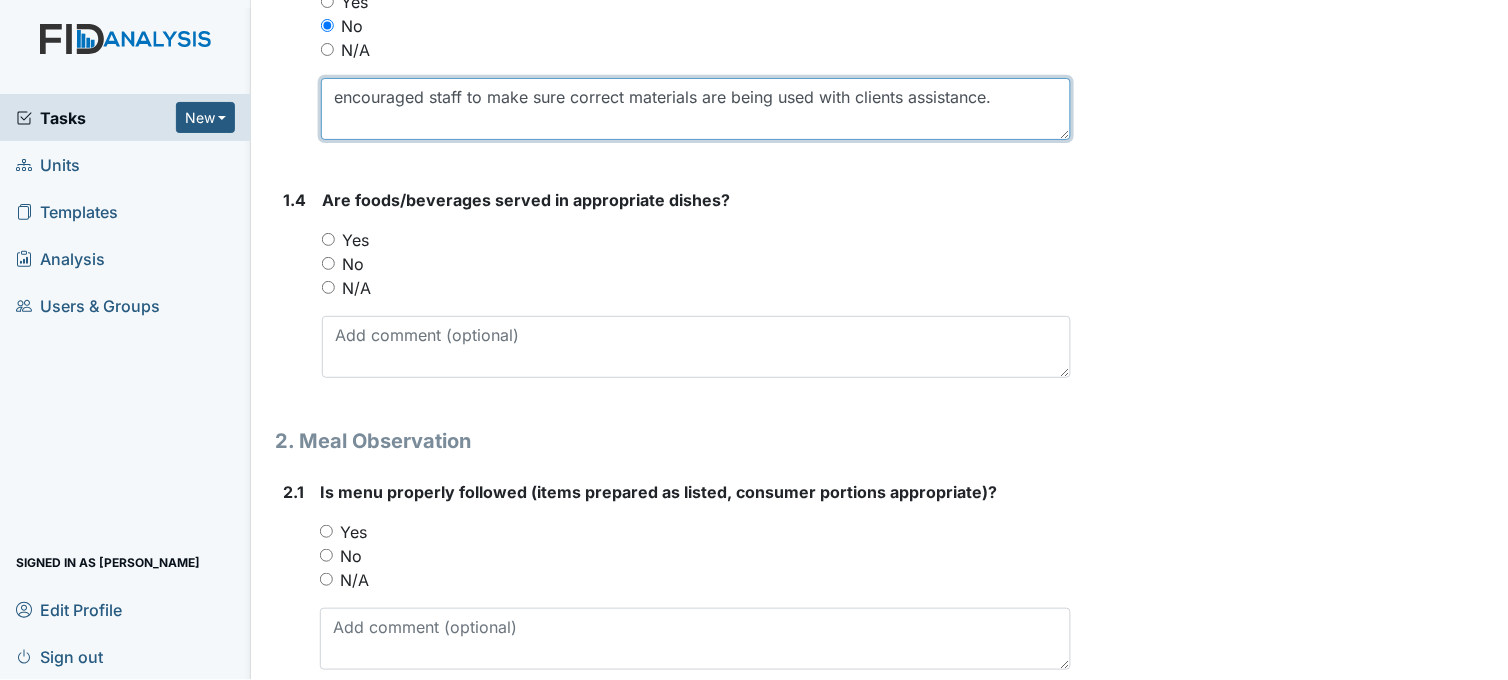 drag, startPoint x: 338, startPoint y: 57, endPoint x: 993, endPoint y: 46, distance: 655.09235 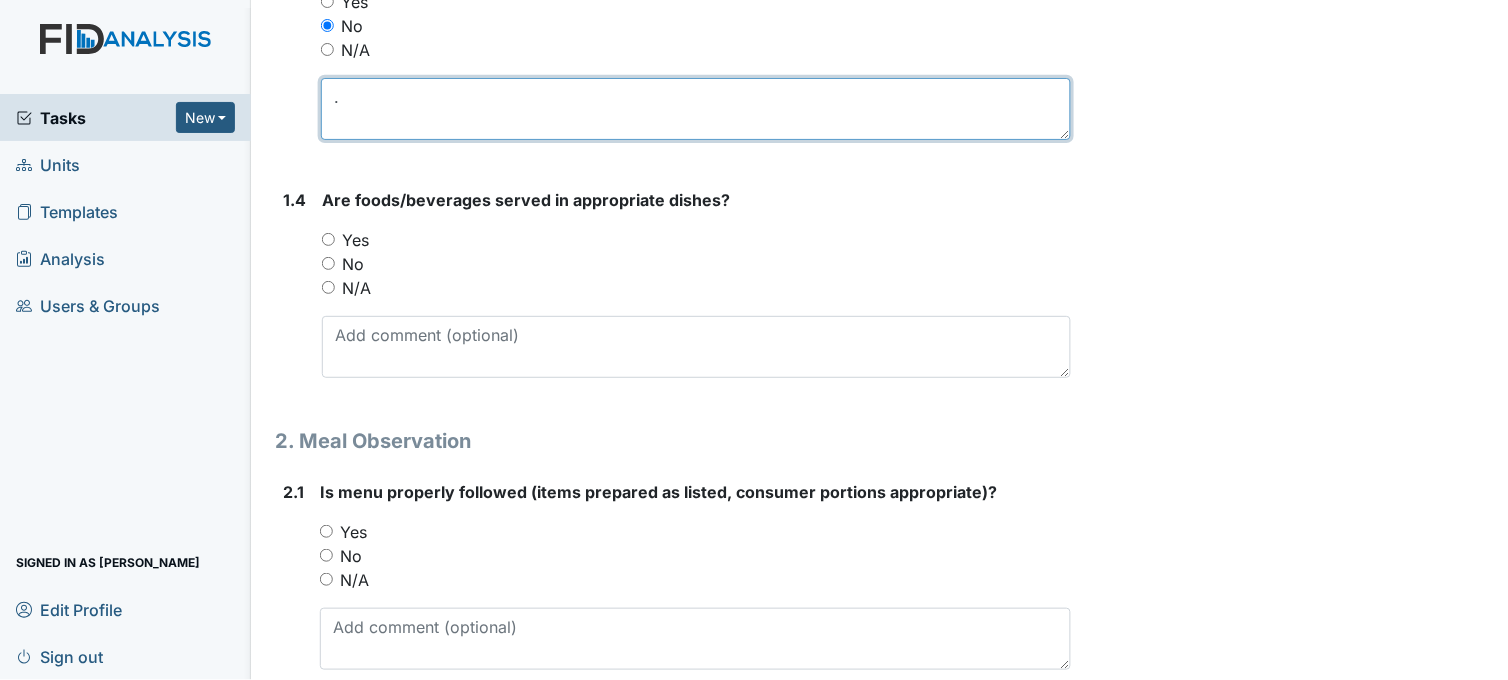 scroll, scrollTop: 738, scrollLeft: 0, axis: vertical 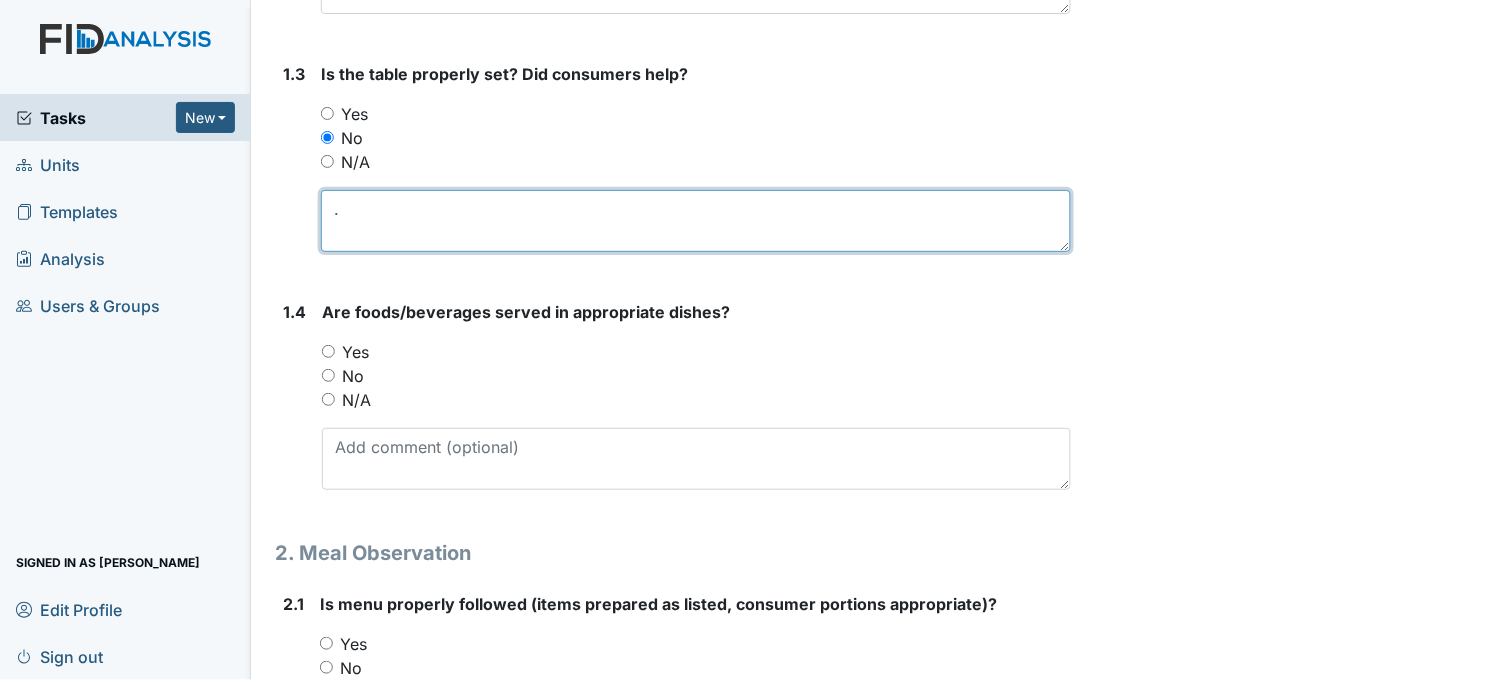 type on "." 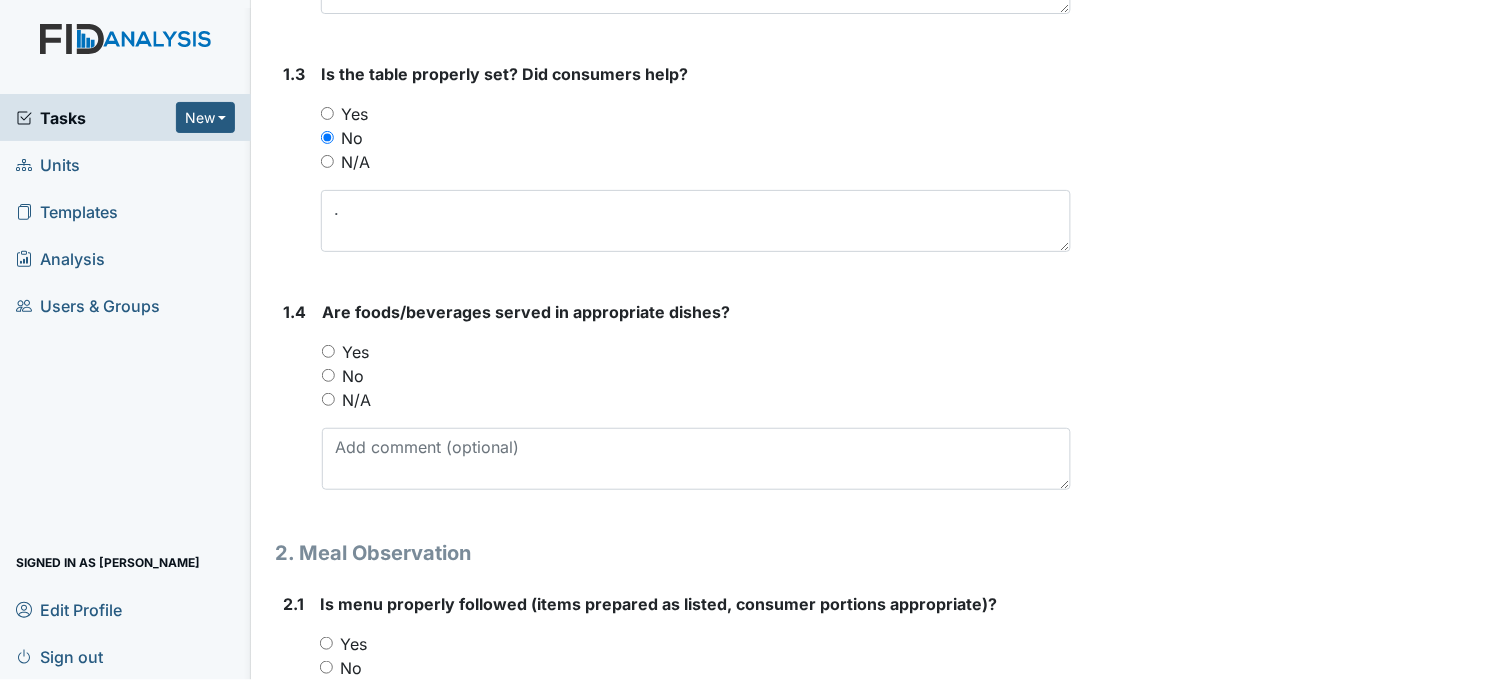 click on "Yes" at bounding box center [327, 113] 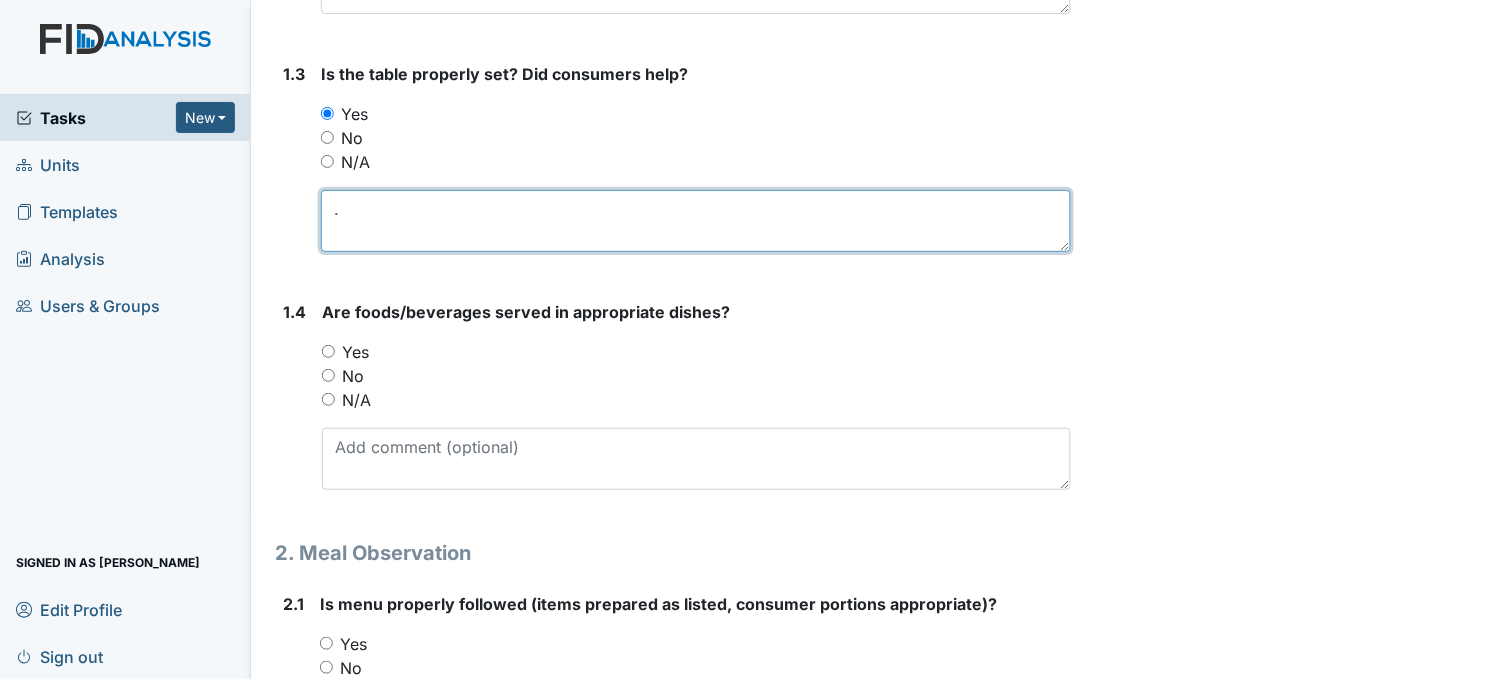 click on "." at bounding box center (696, 221) 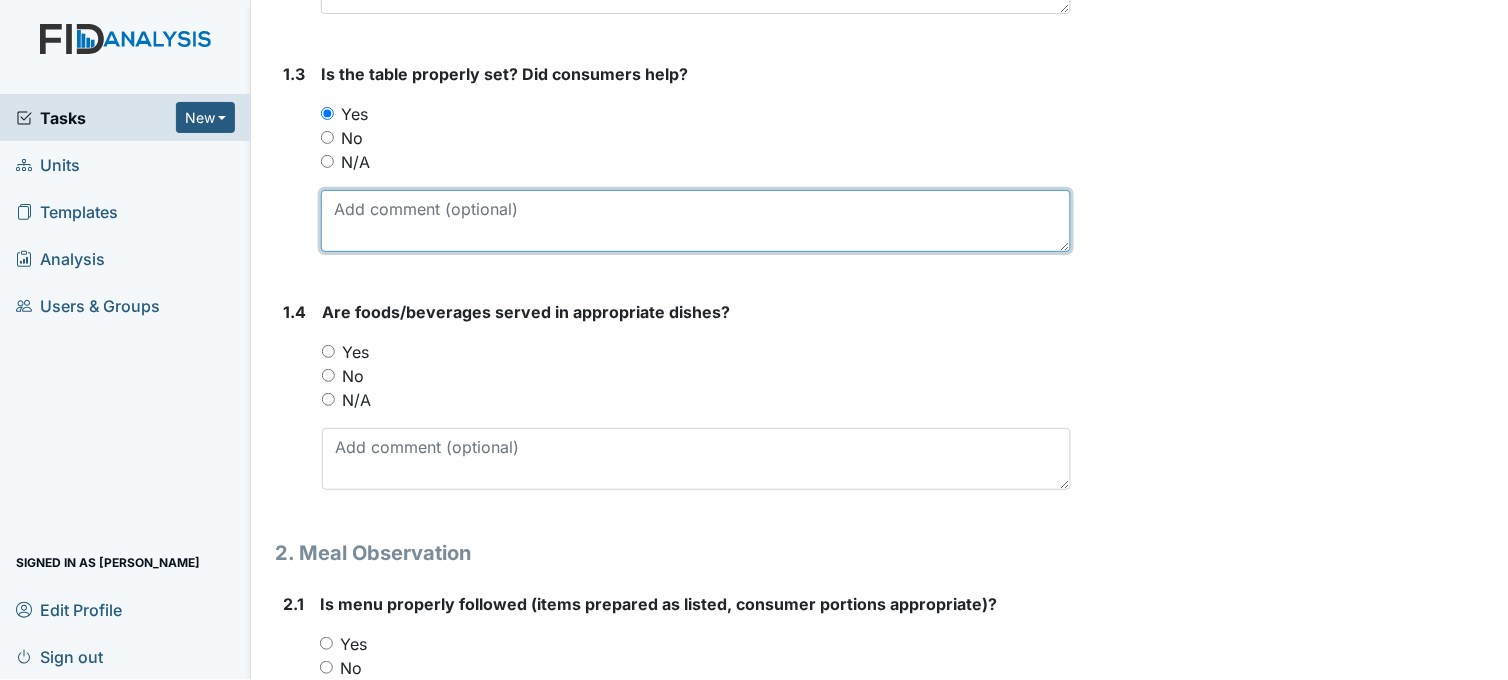 type 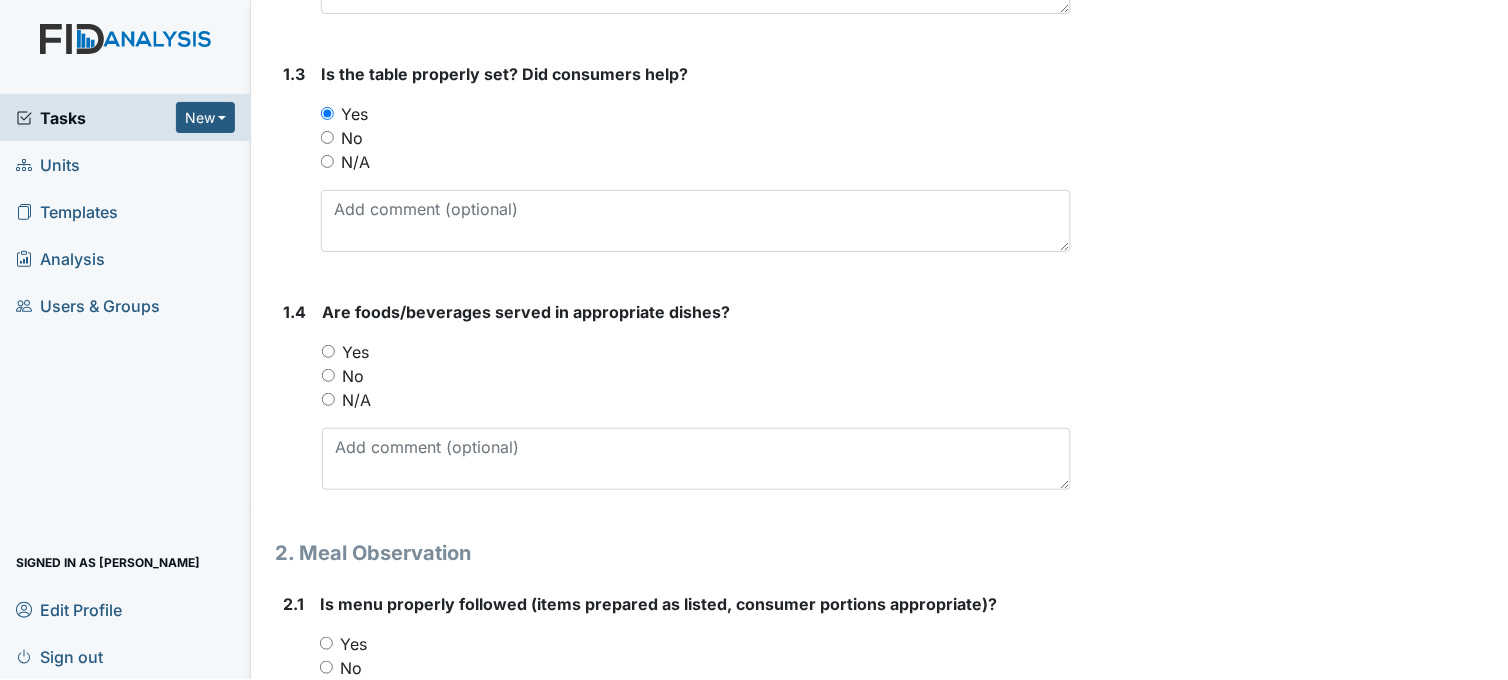 click on "No" at bounding box center (328, 375) 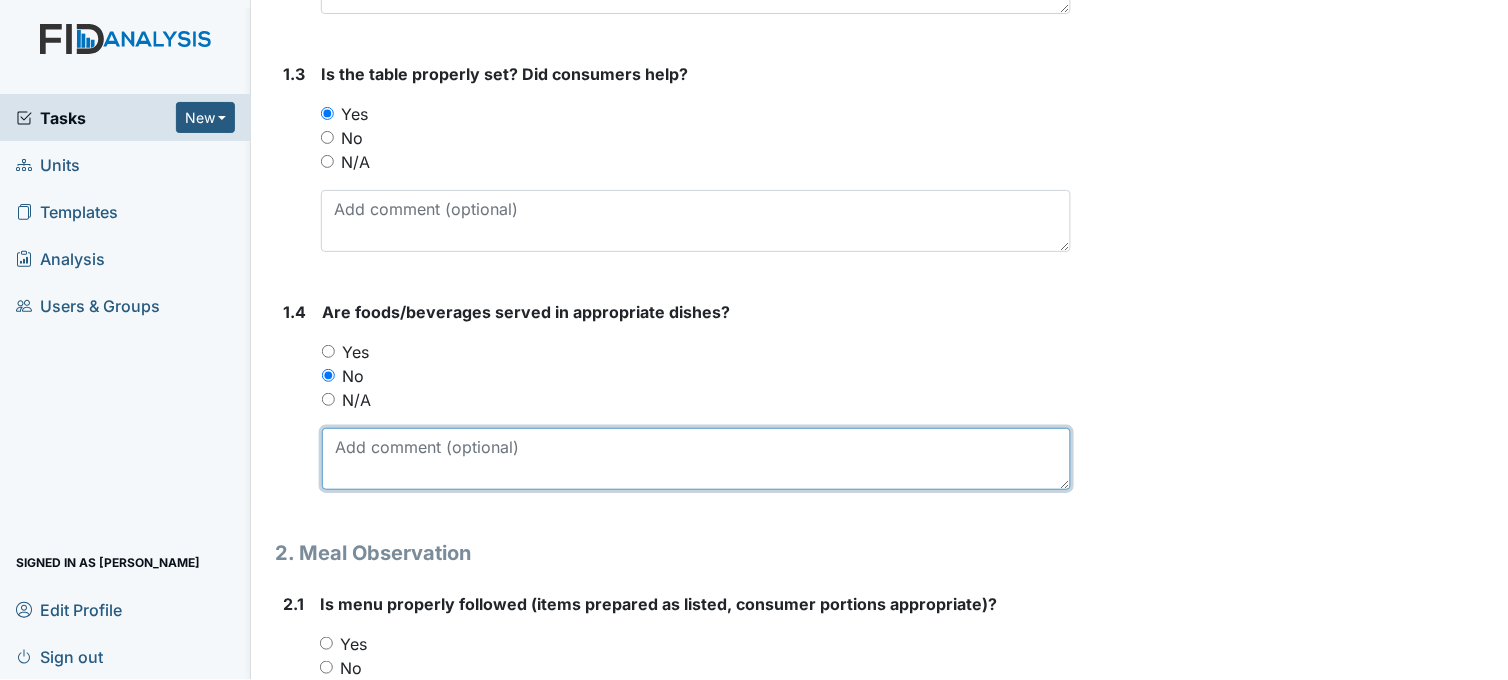 click at bounding box center (696, 459) 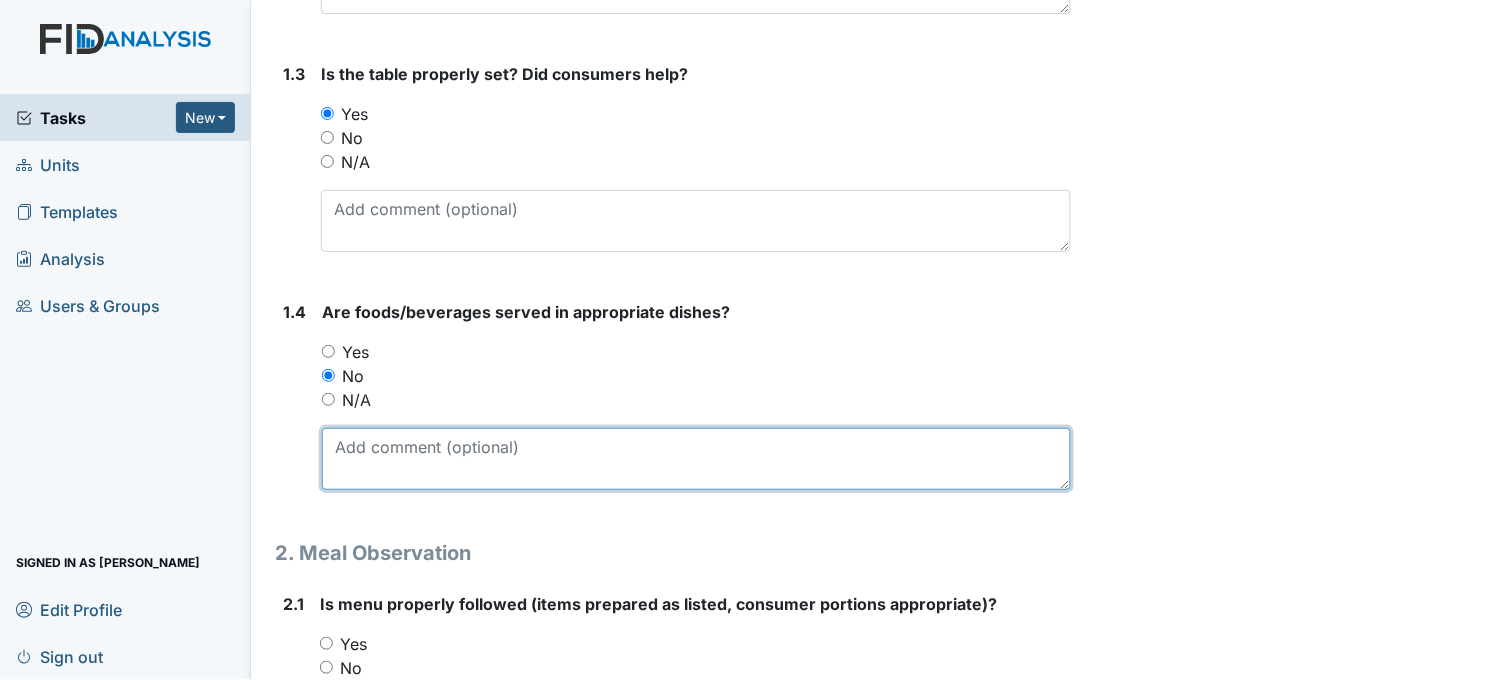 paste on "encouraged staff to make sure correct materials are being used with clients assistance" 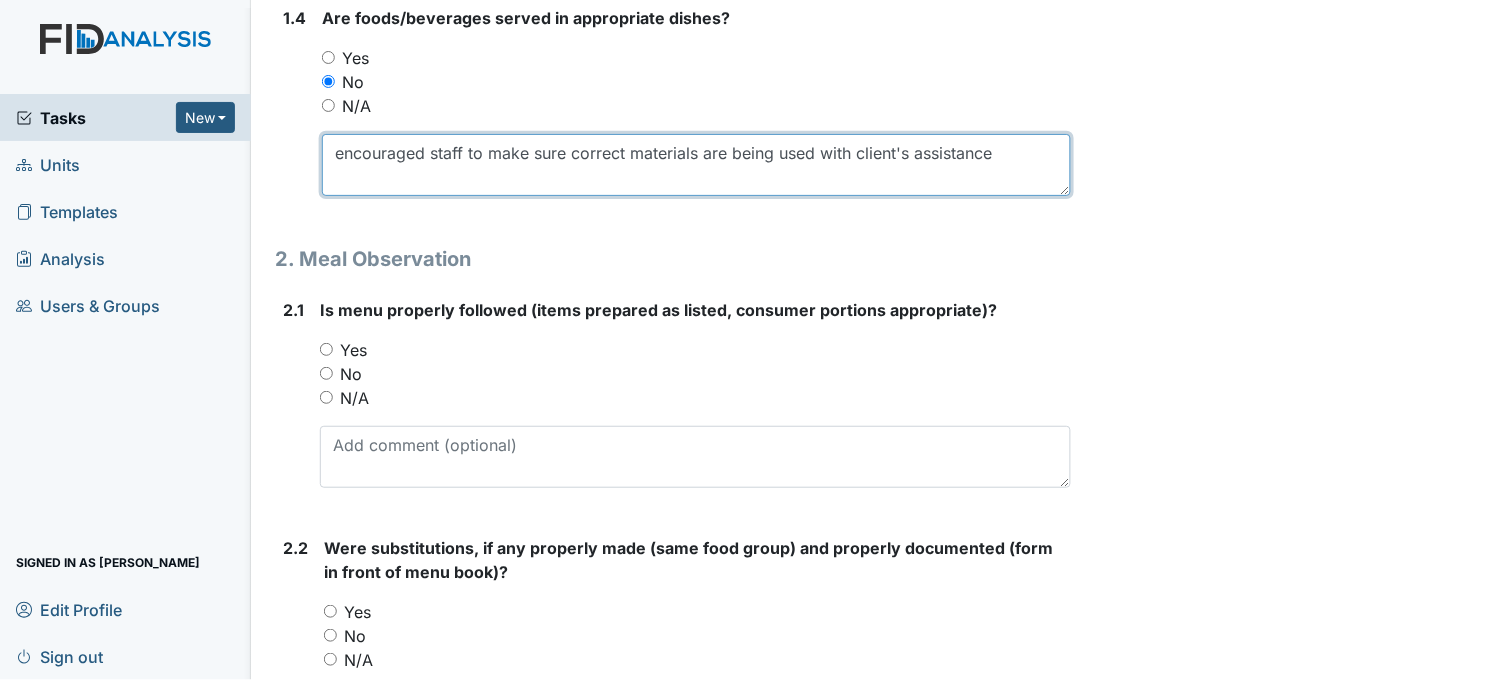 scroll, scrollTop: 1072, scrollLeft: 0, axis: vertical 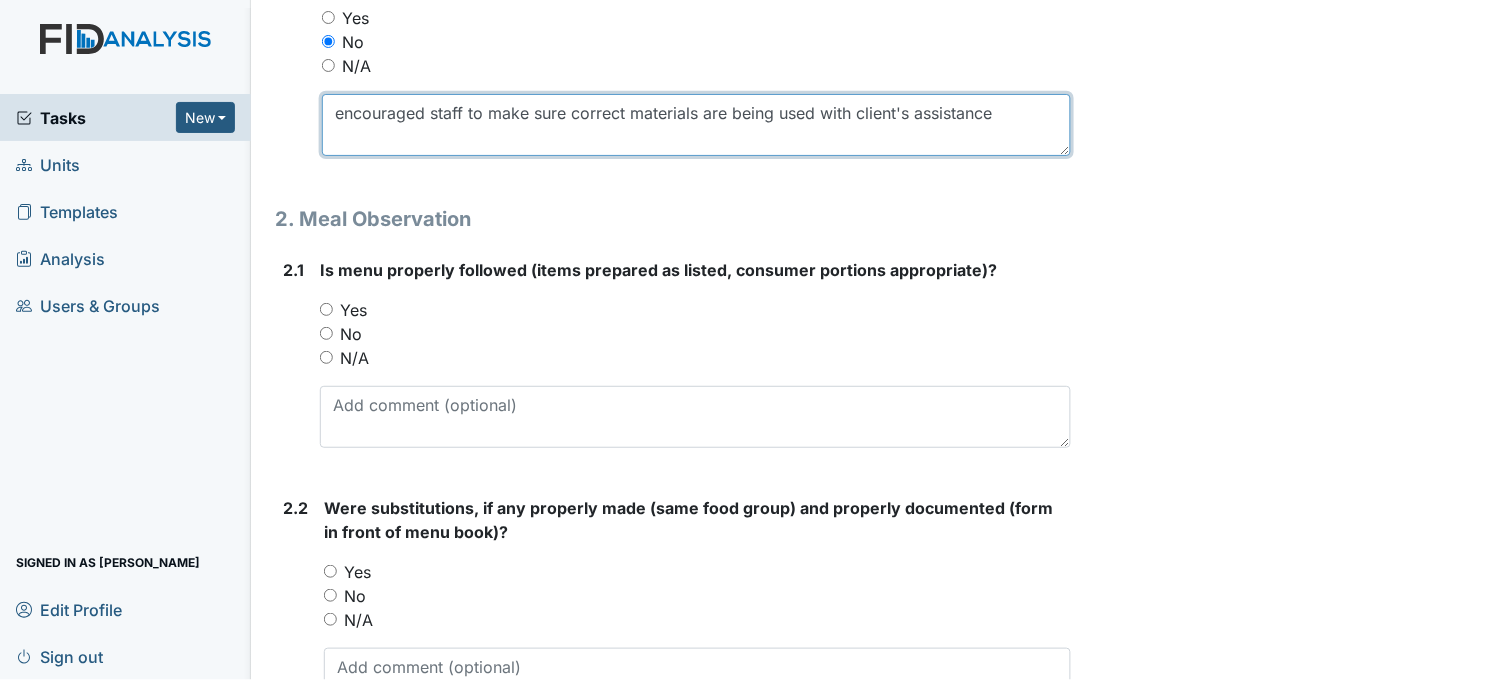 type on "encouraged staff to make sure correct materials are being used with client's assistance" 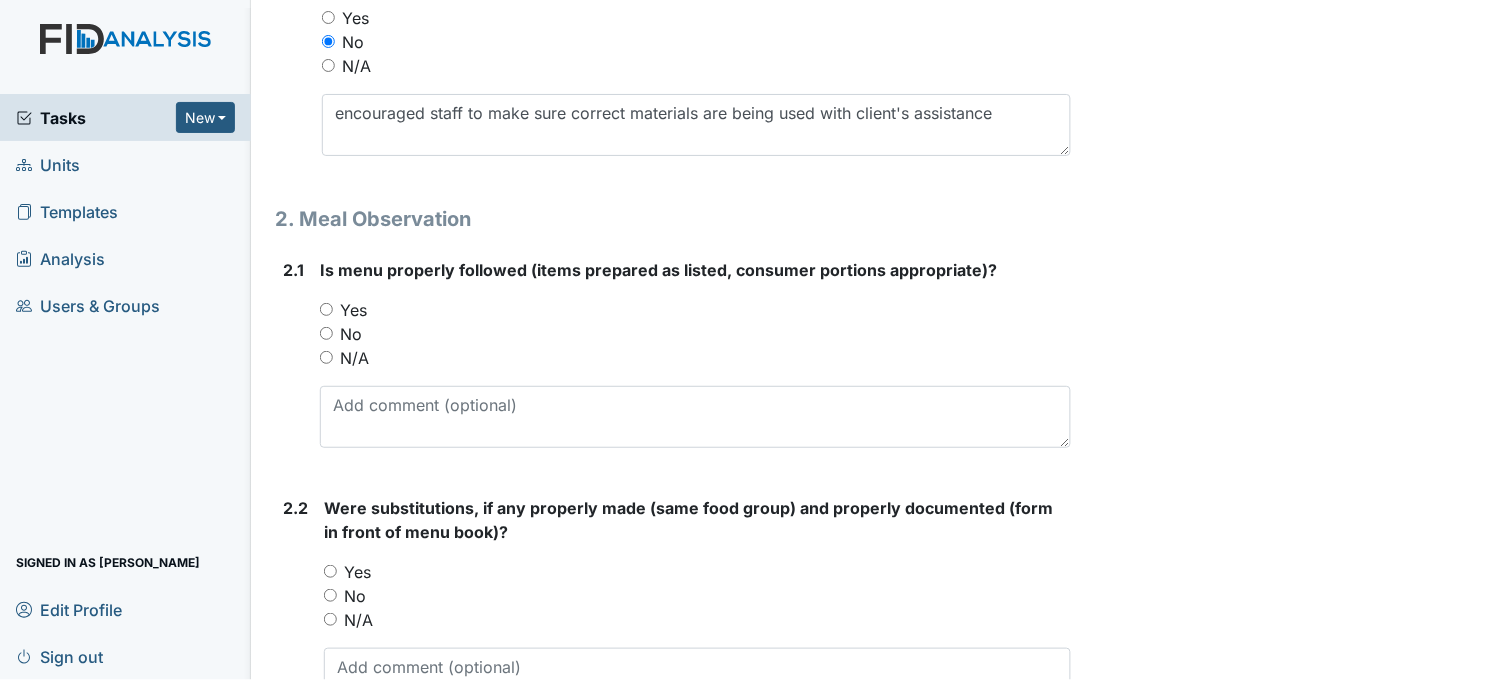 click on "Yes" at bounding box center (326, 309) 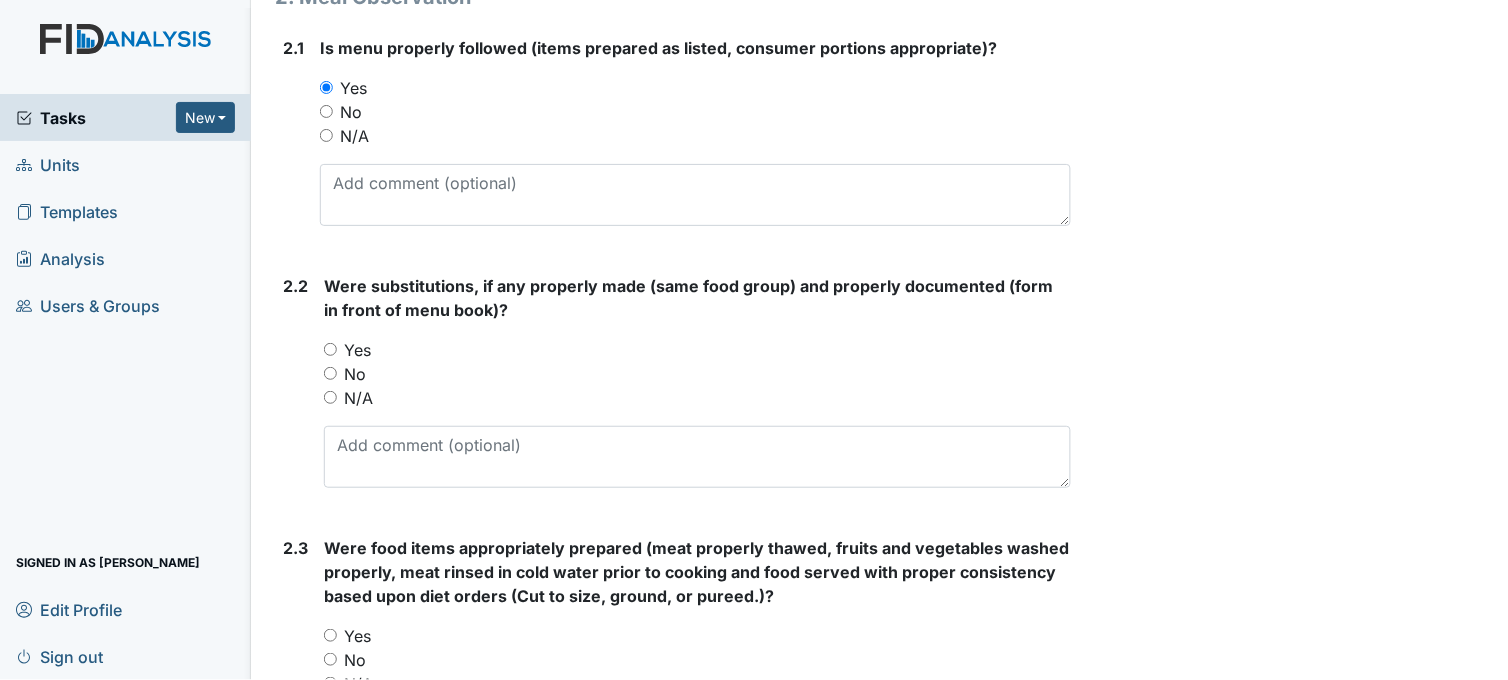 scroll, scrollTop: 1405, scrollLeft: 0, axis: vertical 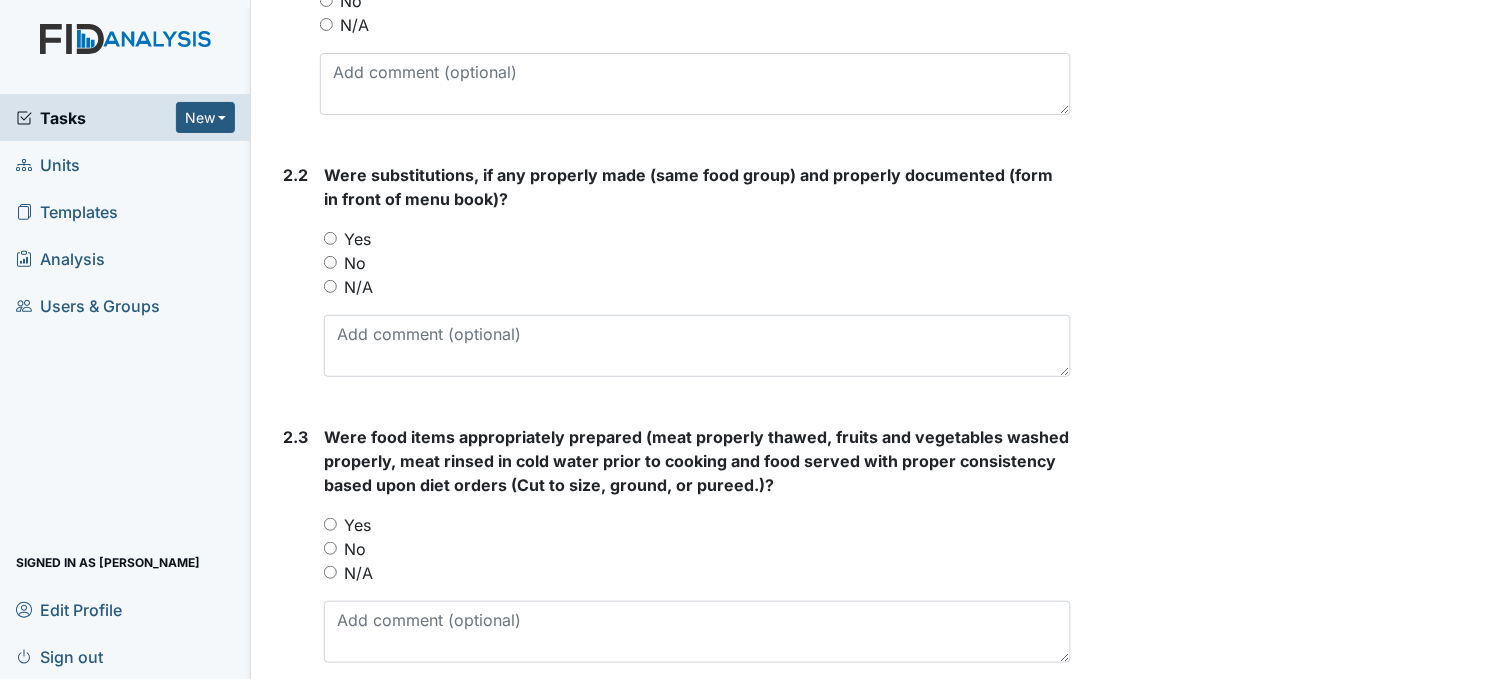 click on "Yes" at bounding box center [330, 238] 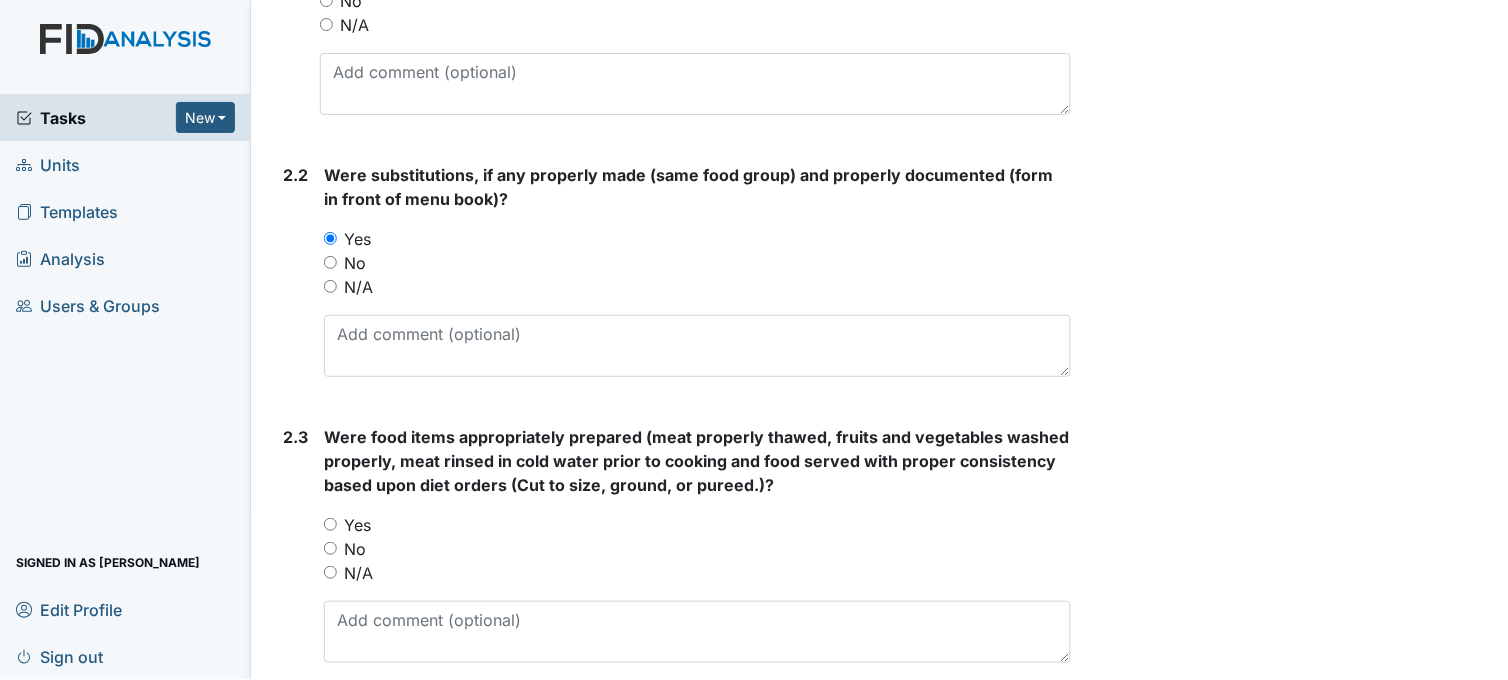 click on "N/A" at bounding box center [330, 286] 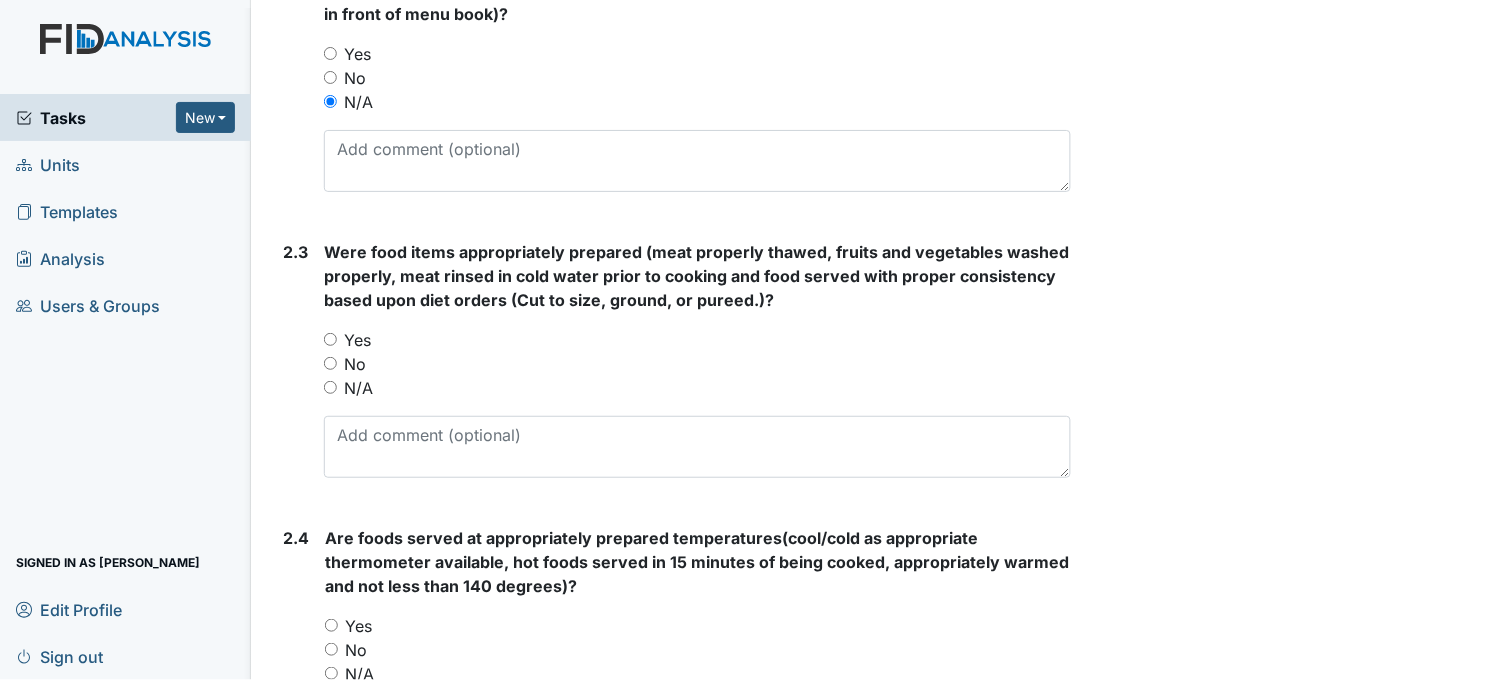 scroll, scrollTop: 1627, scrollLeft: 0, axis: vertical 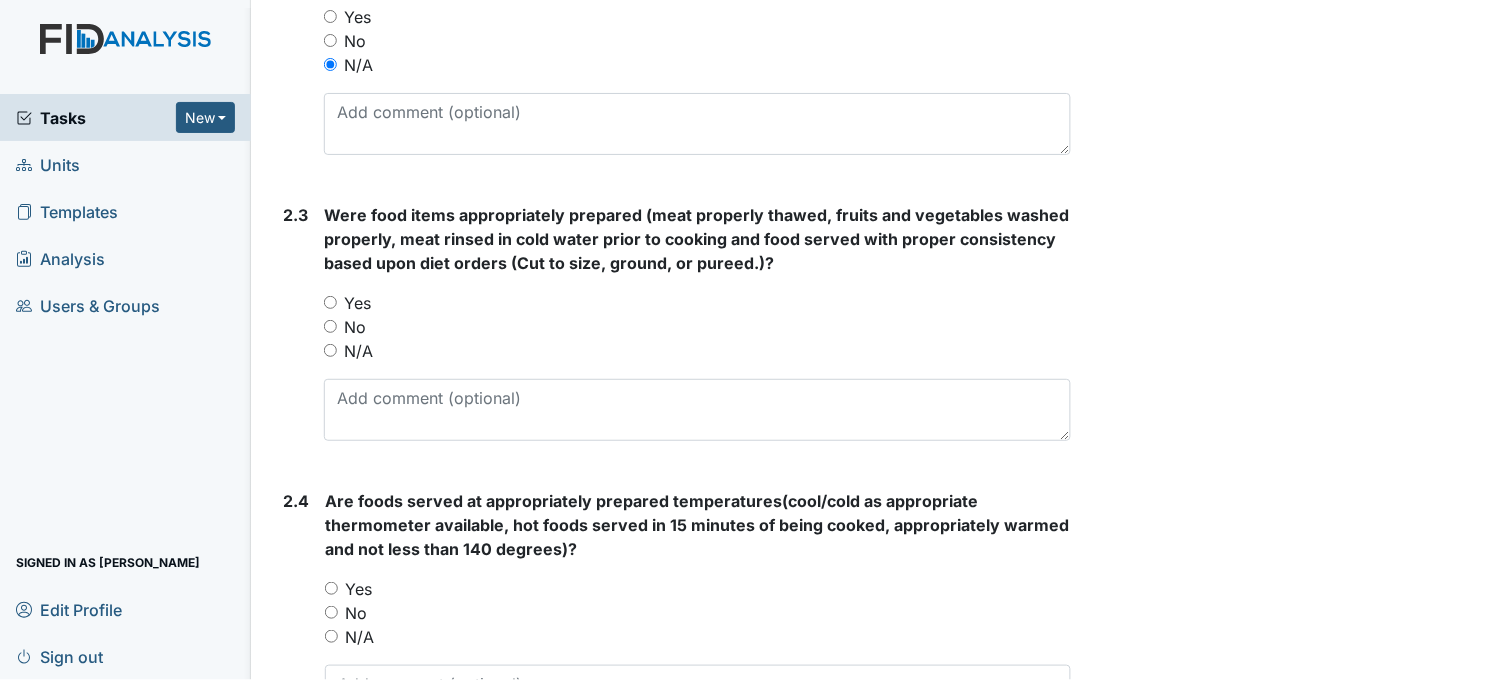 click on "Yes" at bounding box center (330, 302) 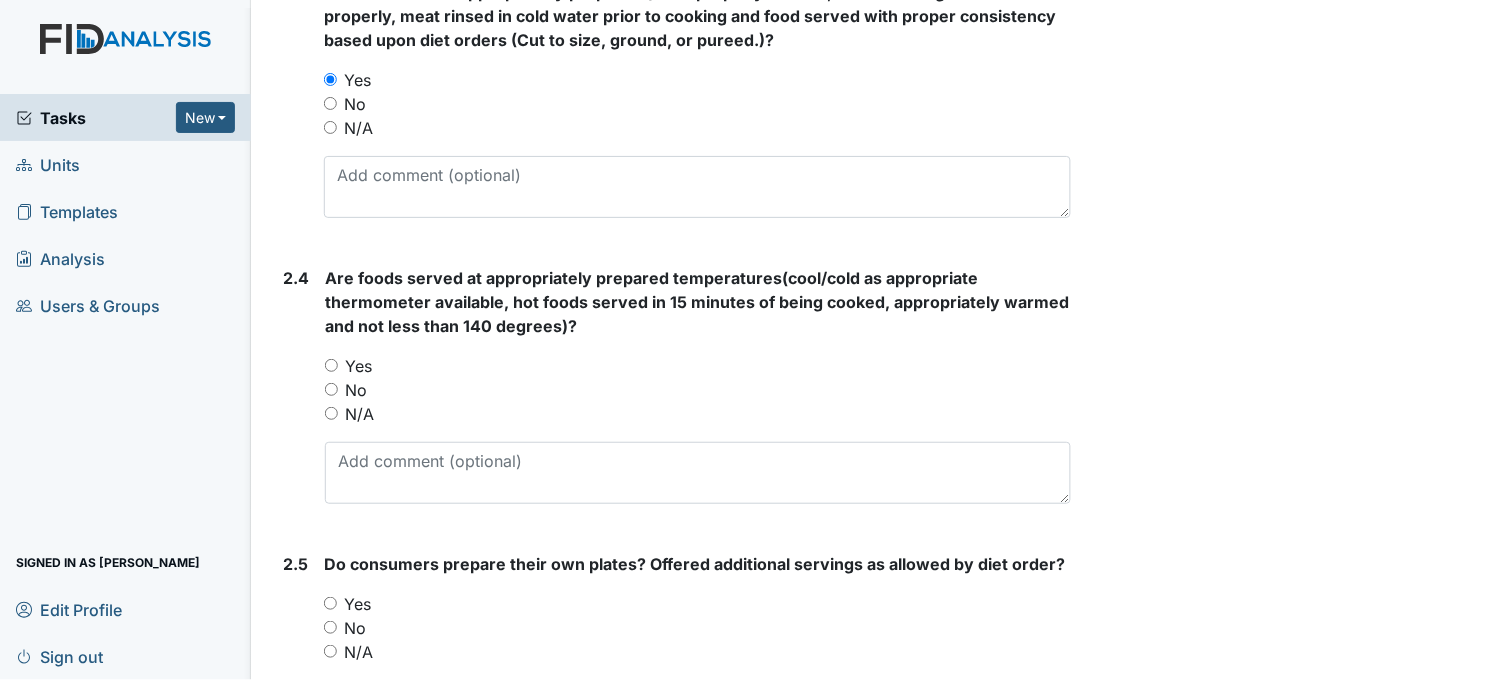scroll, scrollTop: 1961, scrollLeft: 0, axis: vertical 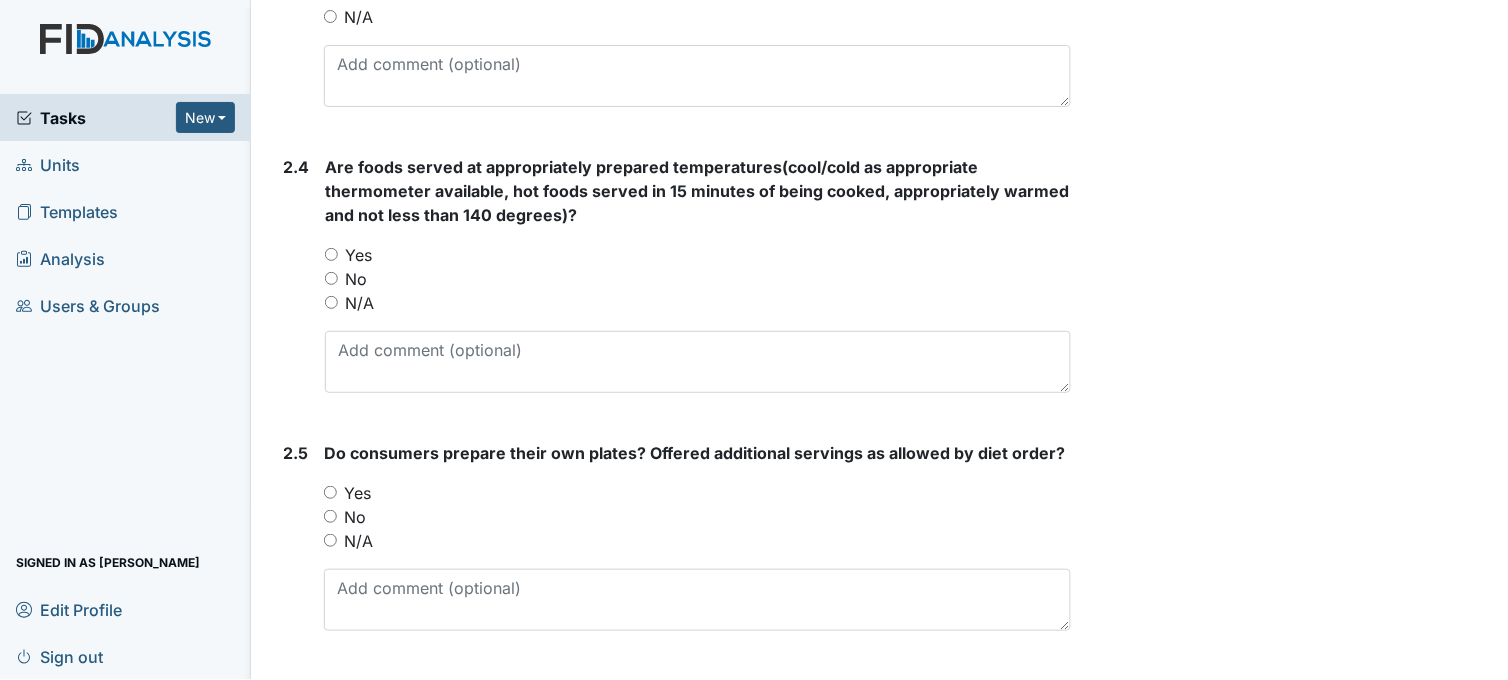 click on "Yes" at bounding box center [331, 254] 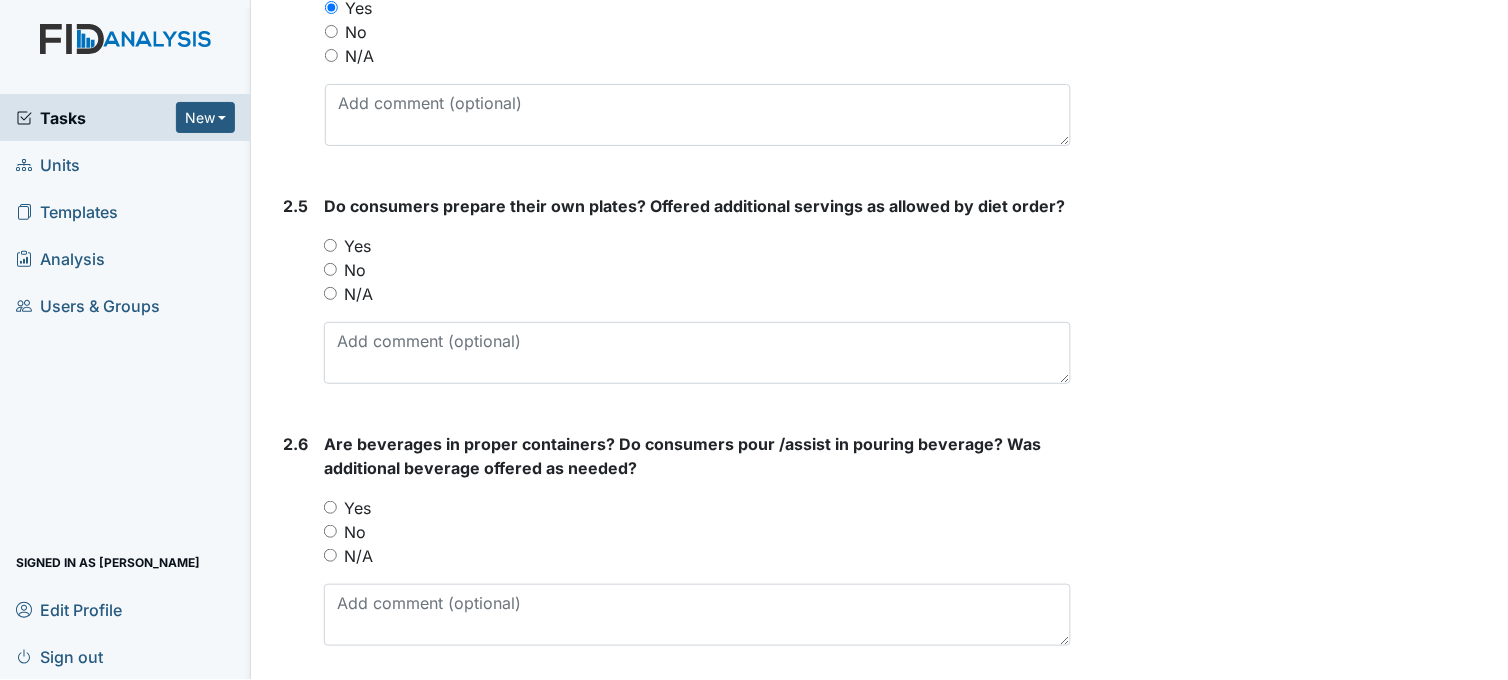 scroll, scrollTop: 2294, scrollLeft: 0, axis: vertical 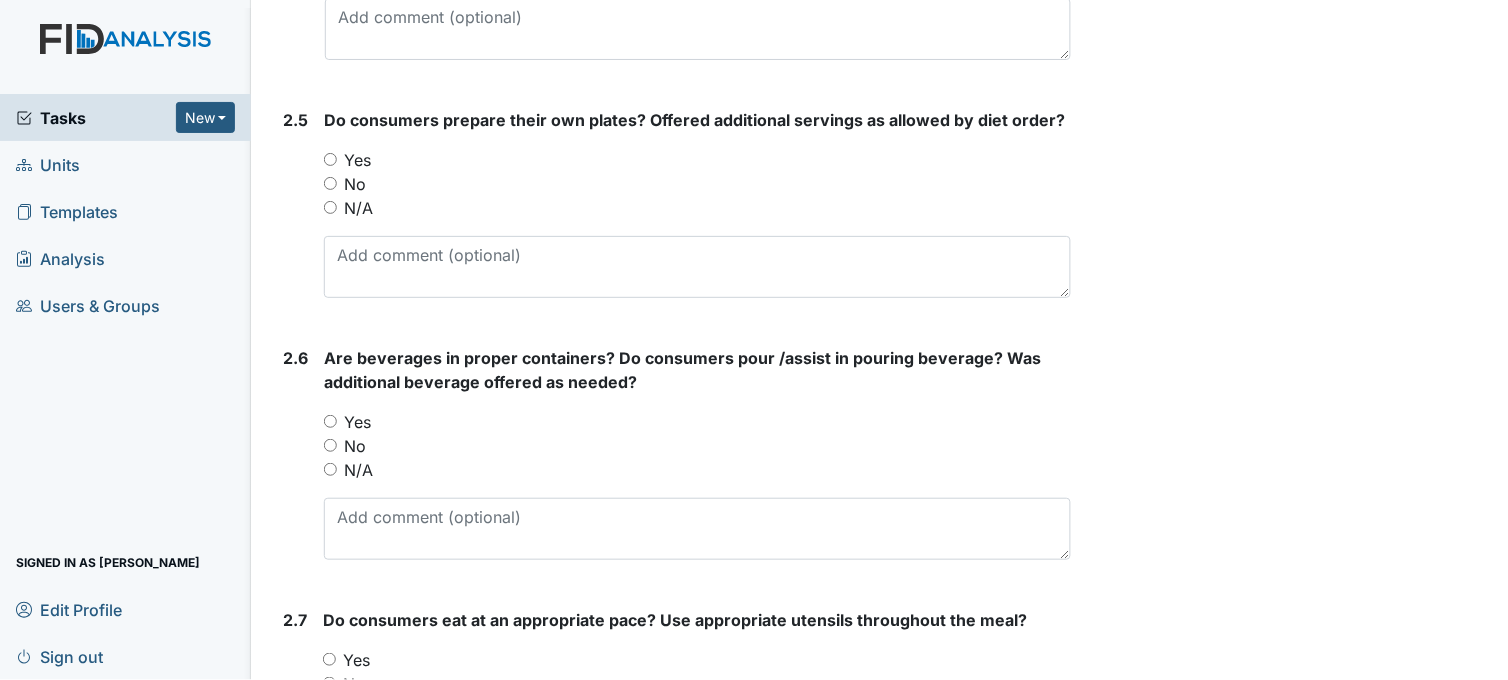 click on "Yes" at bounding box center (330, 159) 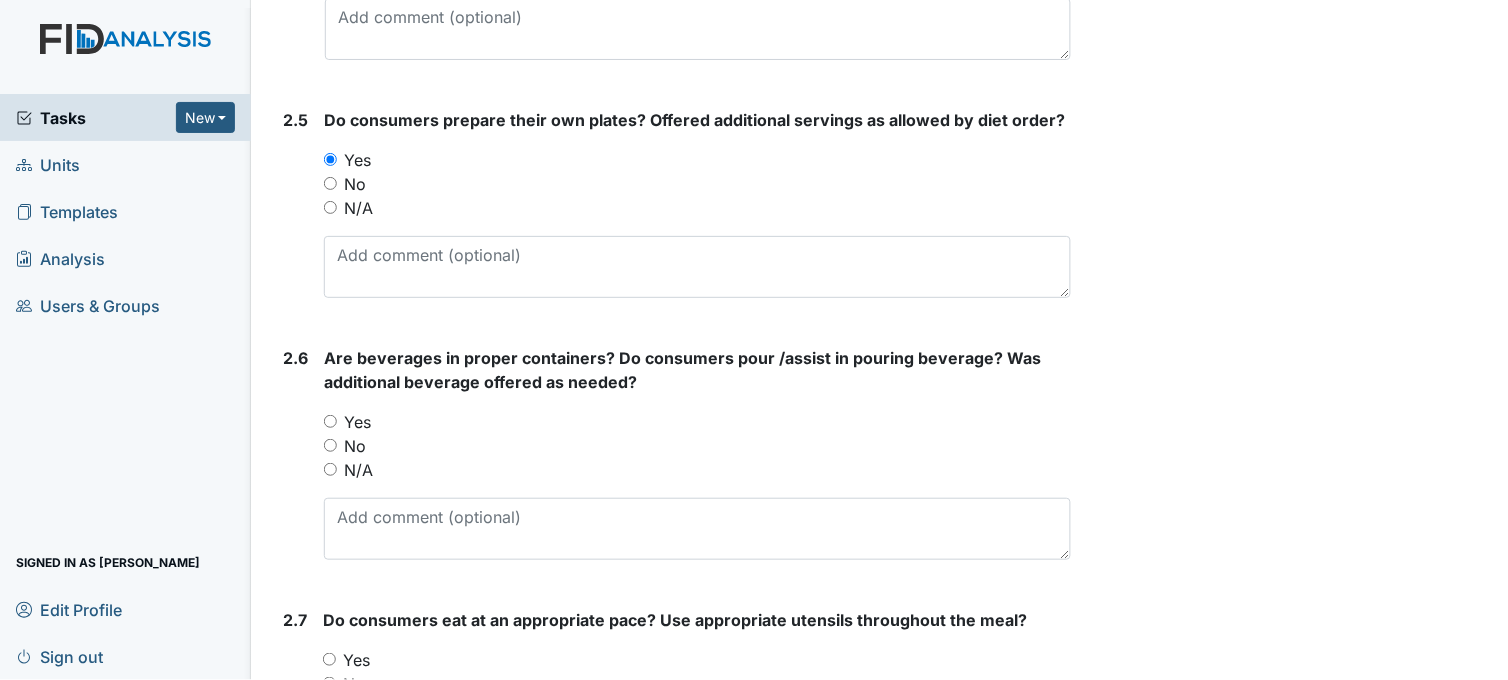 click on "No" at bounding box center [330, 183] 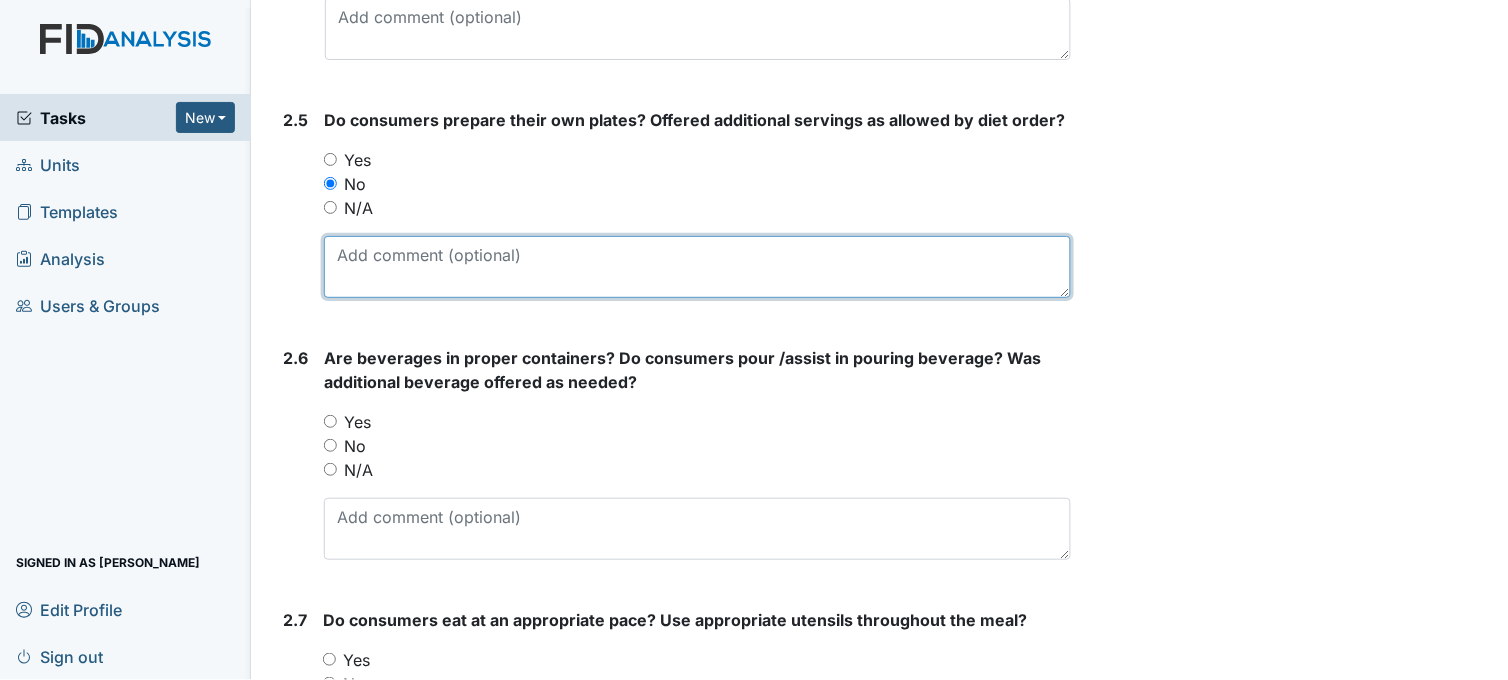 click at bounding box center [697, 267] 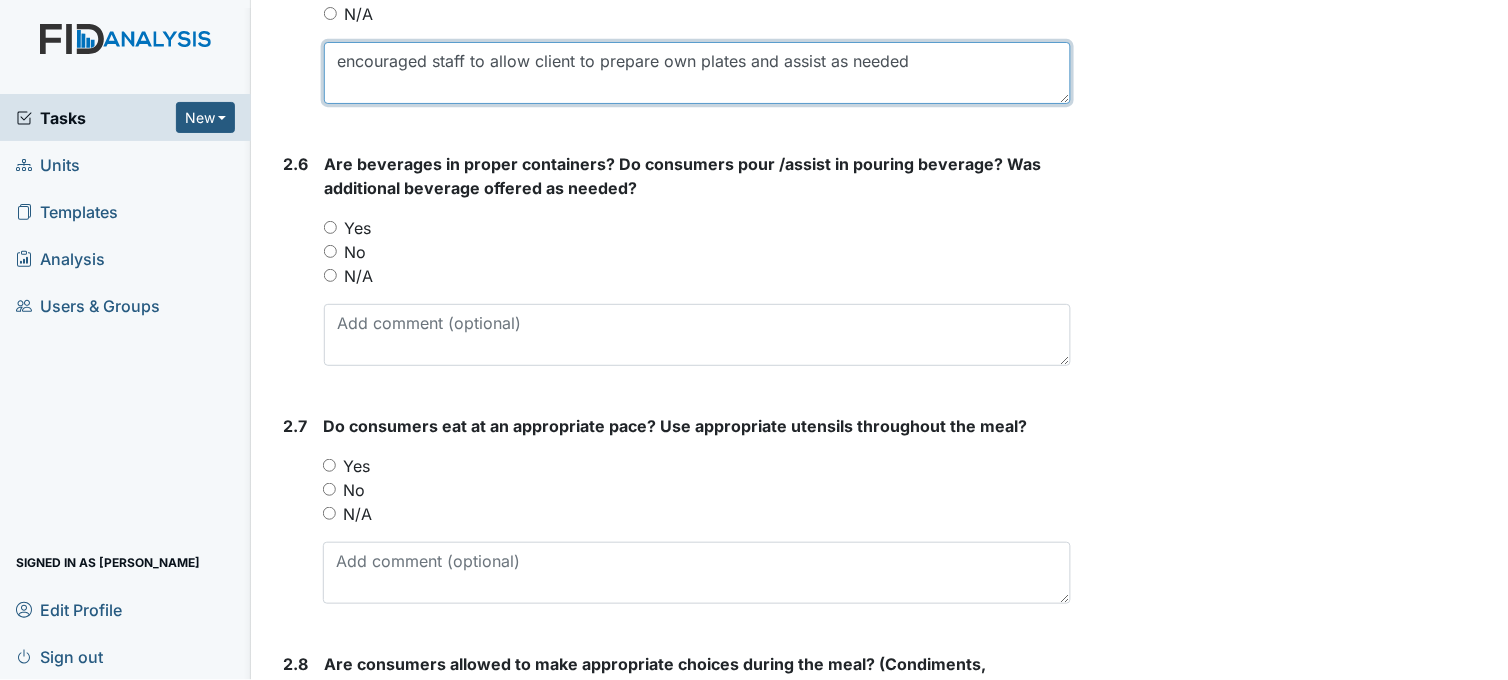 scroll, scrollTop: 2516, scrollLeft: 0, axis: vertical 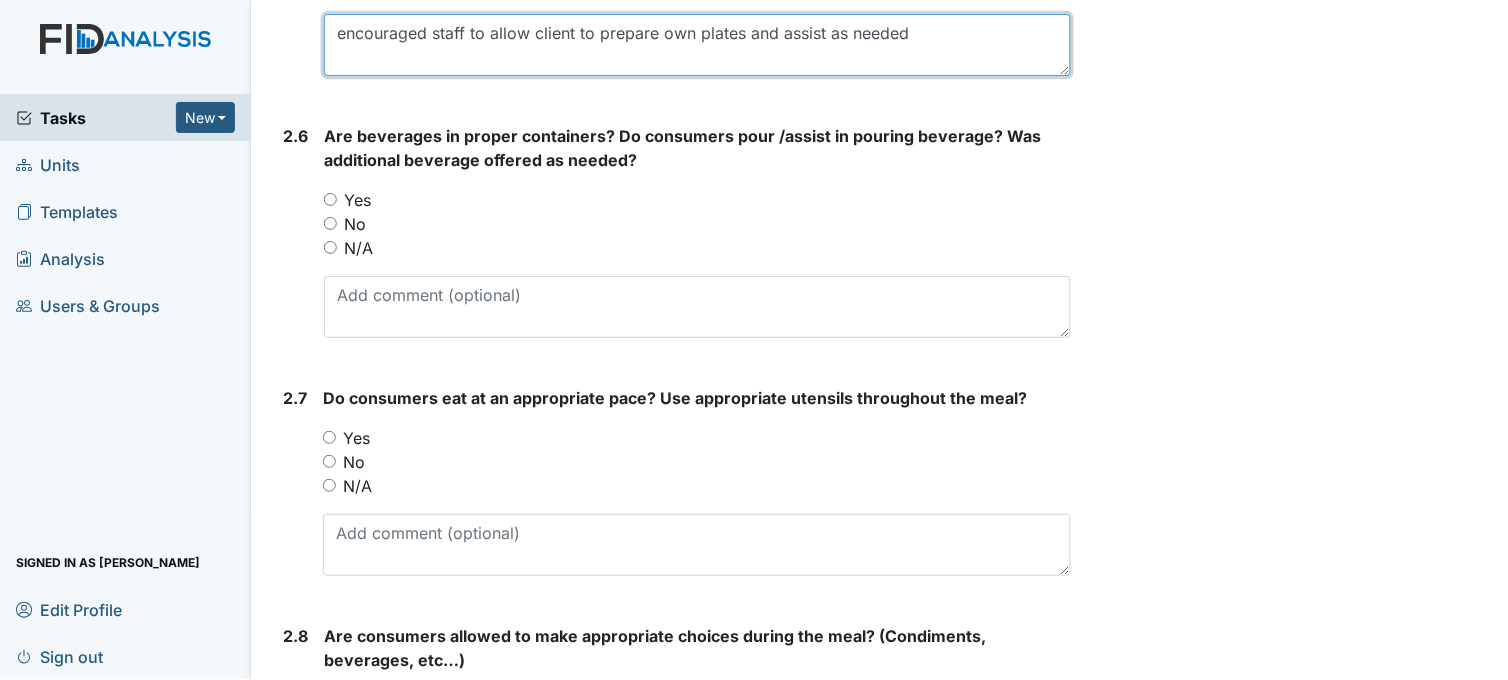 type on "encouraged staff to allow client to prepare own plates and assist as needed" 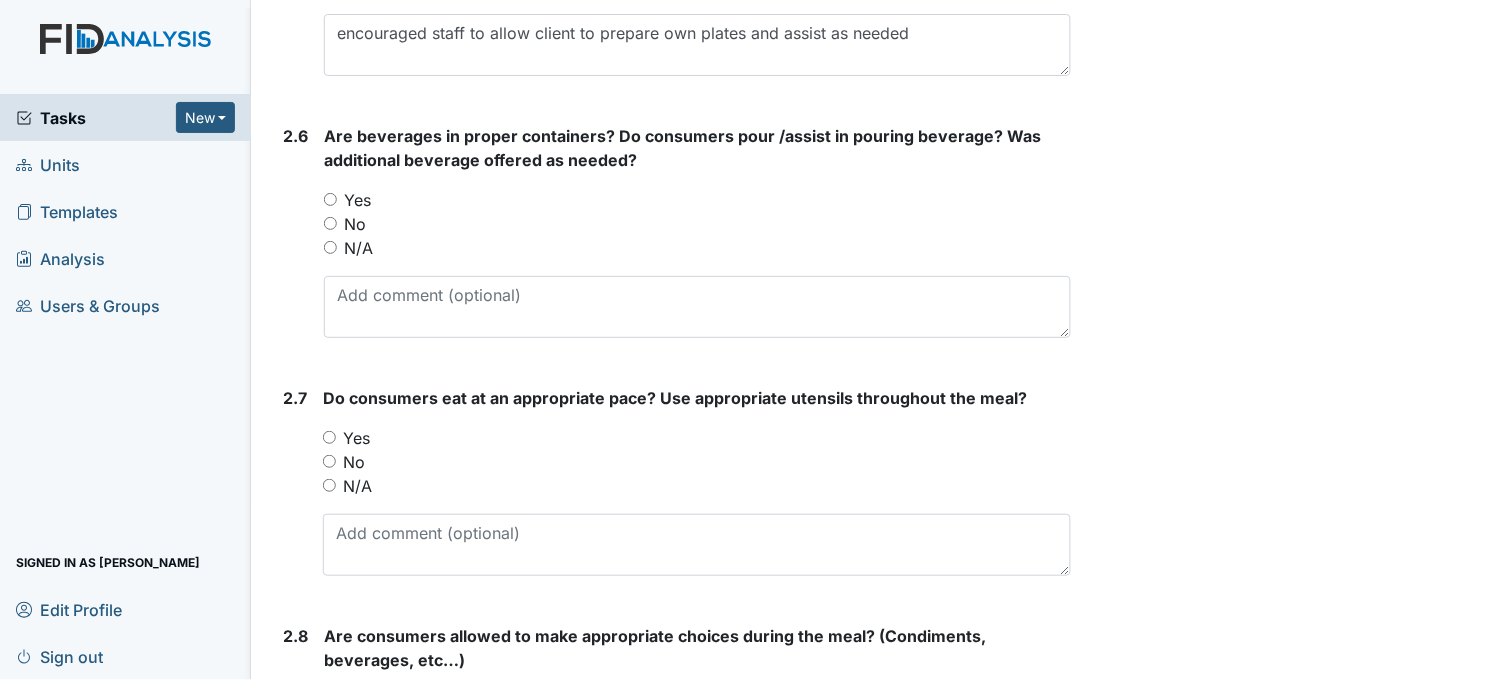 click on "Yes" at bounding box center [330, 199] 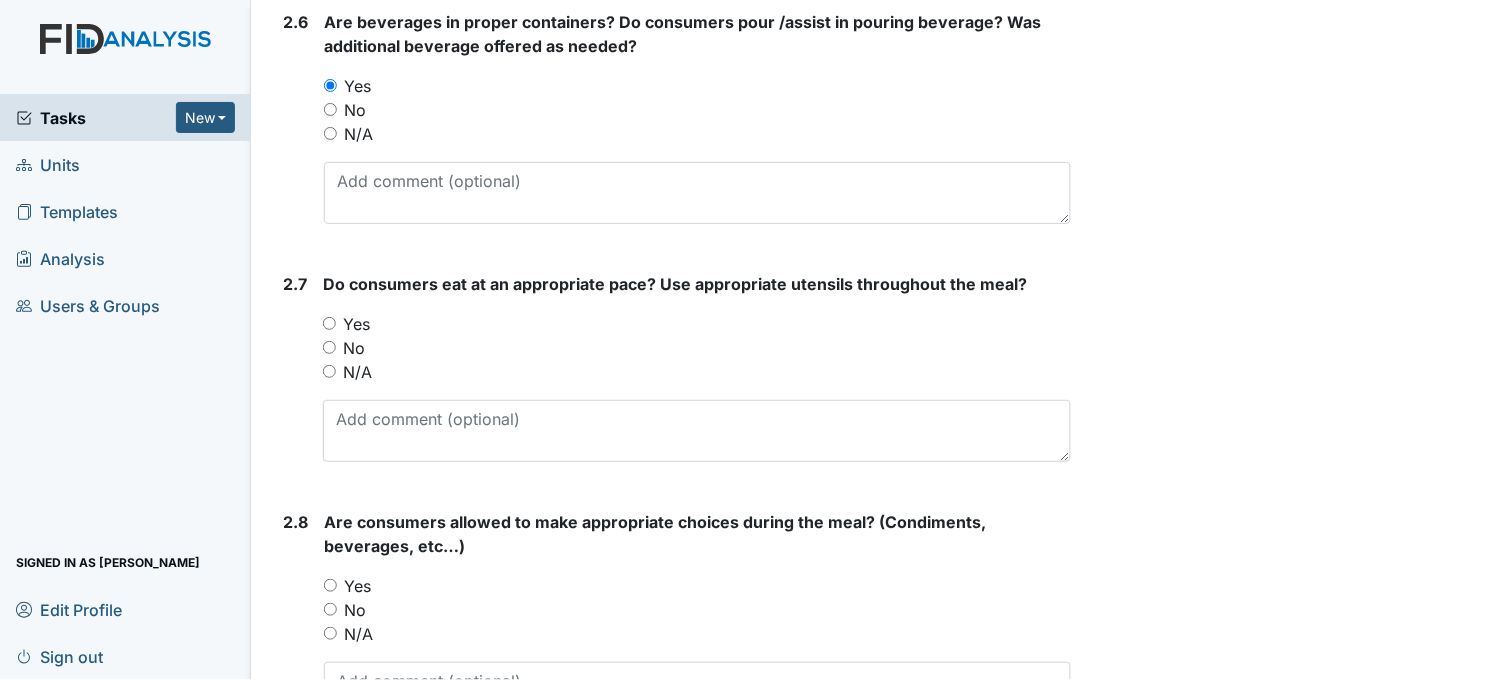 scroll, scrollTop: 2738, scrollLeft: 0, axis: vertical 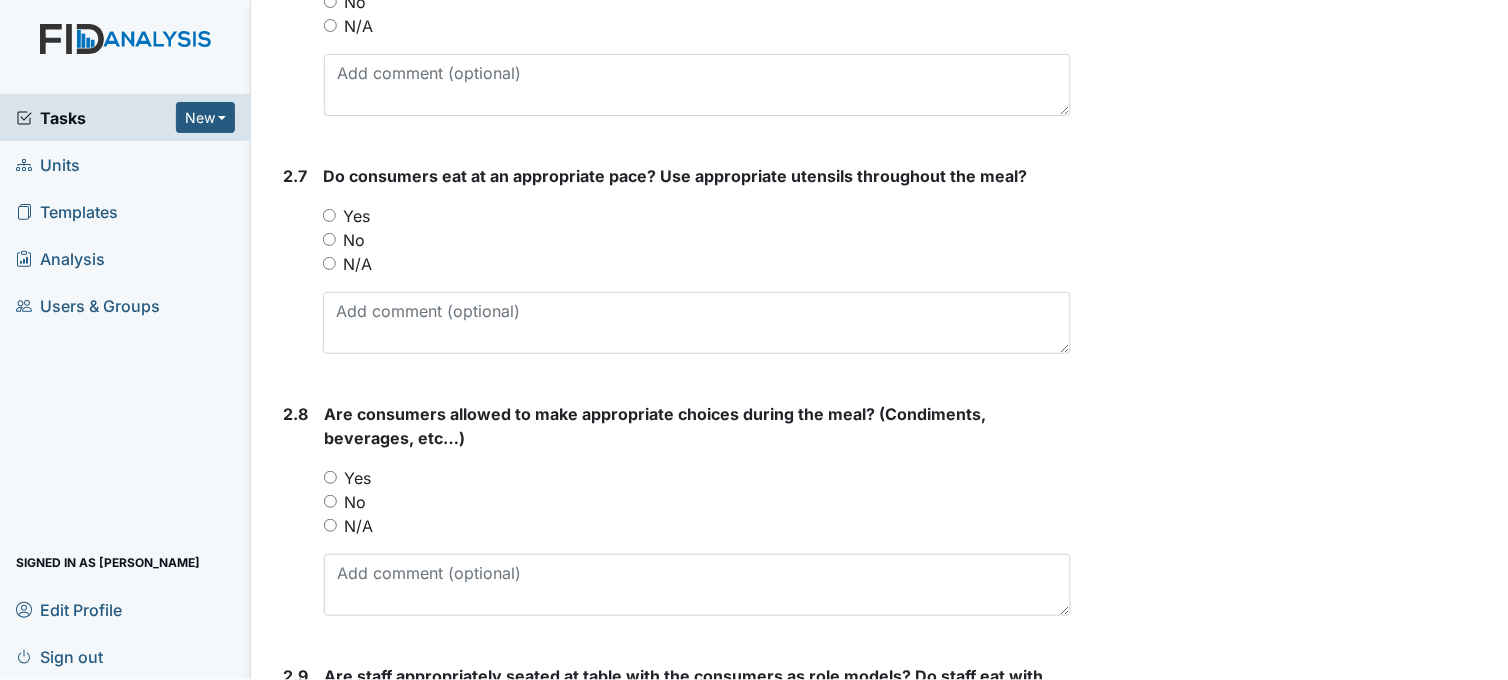click on "Yes" at bounding box center (329, 215) 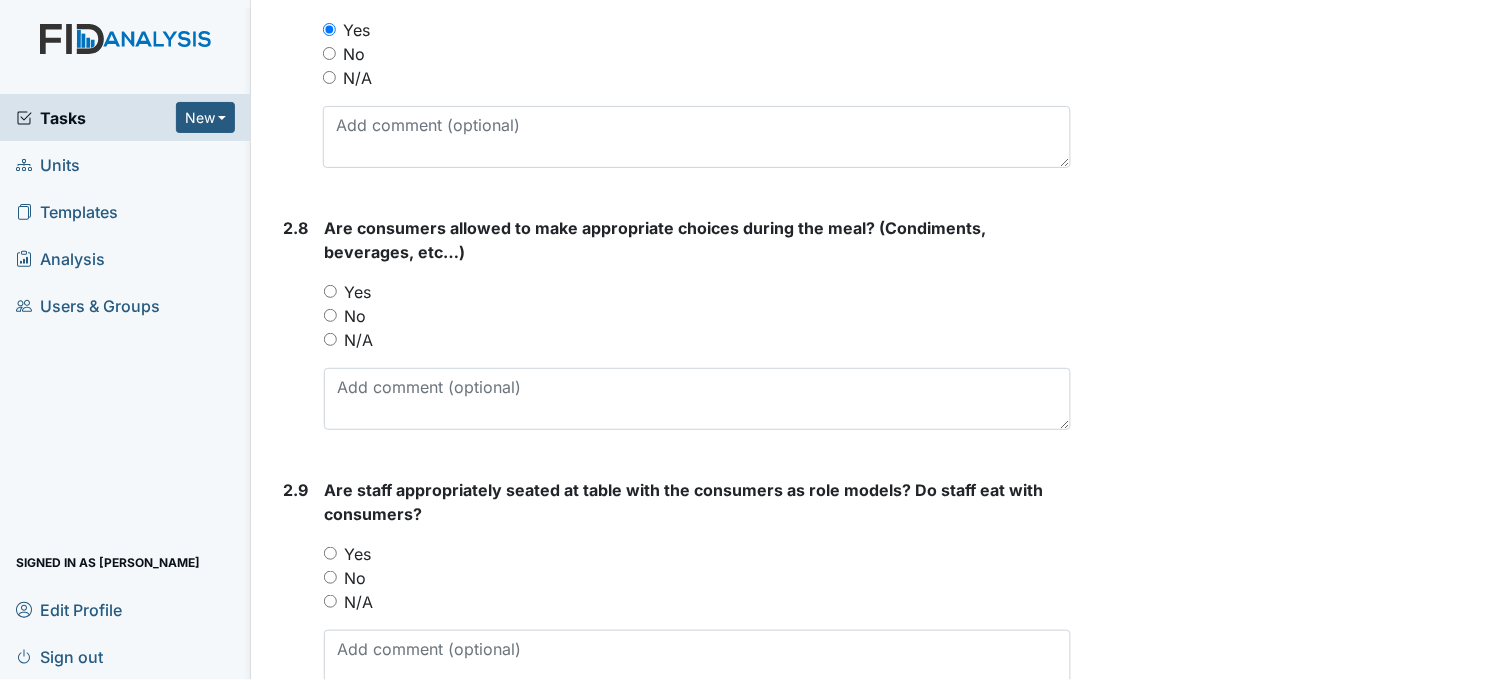 scroll, scrollTop: 2961, scrollLeft: 0, axis: vertical 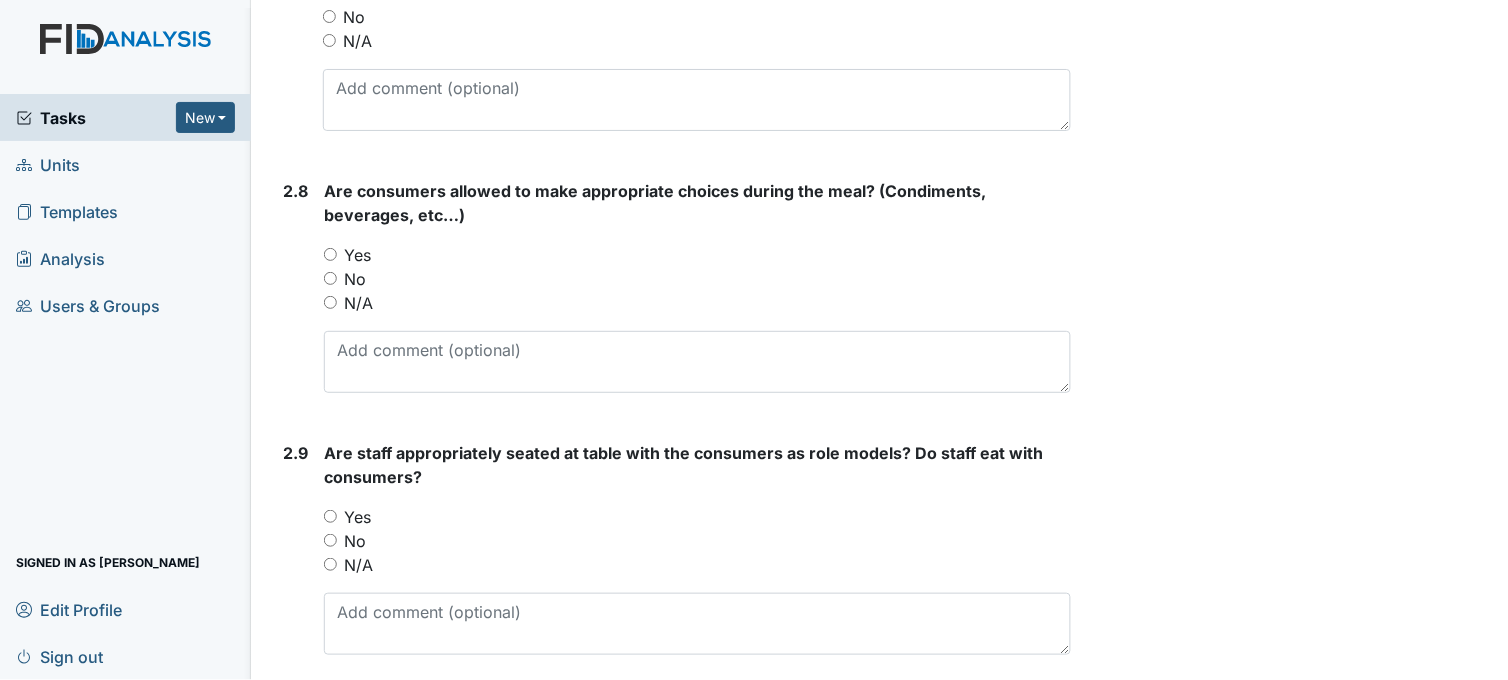 click on "Yes" at bounding box center (330, 254) 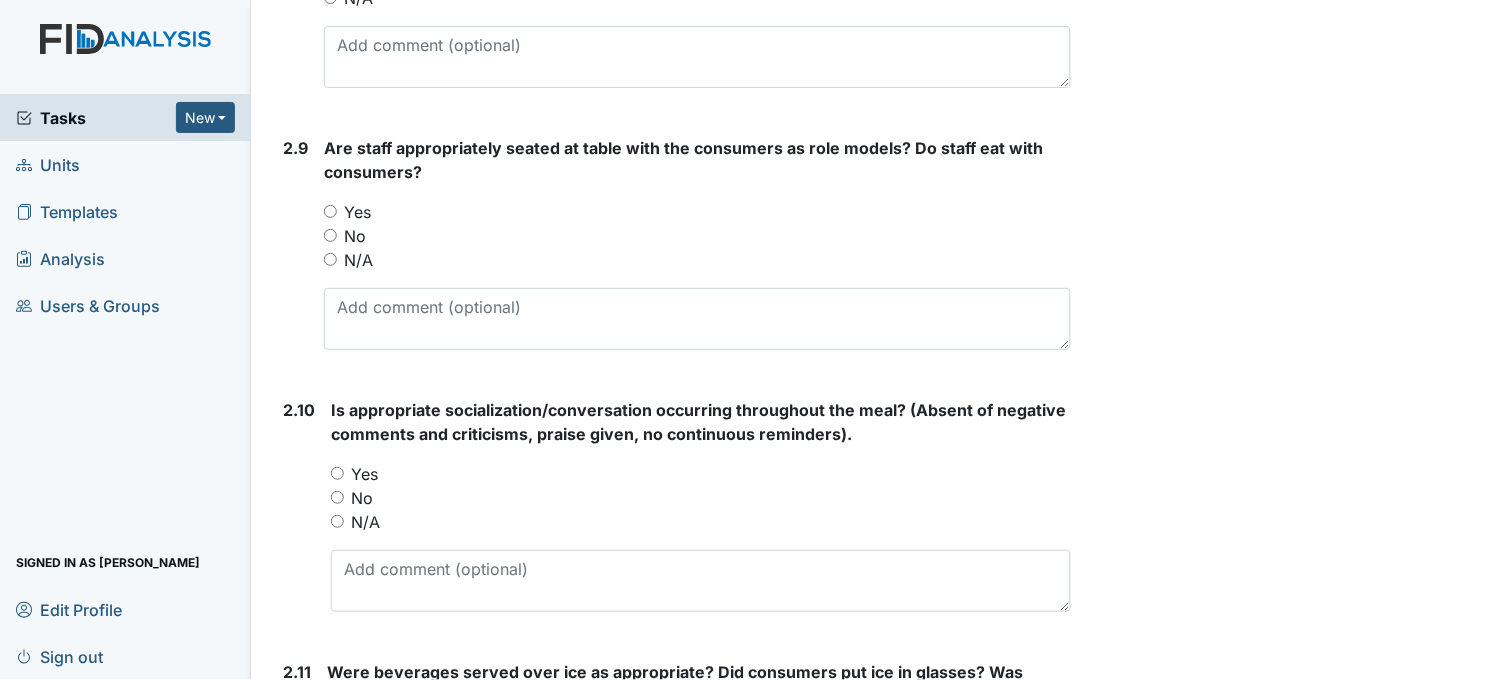 scroll, scrollTop: 3294, scrollLeft: 0, axis: vertical 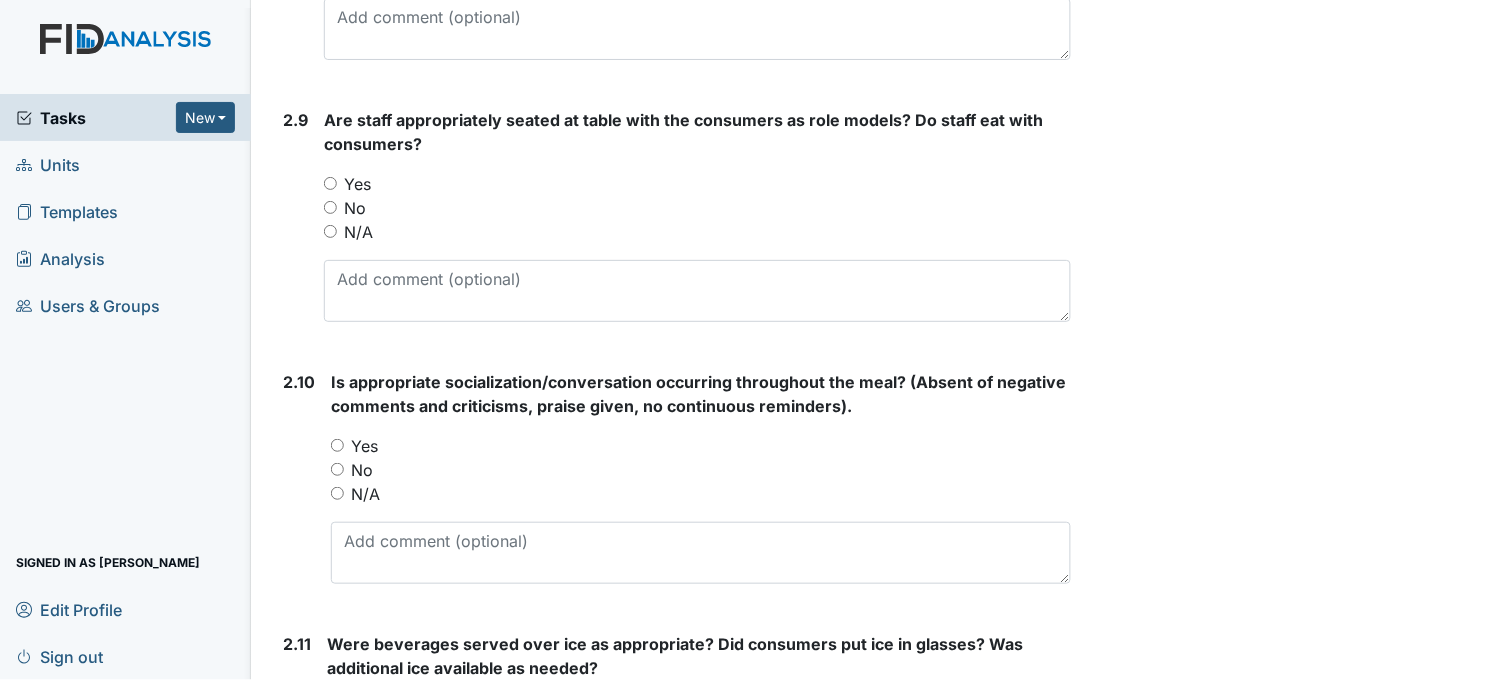 click on "Yes" at bounding box center (330, 183) 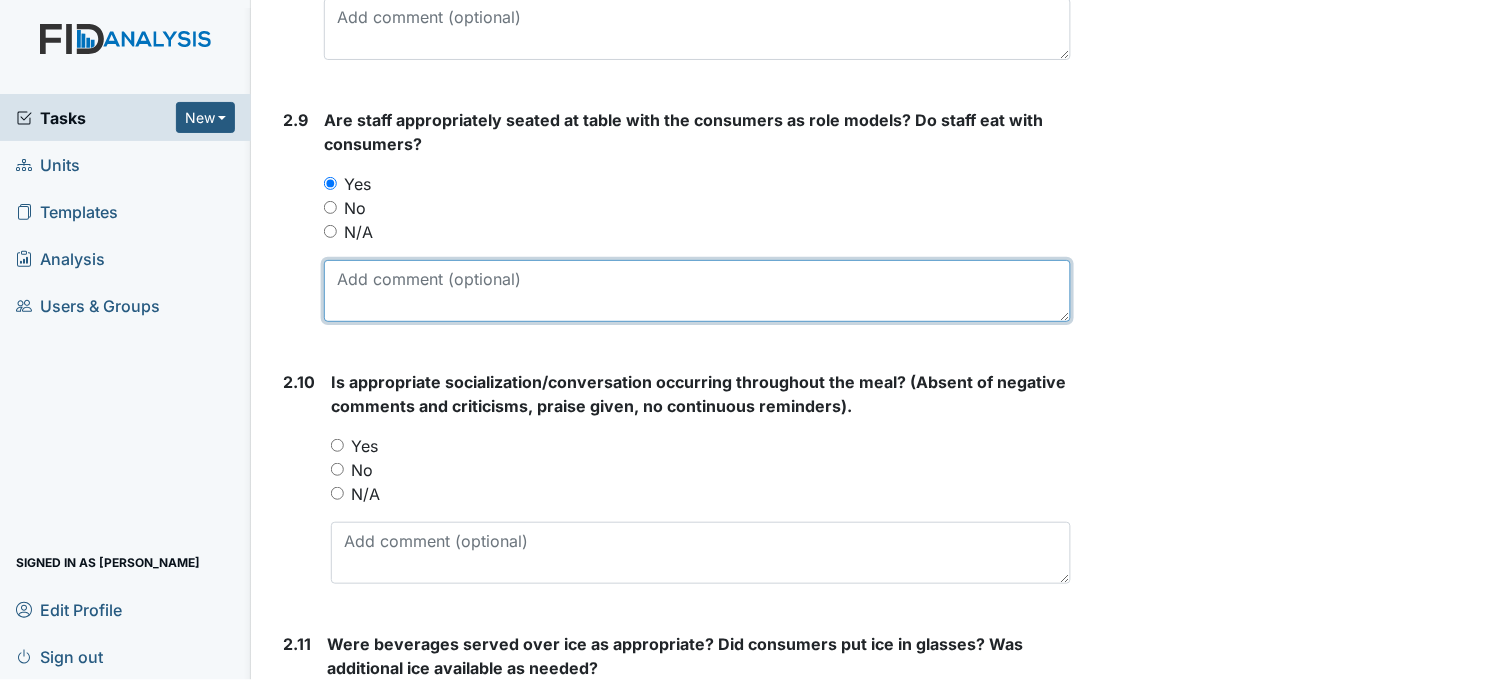 click at bounding box center (697, 291) 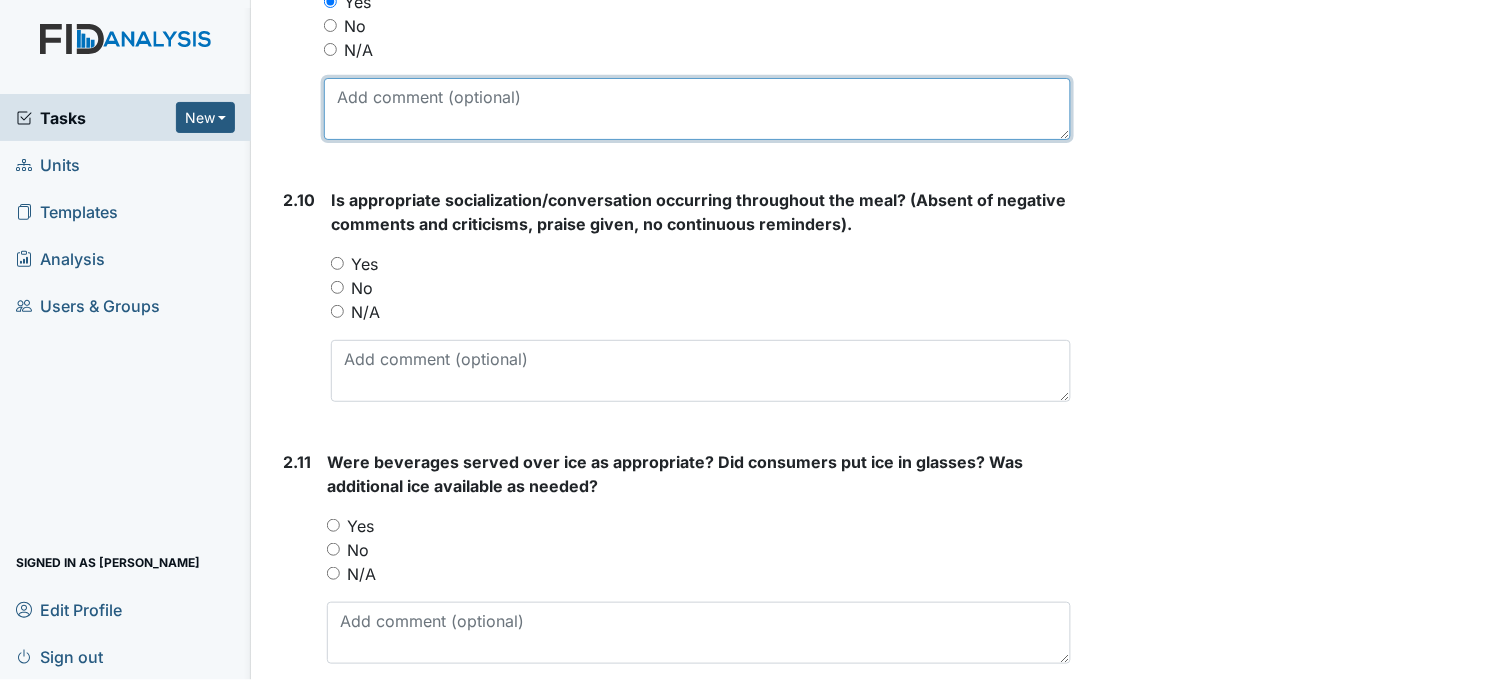 scroll, scrollTop: 3516, scrollLeft: 0, axis: vertical 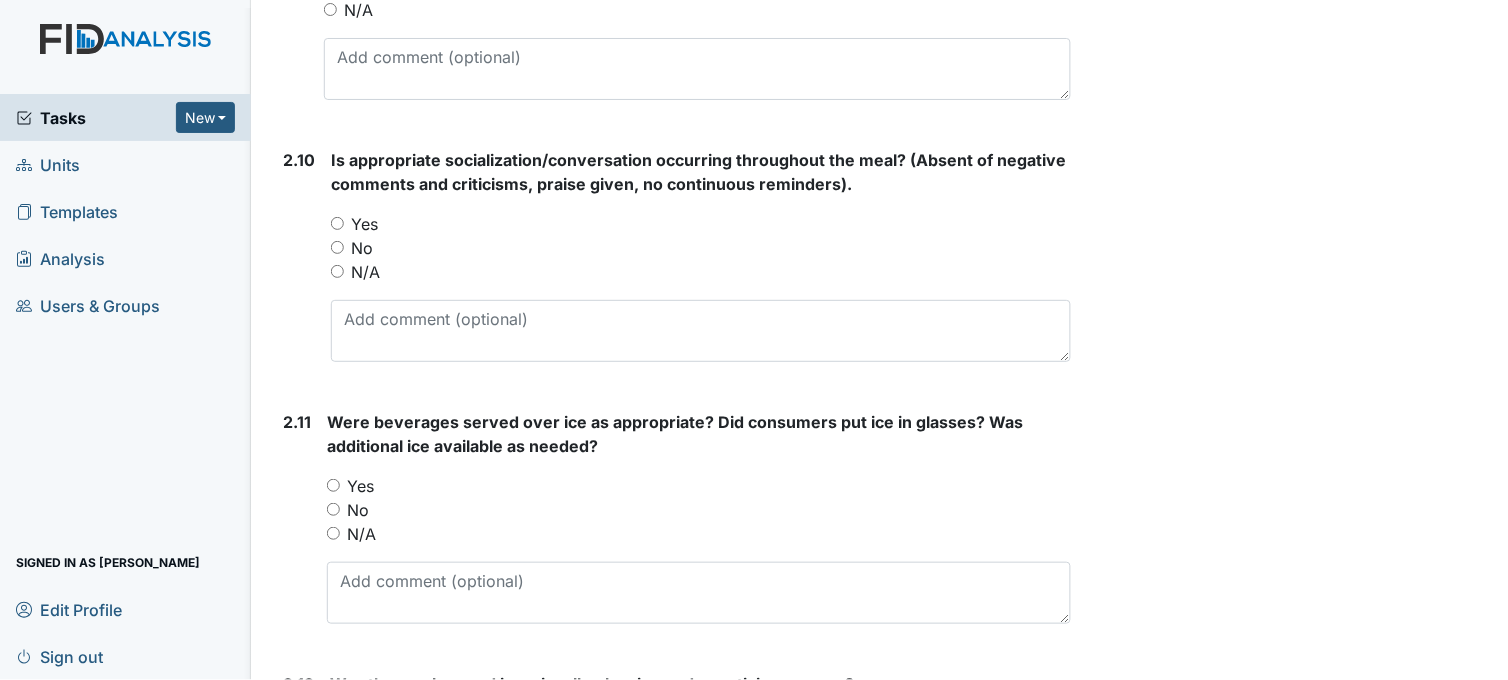 click on "Yes" at bounding box center (337, 223) 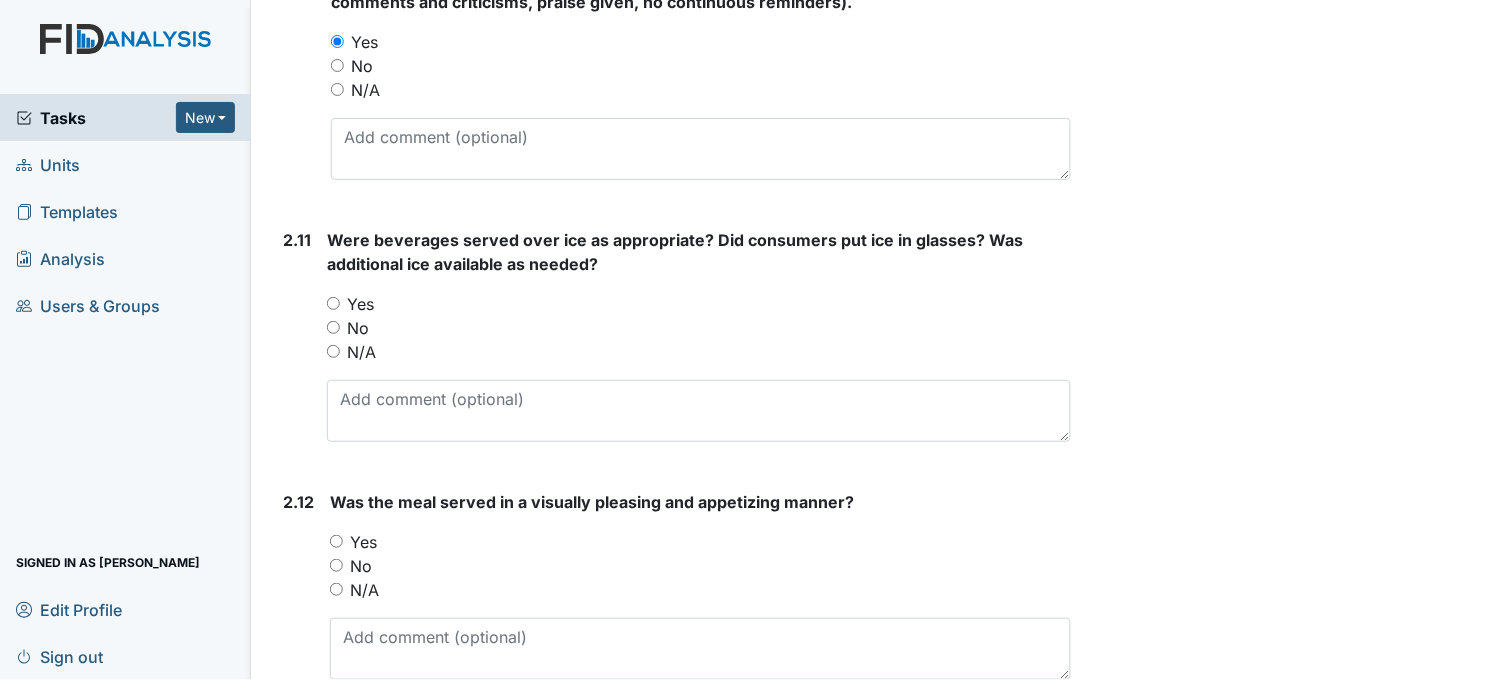 scroll, scrollTop: 3738, scrollLeft: 0, axis: vertical 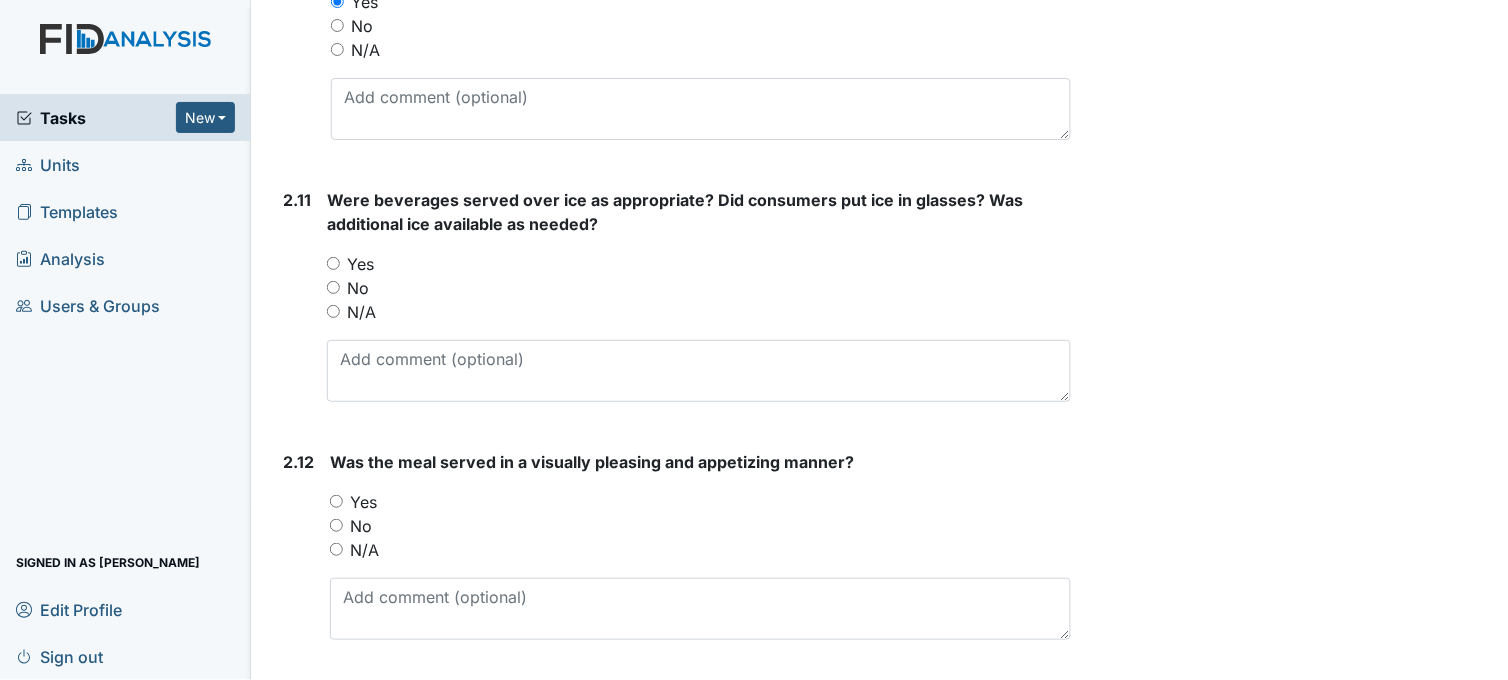 click on "Yes" at bounding box center (333, 263) 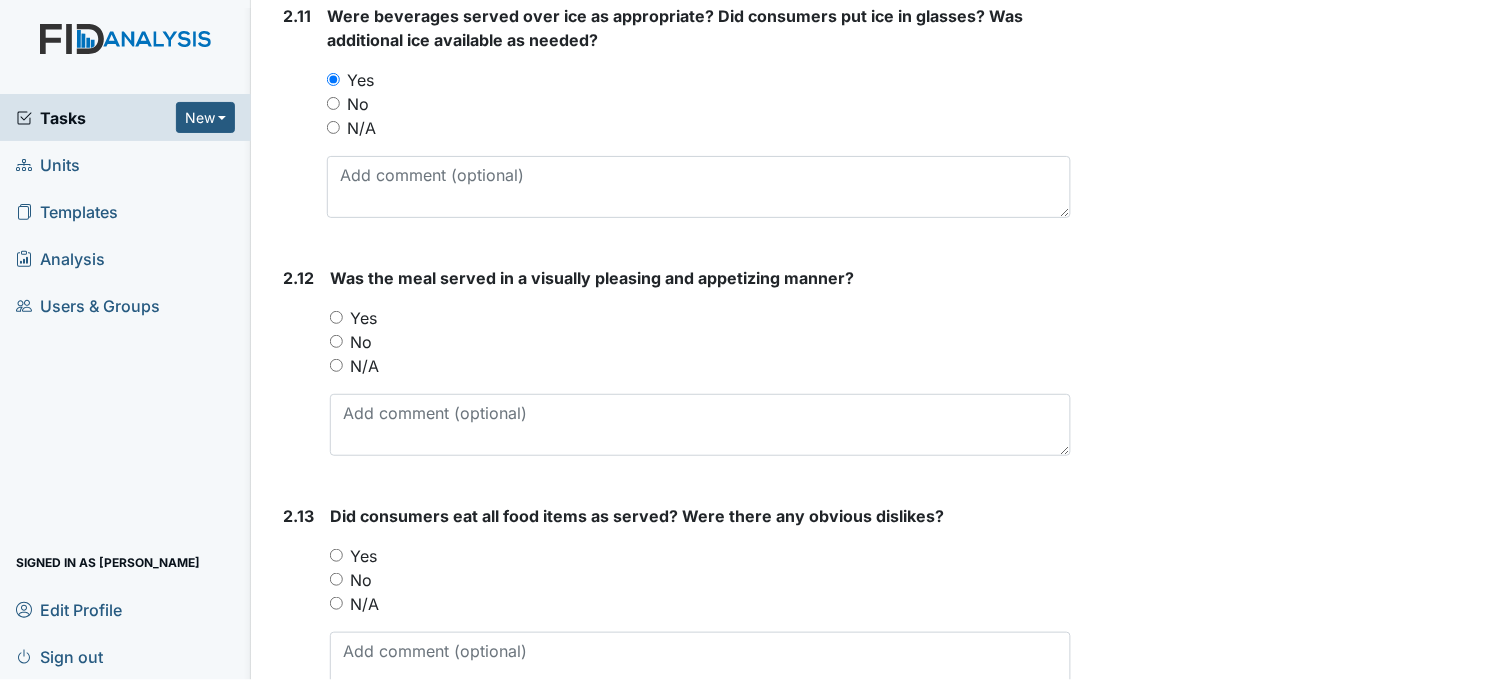scroll, scrollTop: 3961, scrollLeft: 0, axis: vertical 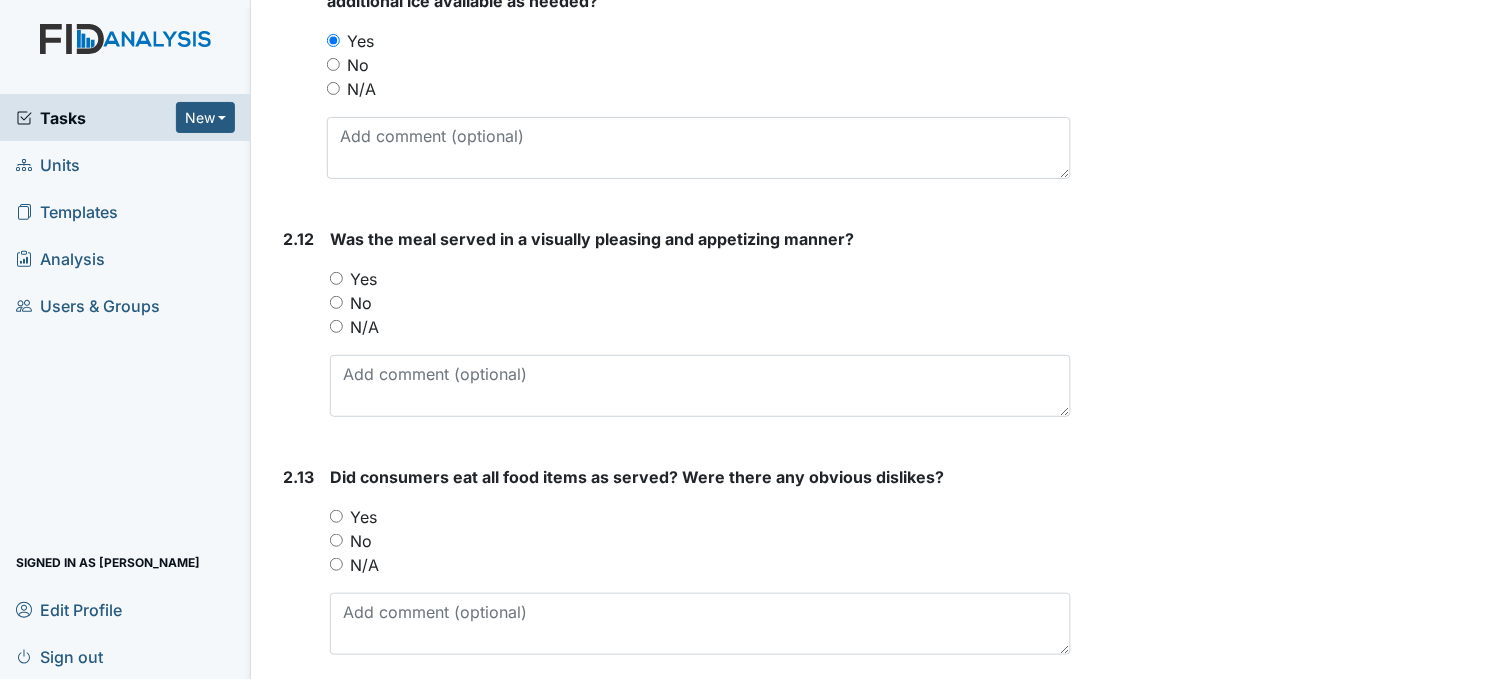 click on "Yes" at bounding box center (336, 278) 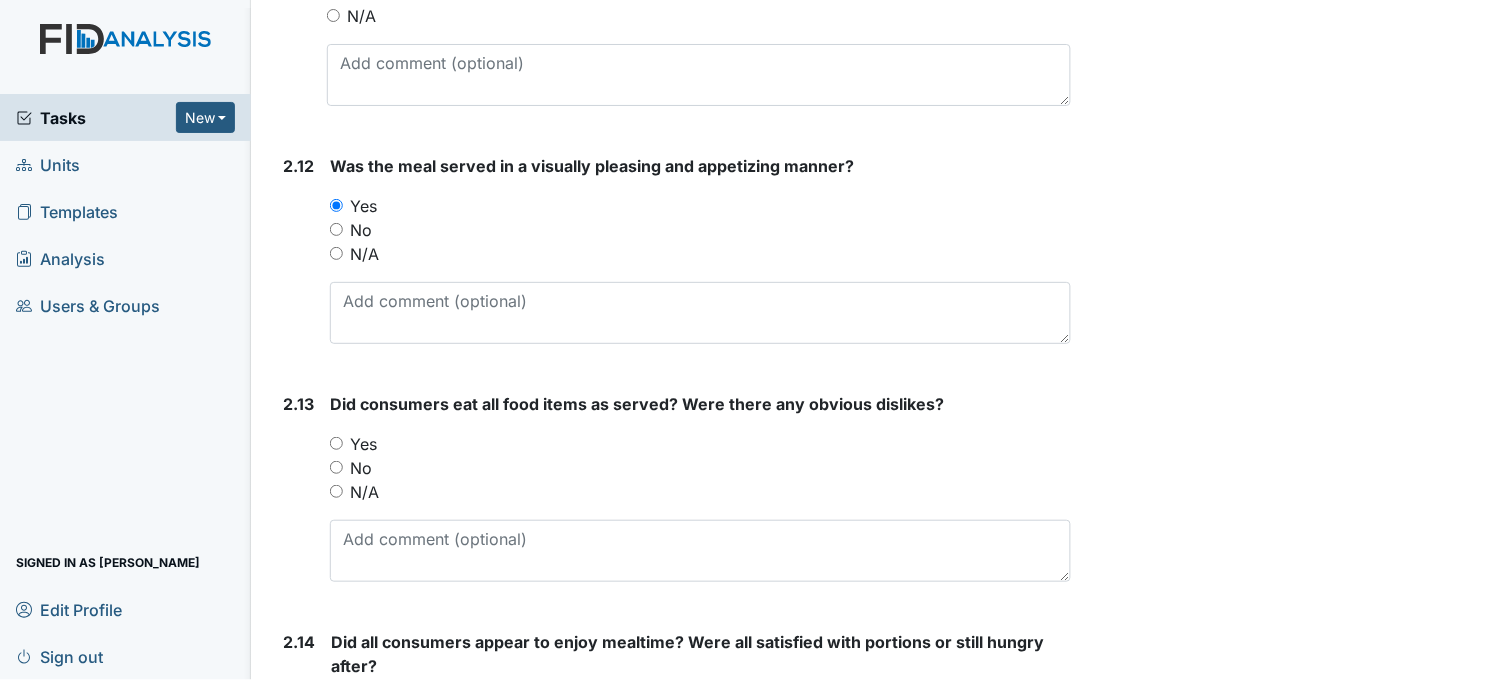 scroll, scrollTop: 4183, scrollLeft: 0, axis: vertical 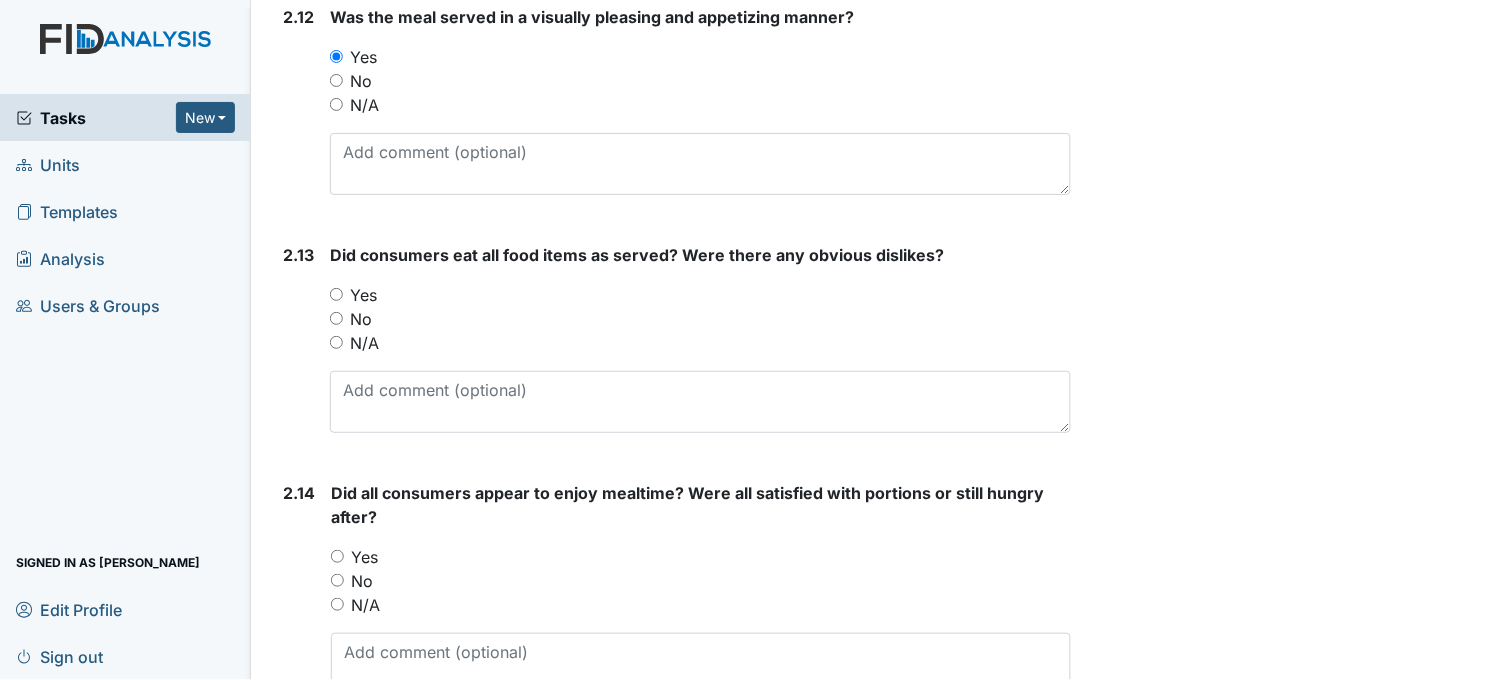 click on "Yes" at bounding box center (336, 294) 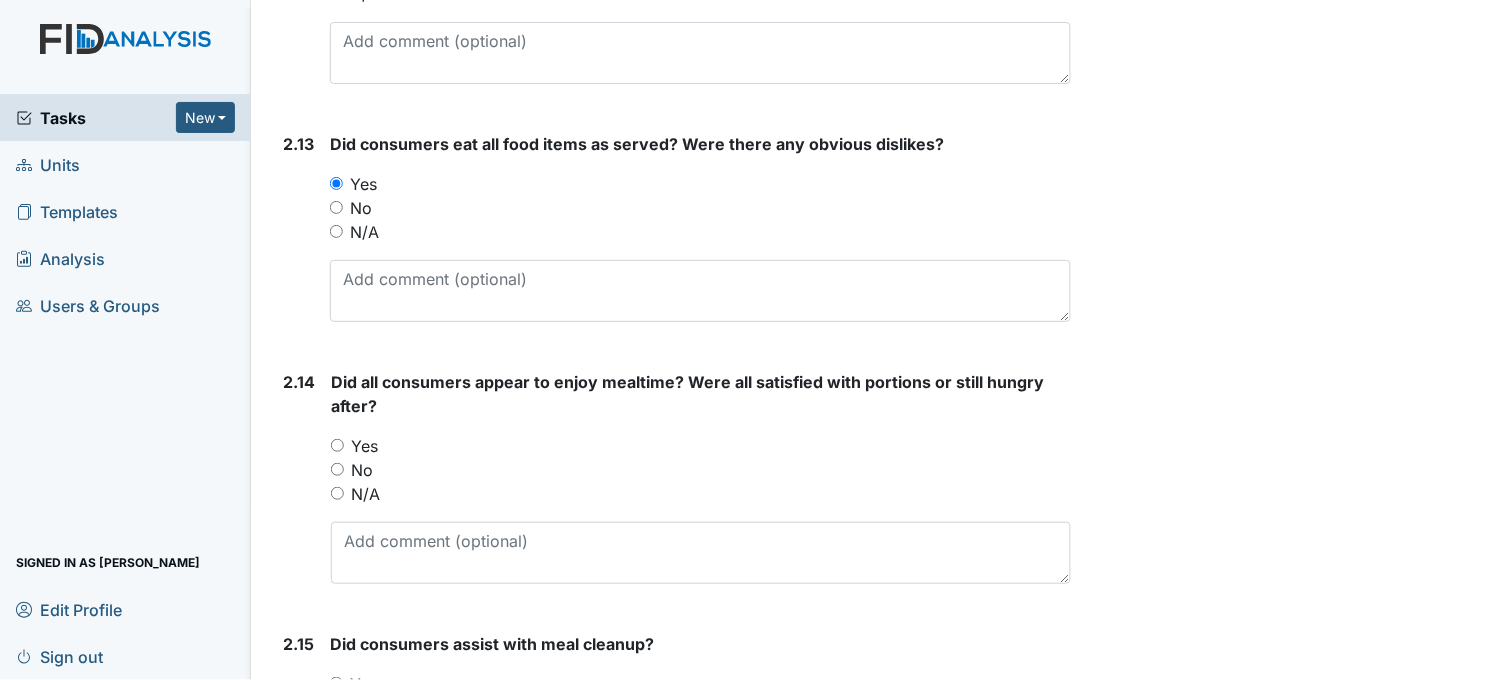 scroll, scrollTop: 4405, scrollLeft: 0, axis: vertical 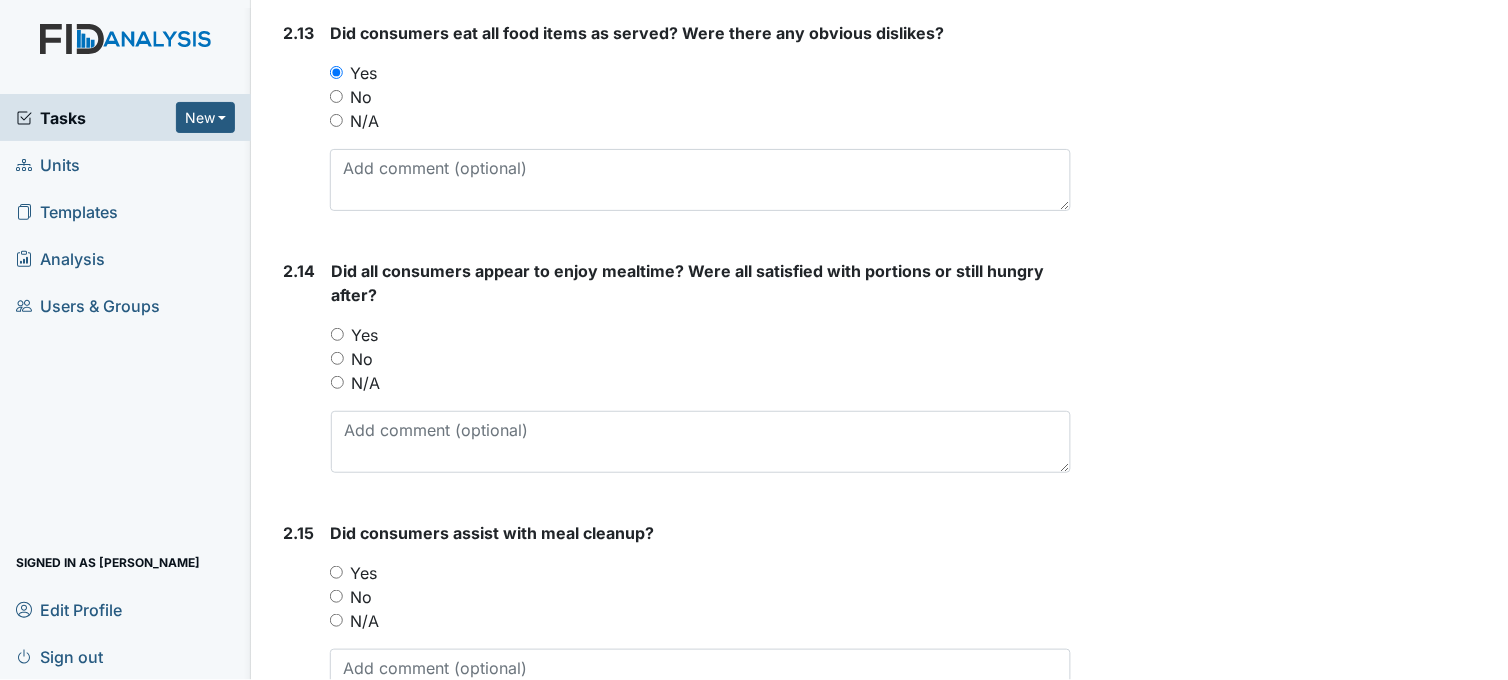 click on "Yes" at bounding box center [337, 334] 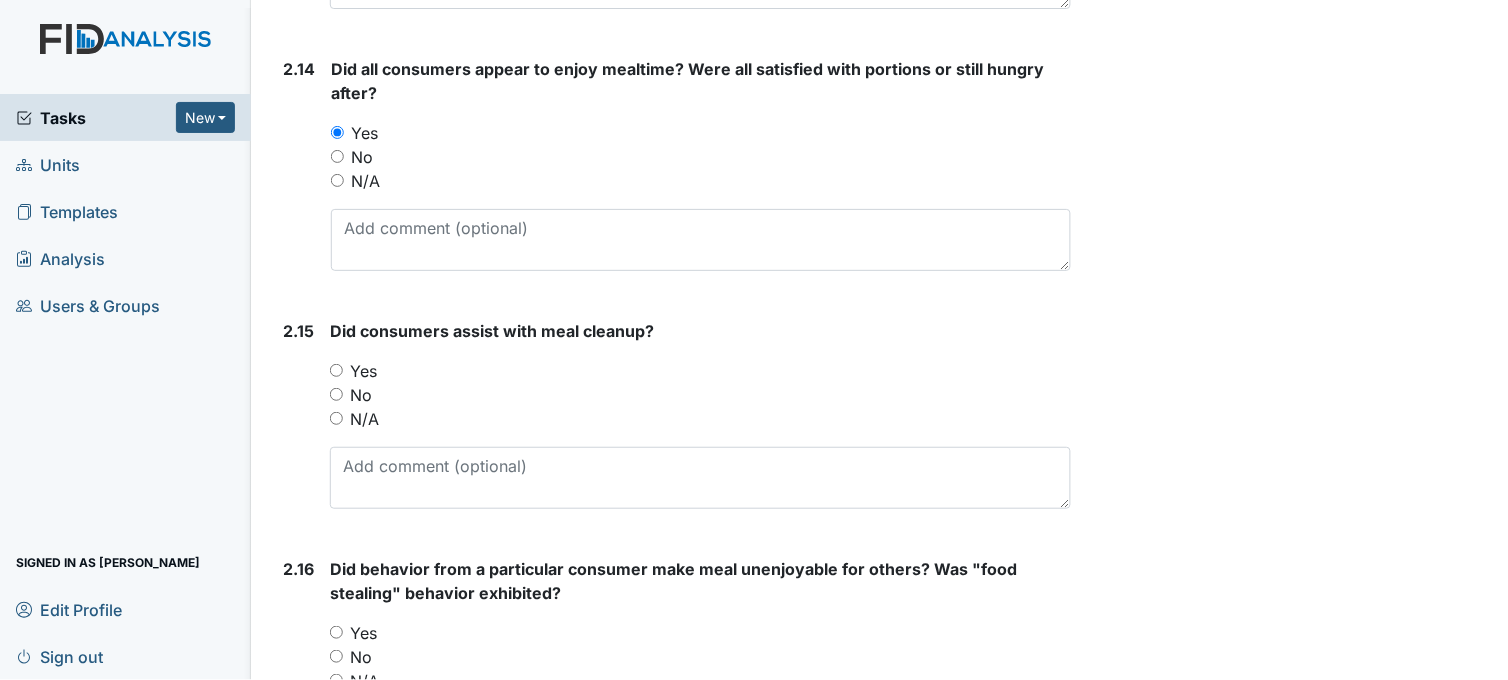scroll, scrollTop: 4627, scrollLeft: 0, axis: vertical 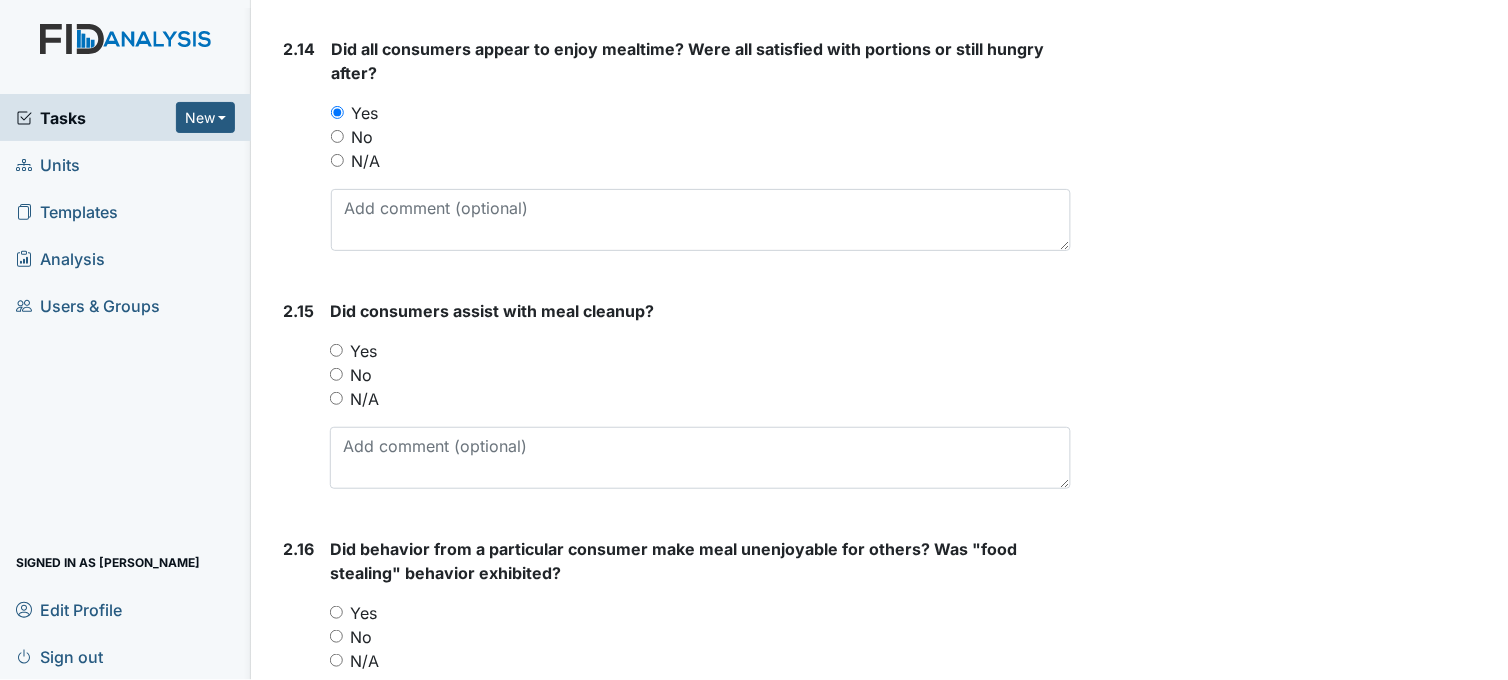 click on "Yes" at bounding box center (336, 350) 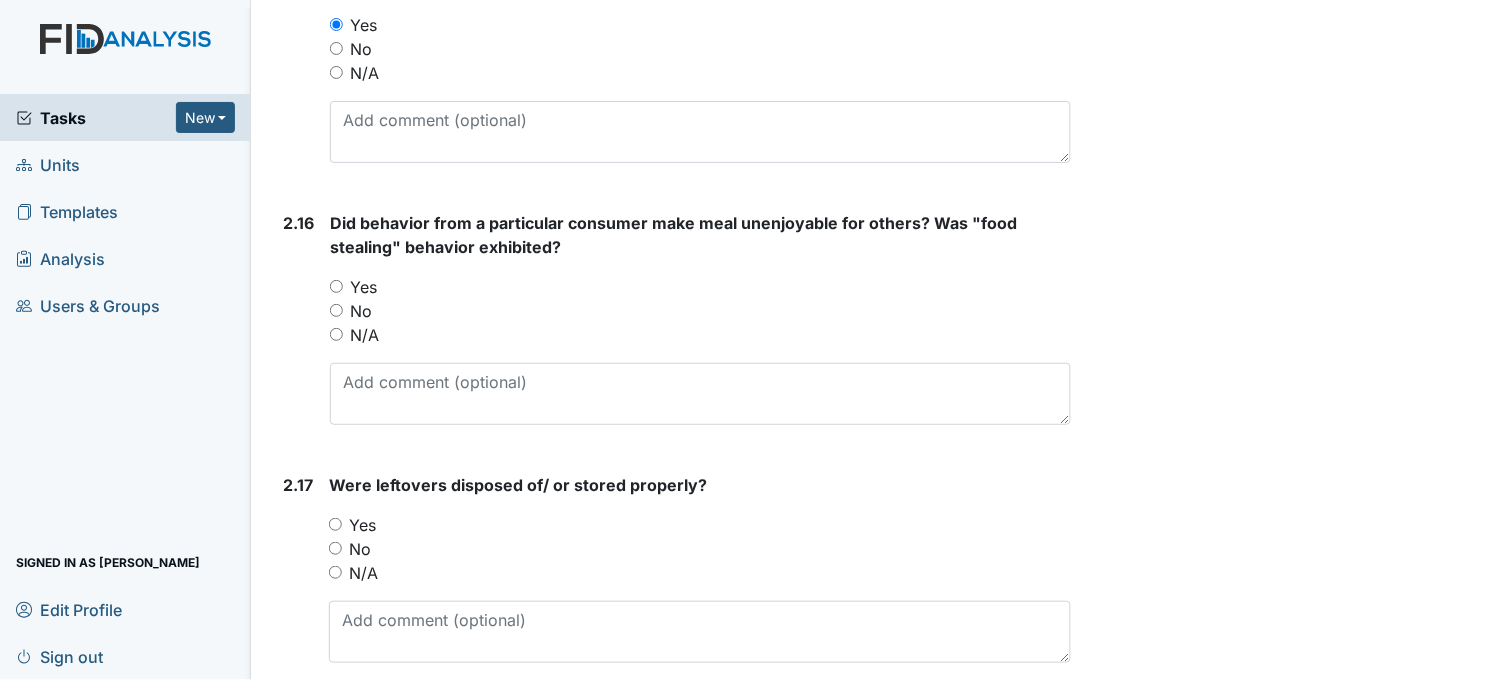 scroll, scrollTop: 4961, scrollLeft: 0, axis: vertical 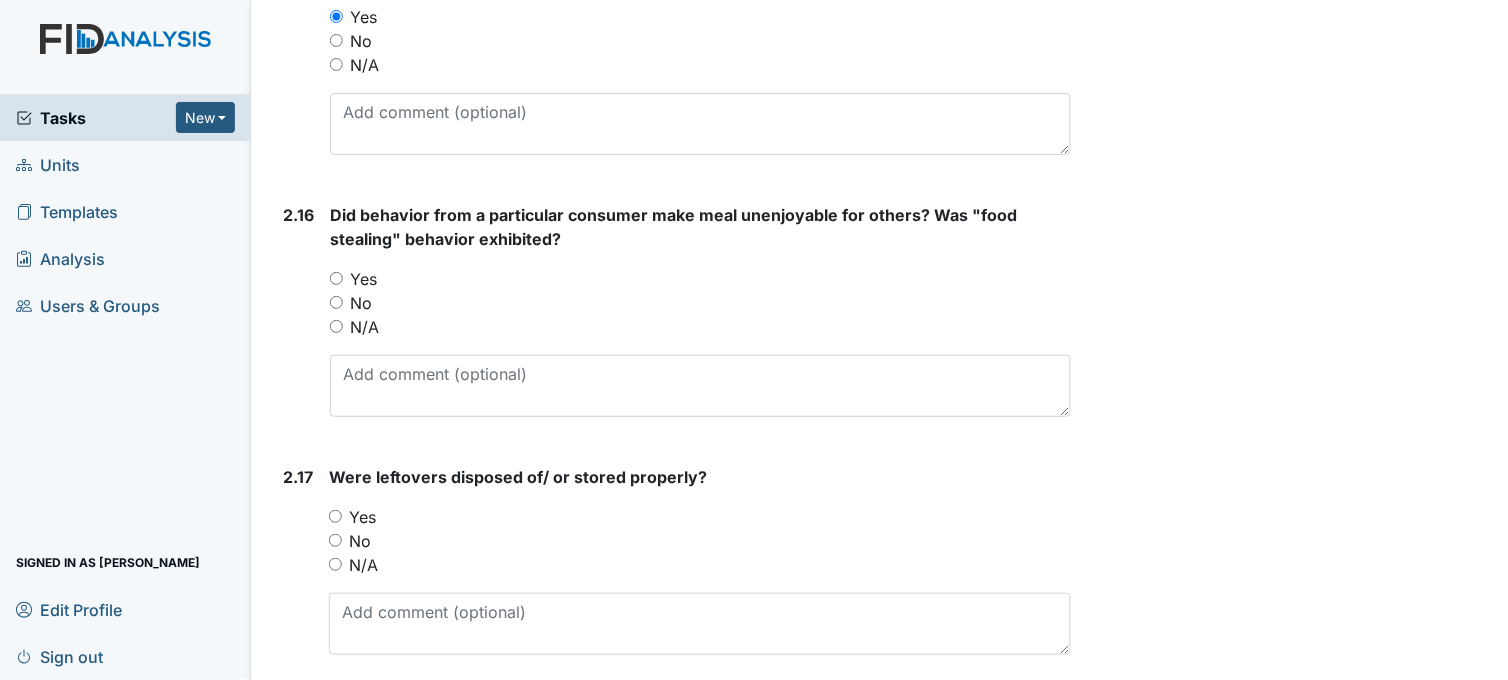 click on "No" at bounding box center (336, 302) 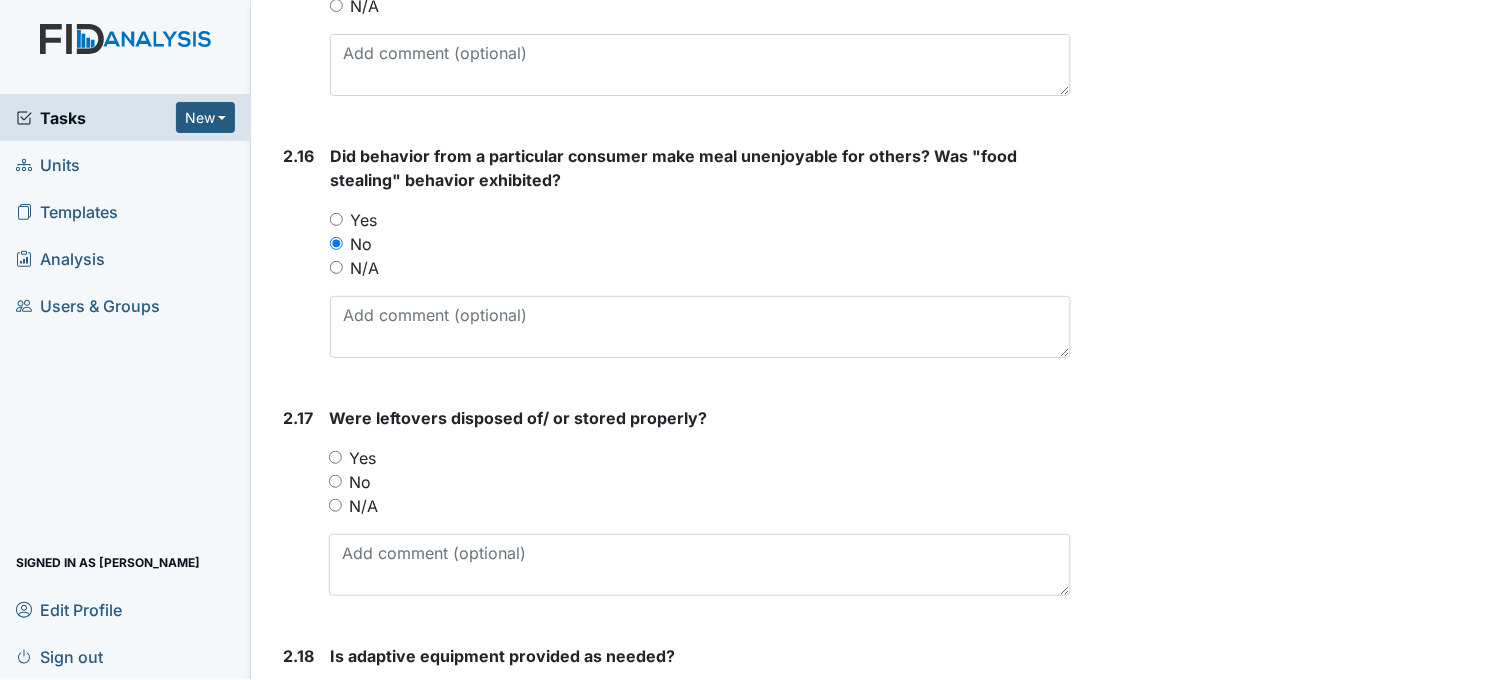 scroll, scrollTop: 5183, scrollLeft: 0, axis: vertical 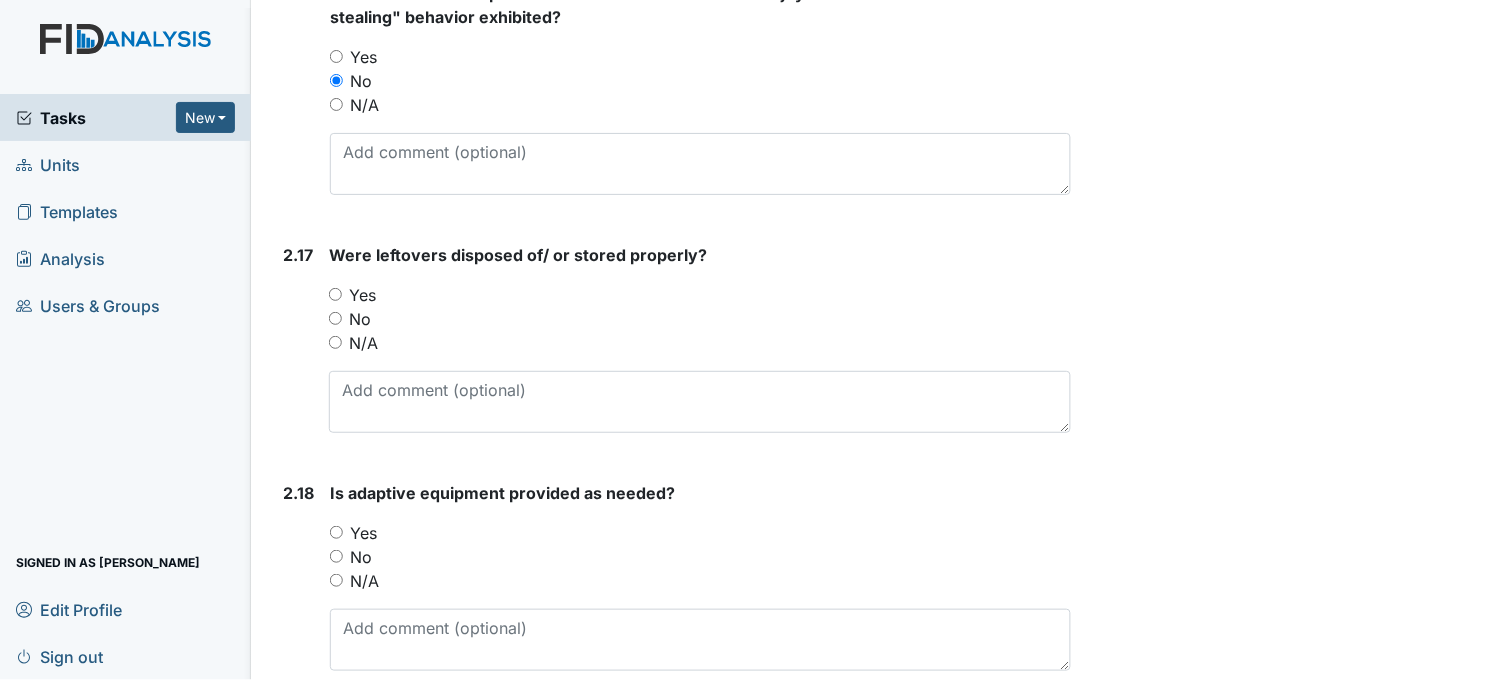 click on "Yes" at bounding box center [335, 294] 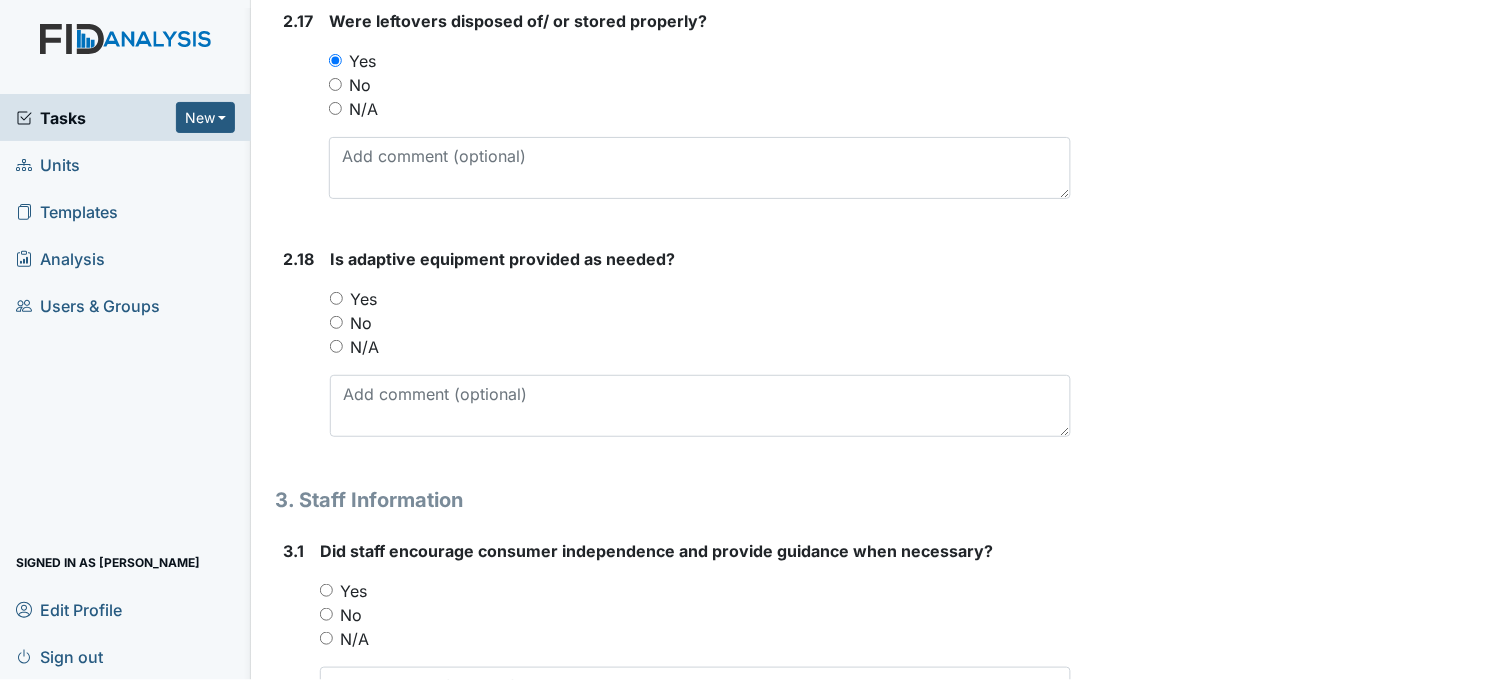 scroll, scrollTop: 5516, scrollLeft: 0, axis: vertical 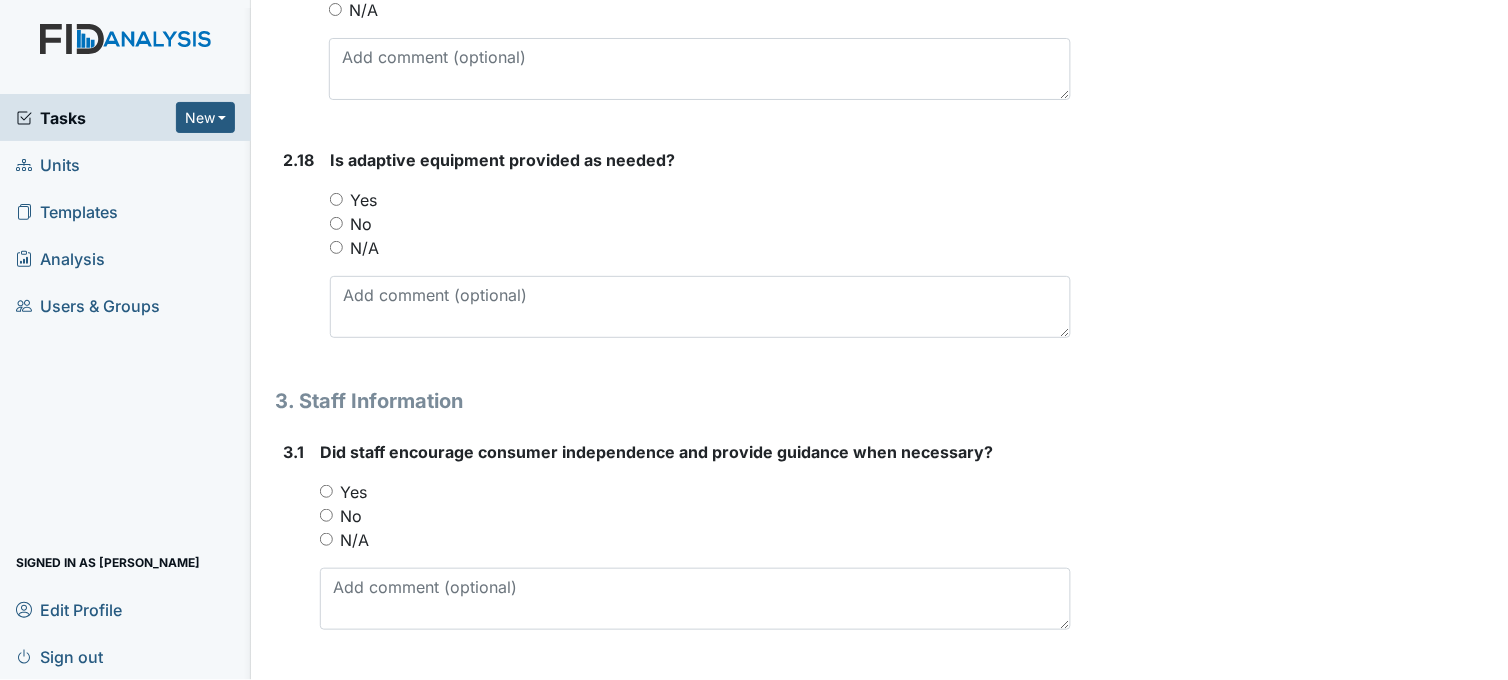 click on "Yes" at bounding box center [336, 199] 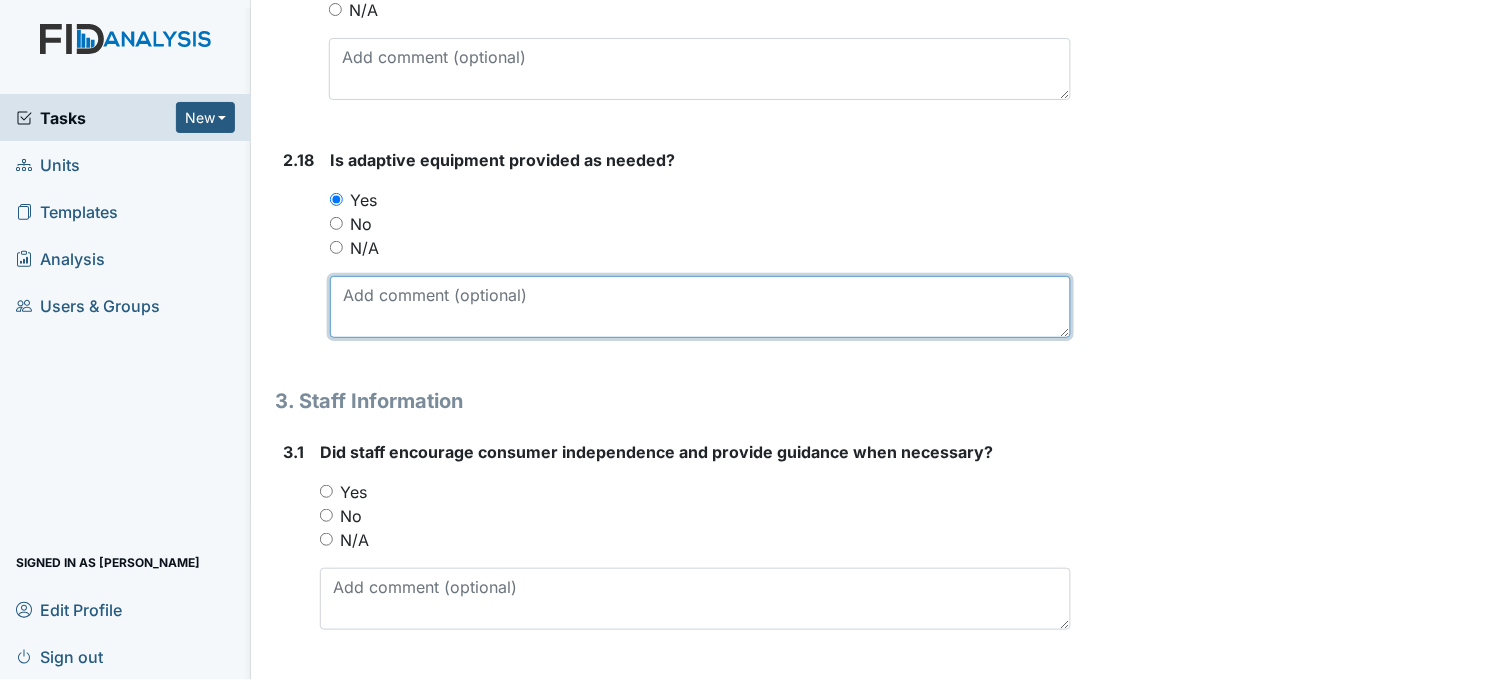 click at bounding box center [700, 307] 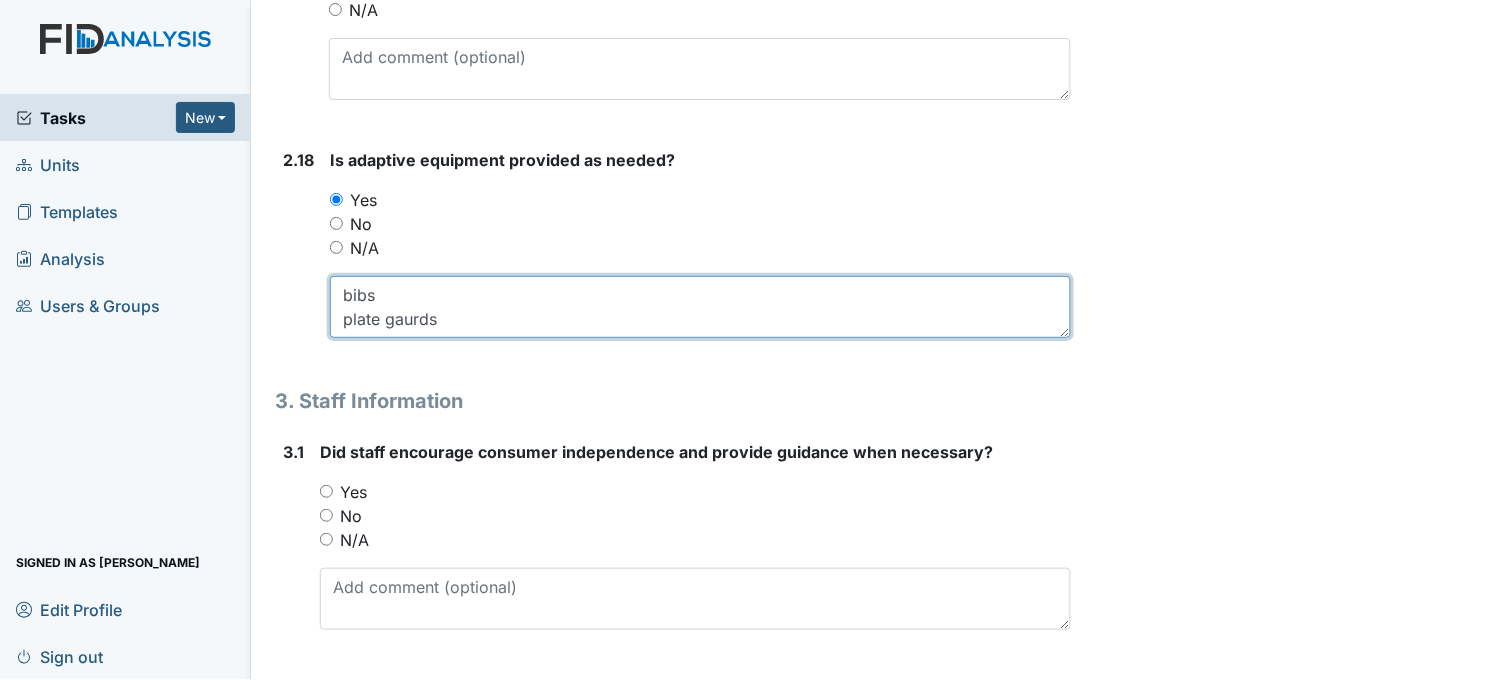 scroll, scrollTop: 15, scrollLeft: 0, axis: vertical 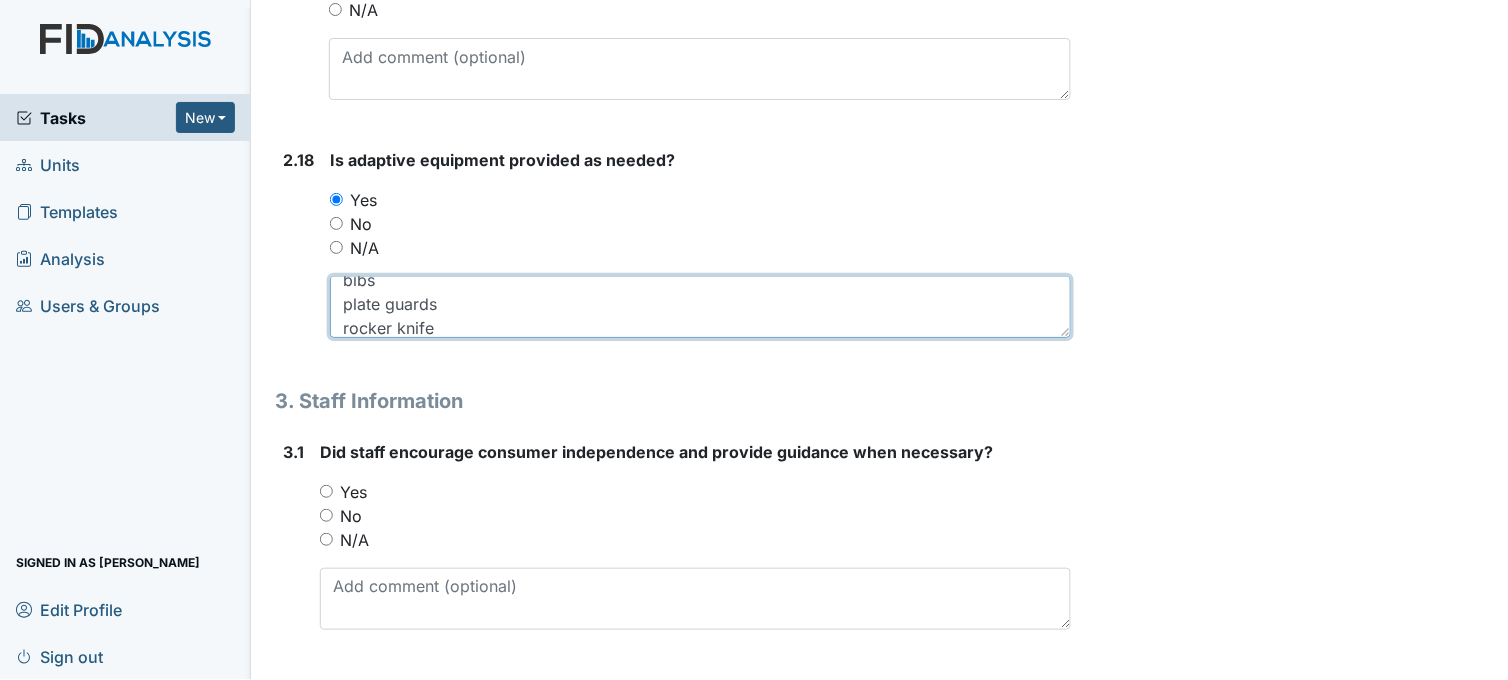 type on "bibs
plate guards
rocker knife" 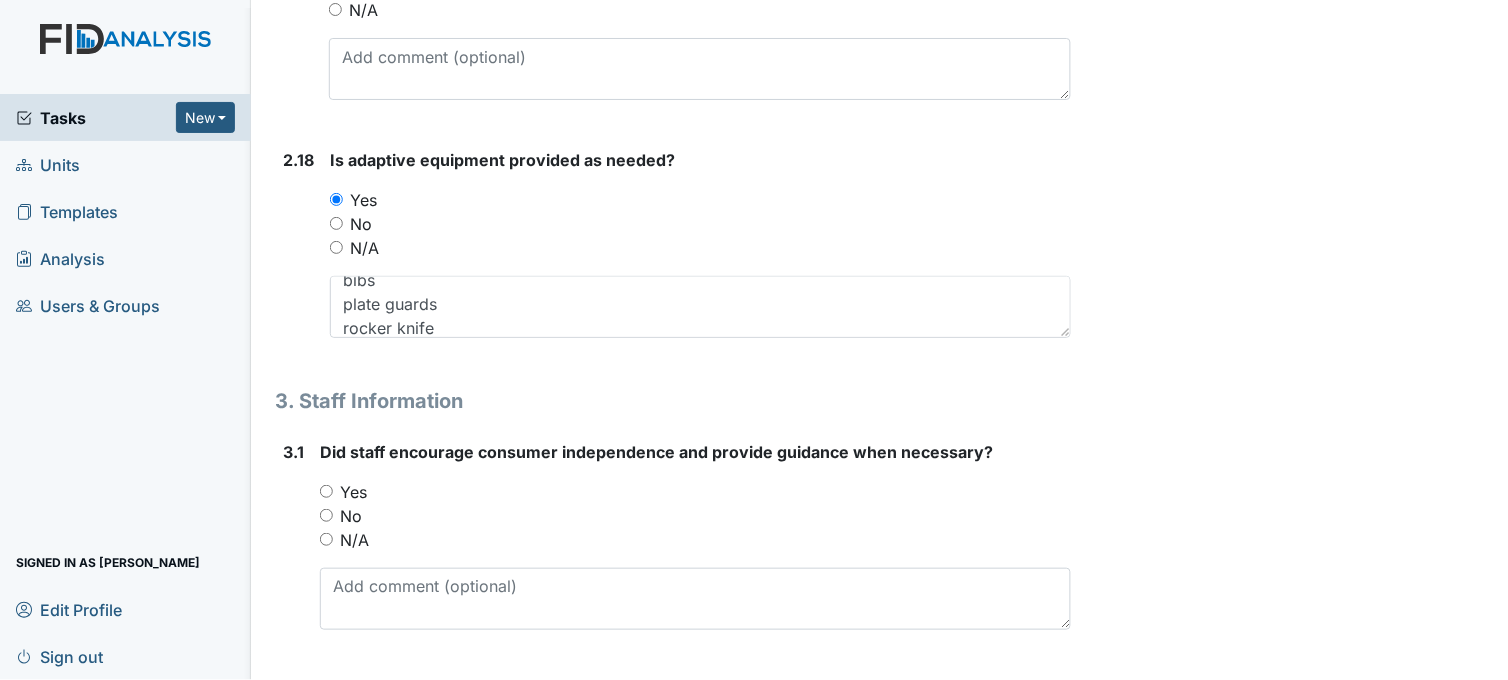 click on "Archive Task
×
Are you sure you want to archive this task? It will appear as incomplete on reports.
Archive
Delete Task
×
Are you sure you want to delete this task?
Delete
Save
Sheniqua Howell assigned on Jul 11, 2025." at bounding box center [1292, -2154] 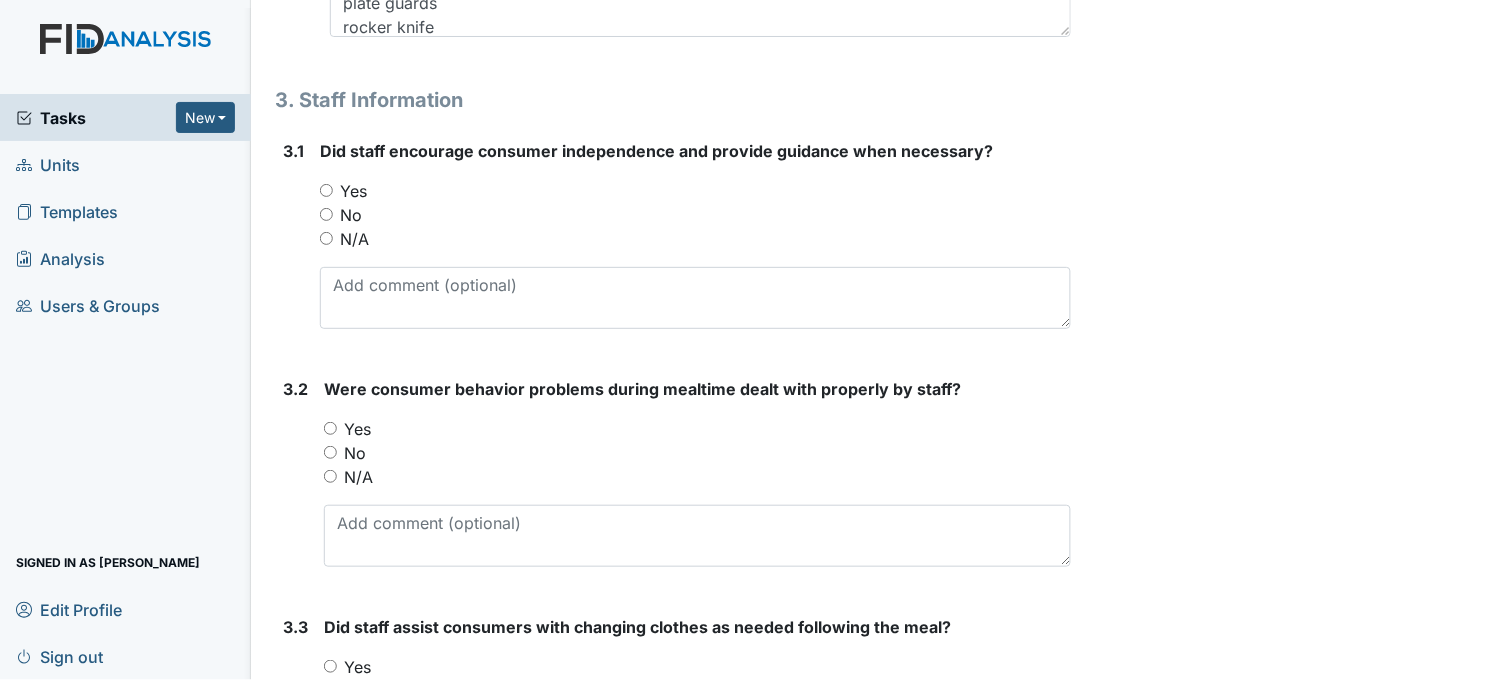 scroll, scrollTop: 5850, scrollLeft: 0, axis: vertical 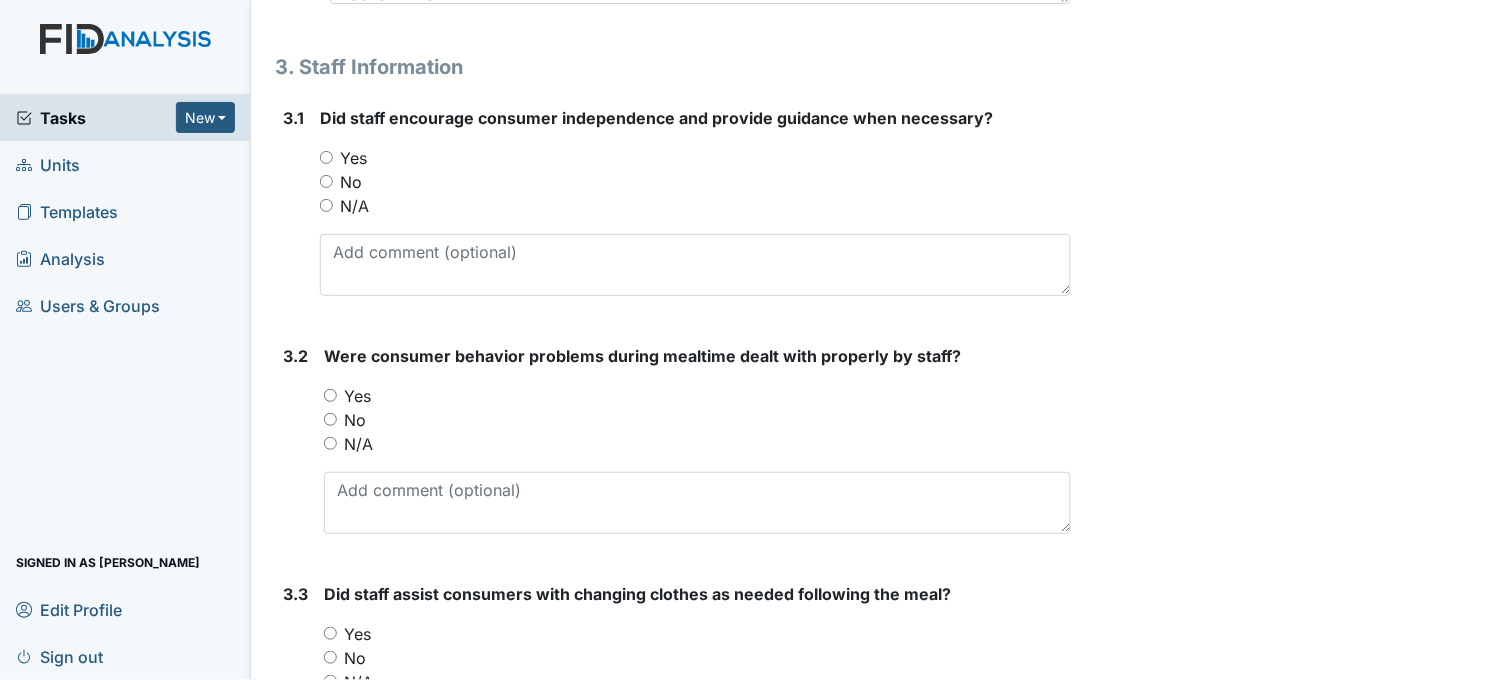 click on "Yes" at bounding box center [326, 157] 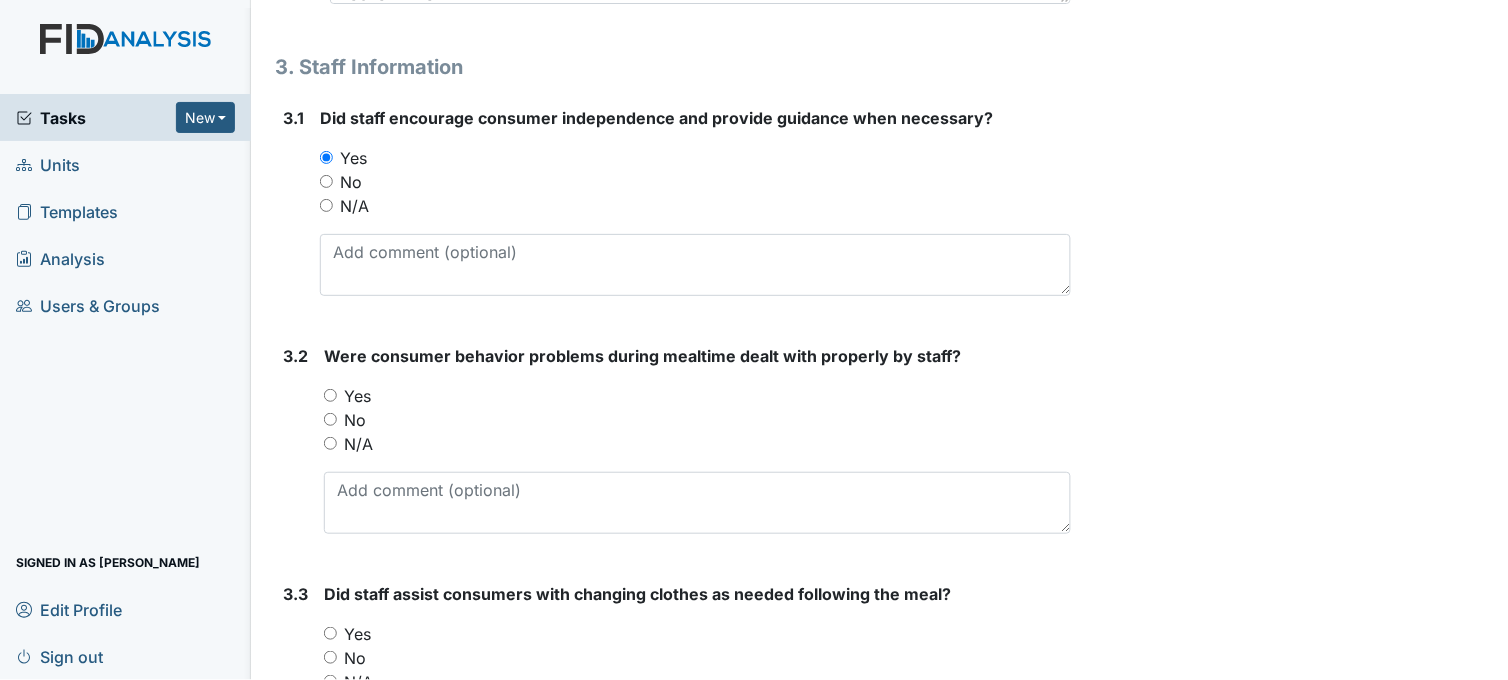 click on "No" at bounding box center [326, 181] 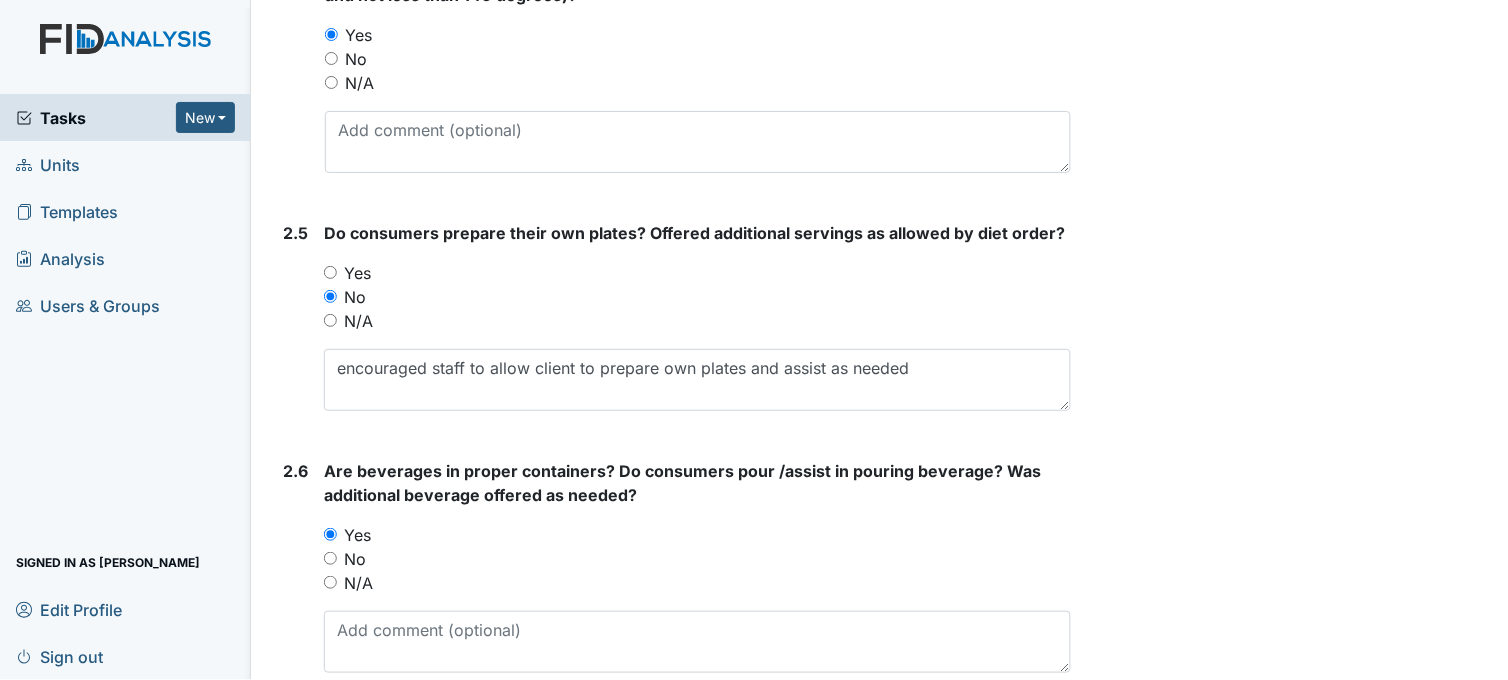 scroll, scrollTop: 2294, scrollLeft: 0, axis: vertical 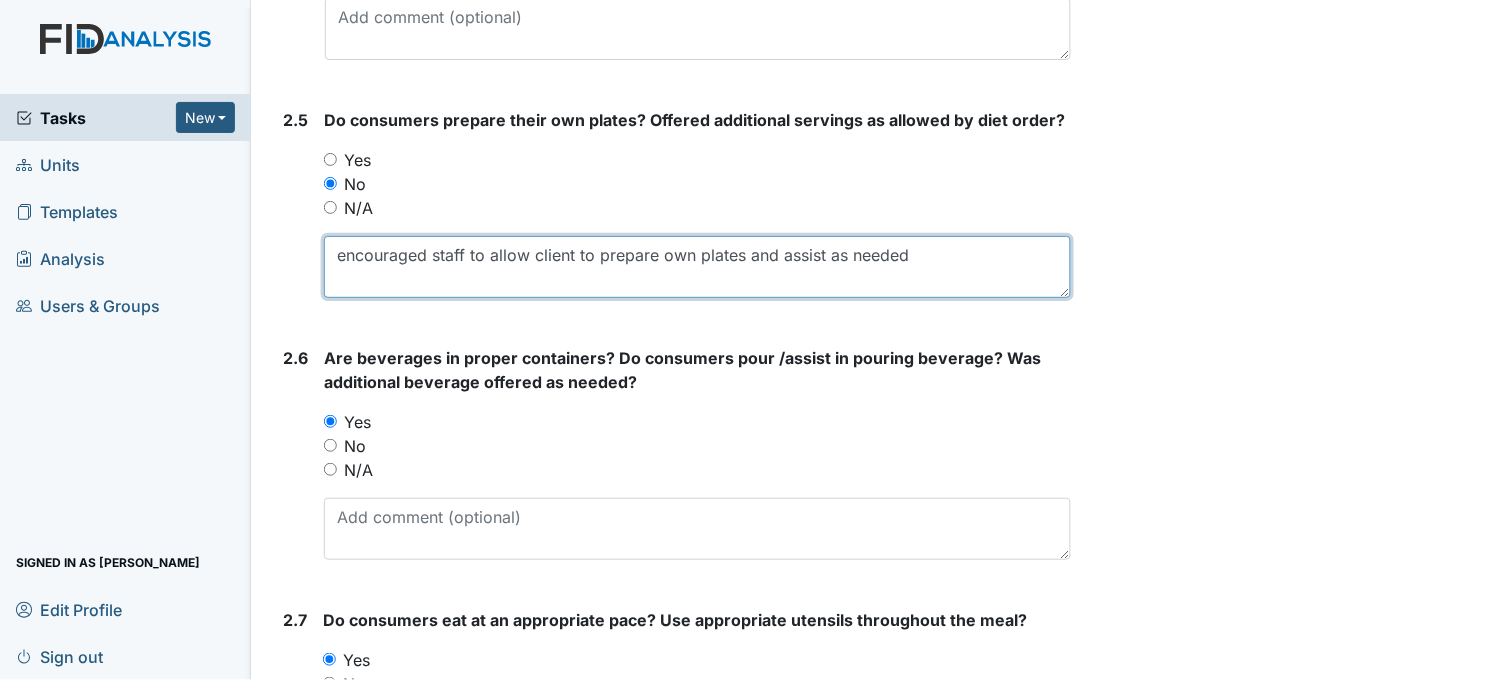 drag, startPoint x: 335, startPoint y: 254, endPoint x: 906, endPoint y: 253, distance: 571.00085 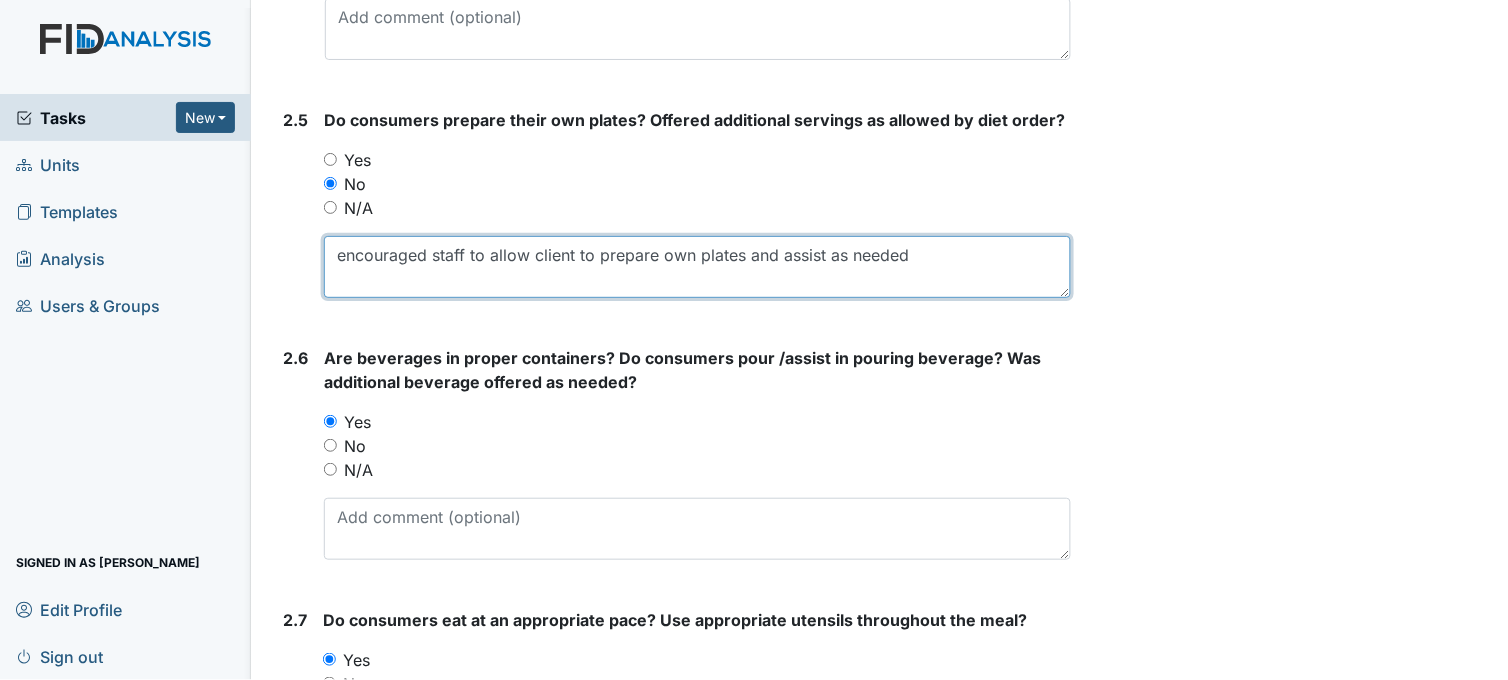 click on "encouraged staff to allow client to prepare own plates and assist as needed" at bounding box center [697, 267] 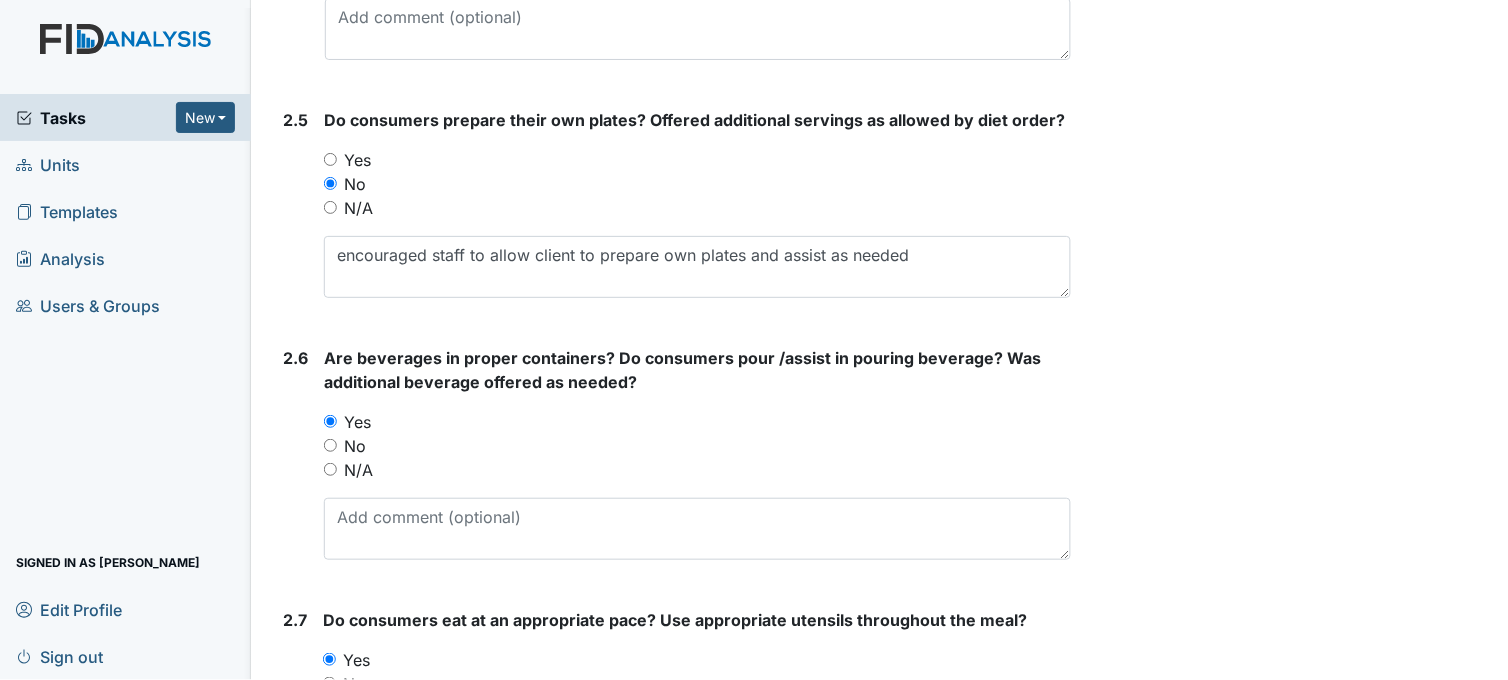 click on "Are beverages in proper containers?  Do consumers pour /assist in pouring beverage?  Was additional beverage offered as needed?
You must select one of the below options.
Yes
No
N/A" at bounding box center (697, 453) 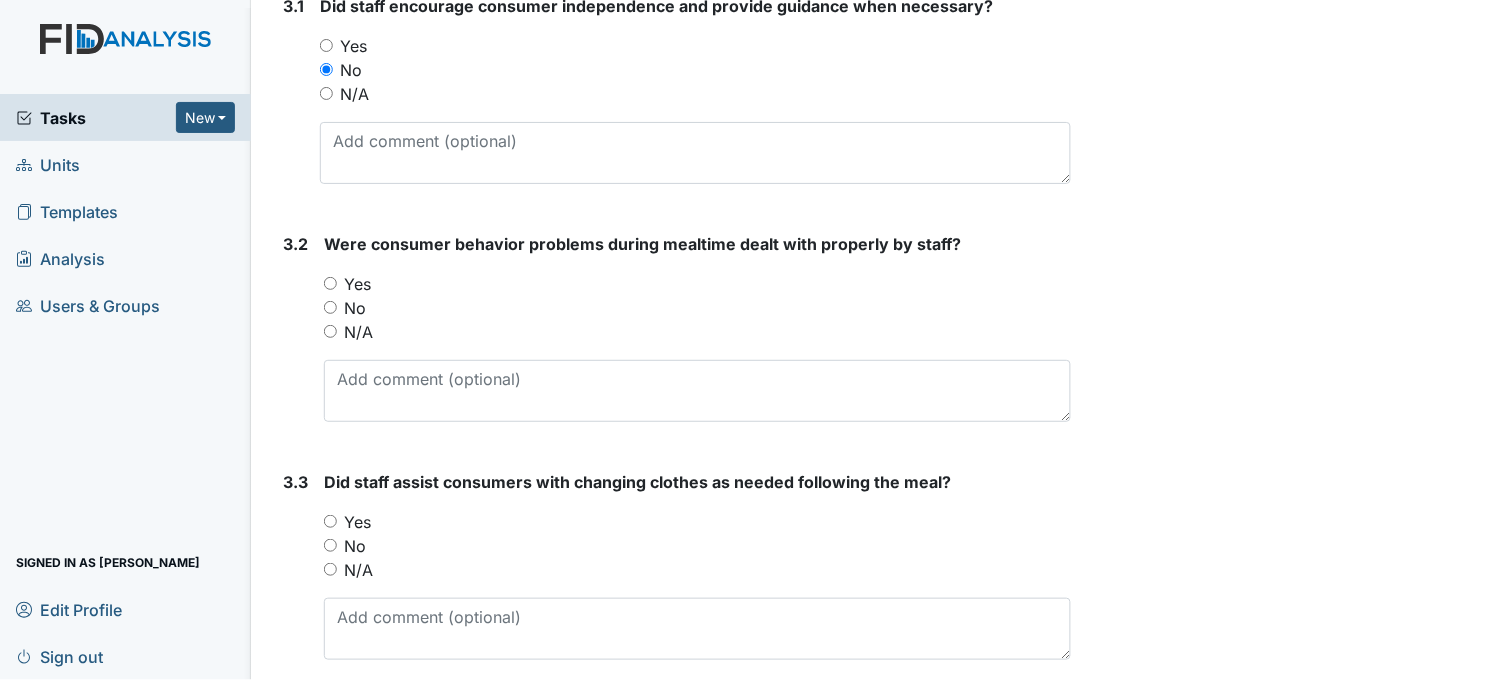scroll, scrollTop: 5714, scrollLeft: 0, axis: vertical 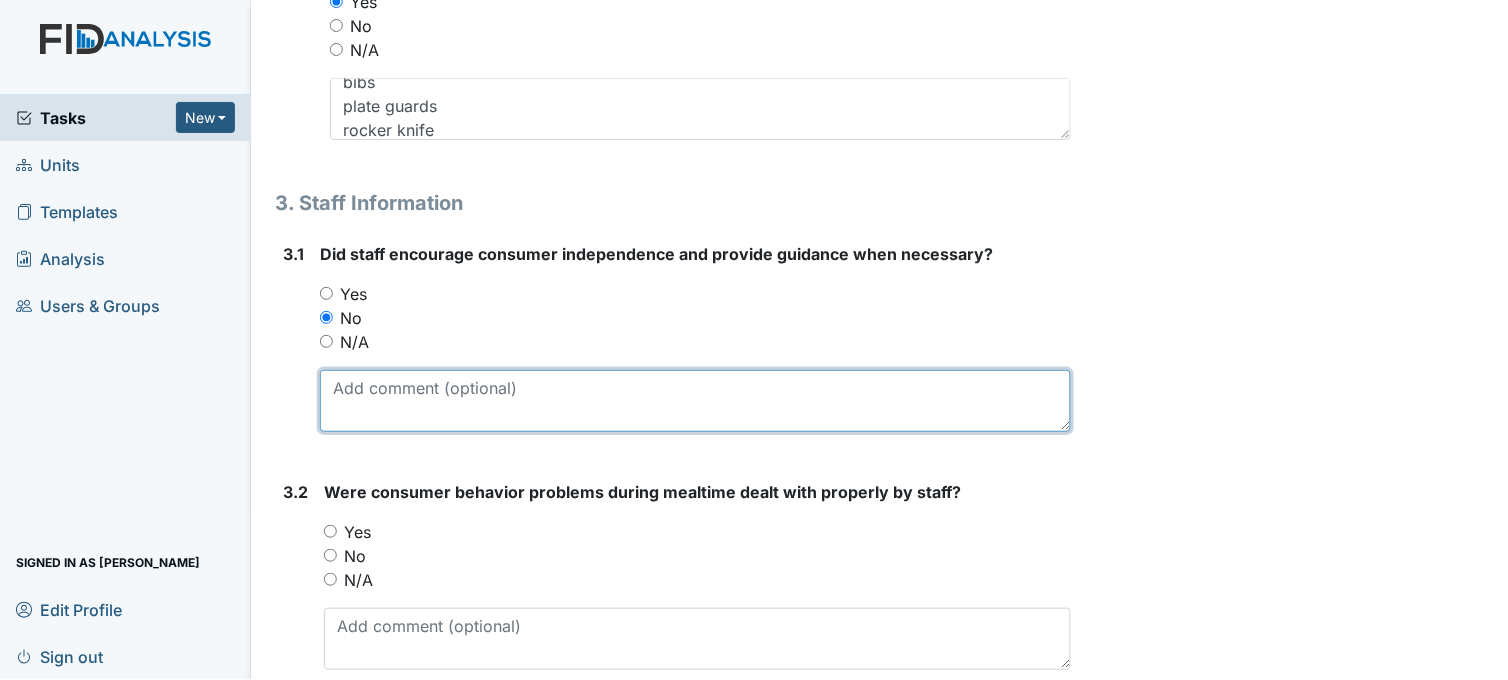 click at bounding box center [695, 401] 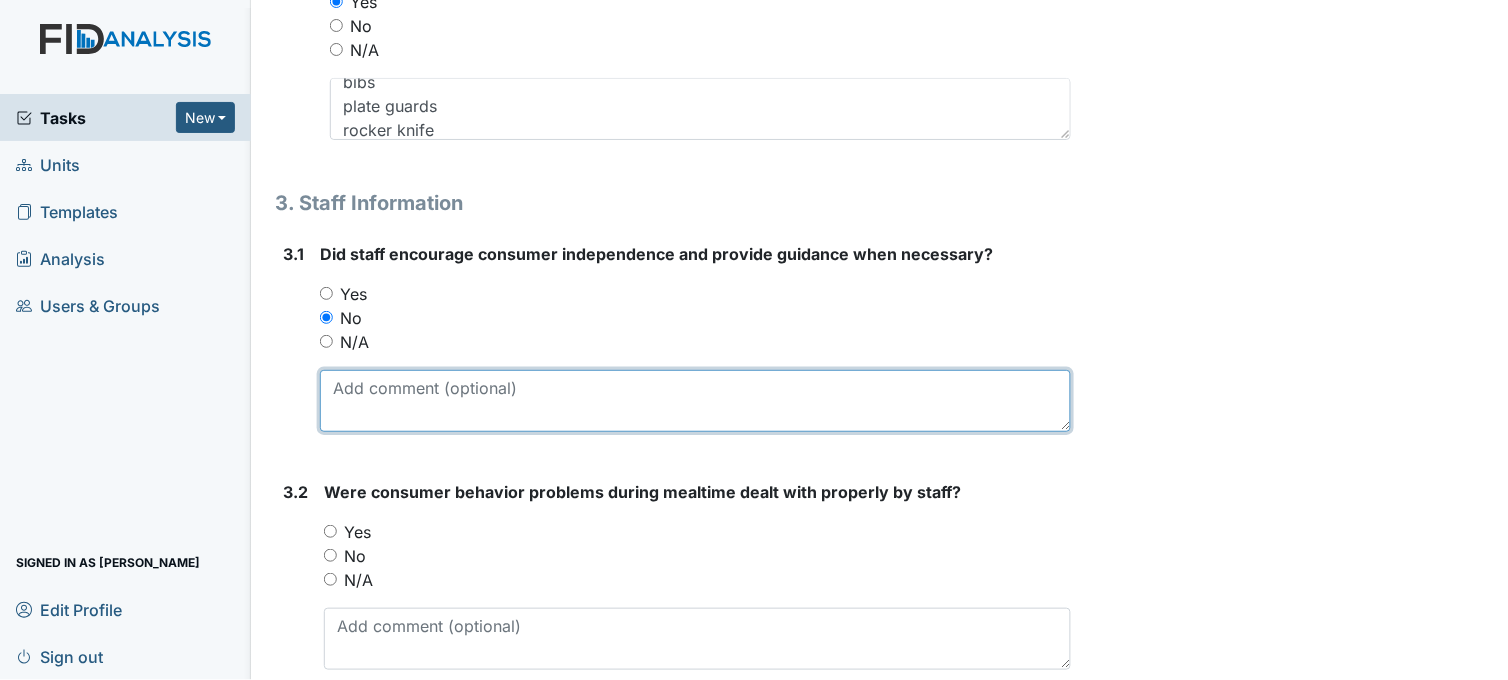 paste on "encouraged staff to allow client to prepare own plates and assist as needed" 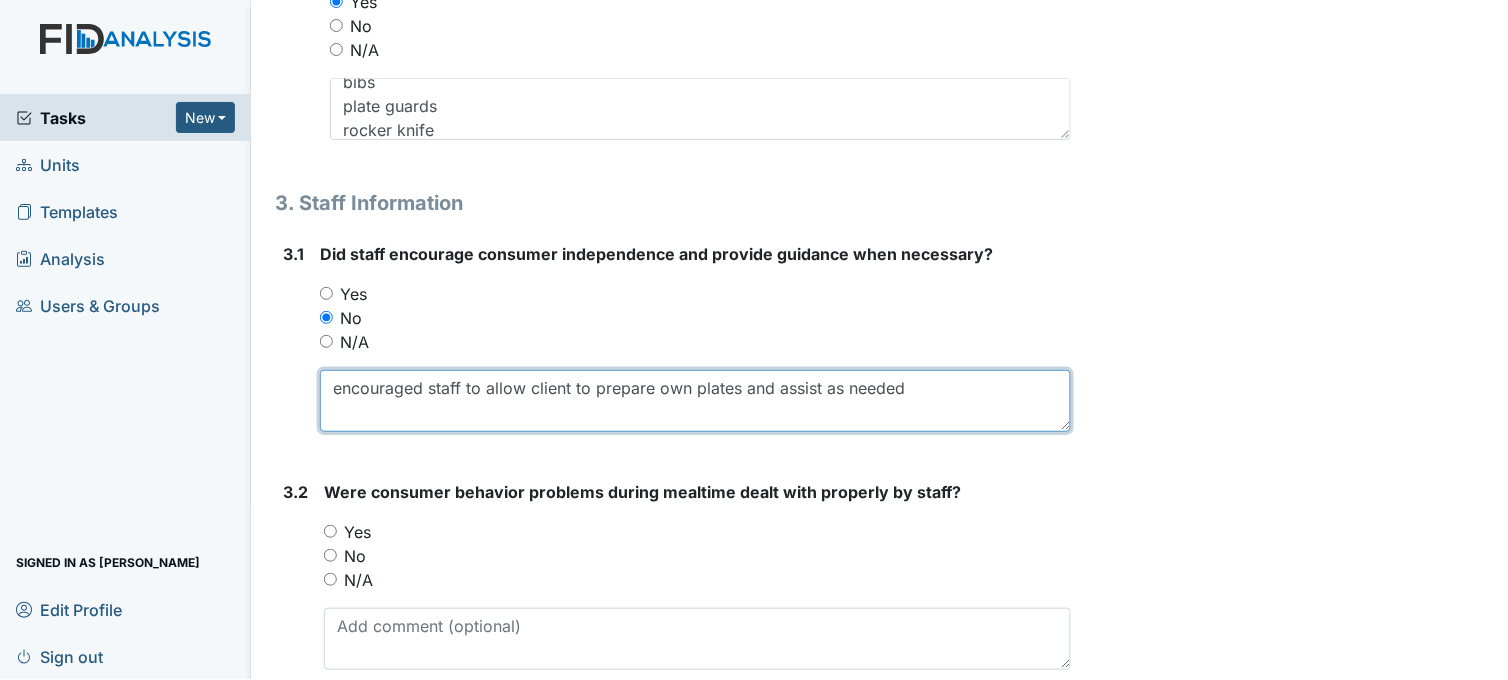 type on "encouraged staff to allow client to prepare own plates and assist as needed" 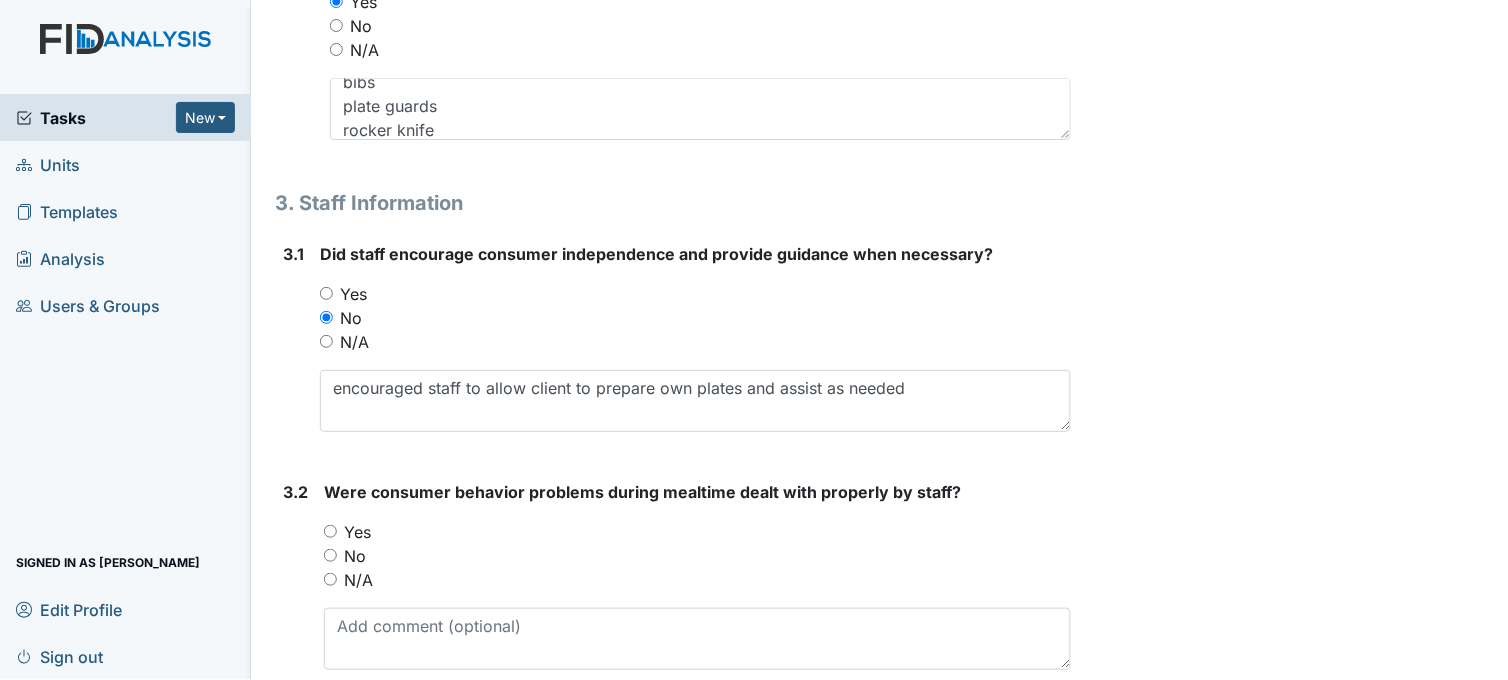 click on "Archive Task
×
Are you sure you want to archive this task? It will appear as incomplete on reports.
Archive
Delete Task
×
Are you sure you want to delete this task?
Delete
Save
Sheniqua Howell assigned on Jul 11, 2025." at bounding box center (1292, -2352) 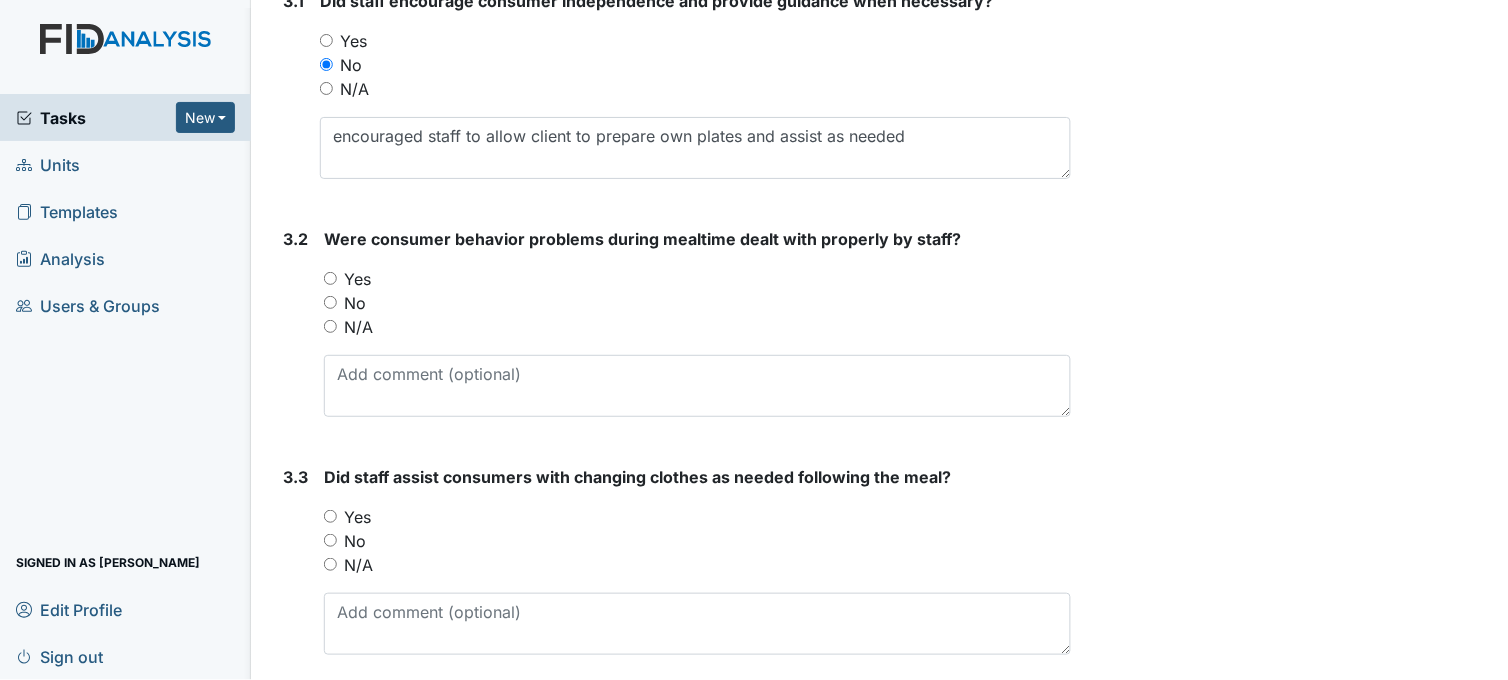 scroll, scrollTop: 6047, scrollLeft: 0, axis: vertical 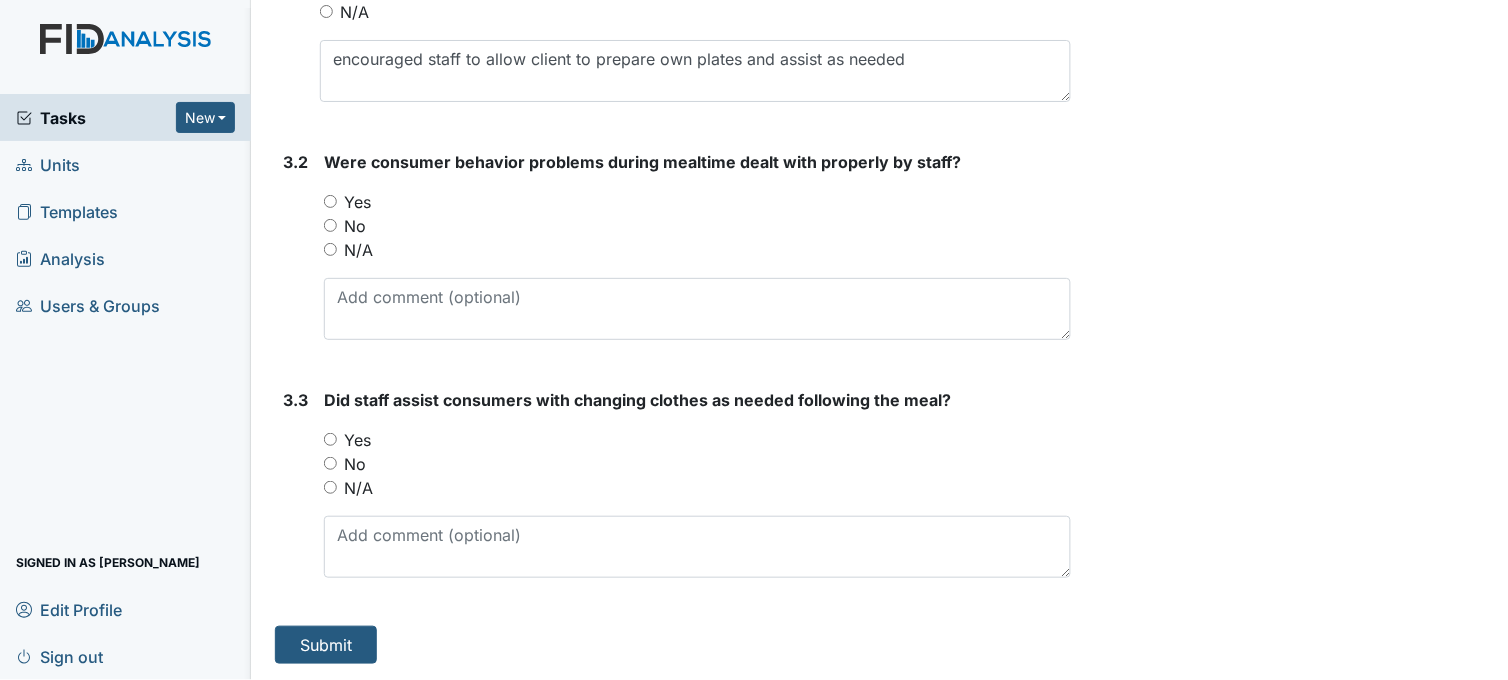 click on "Yes" at bounding box center [330, 201] 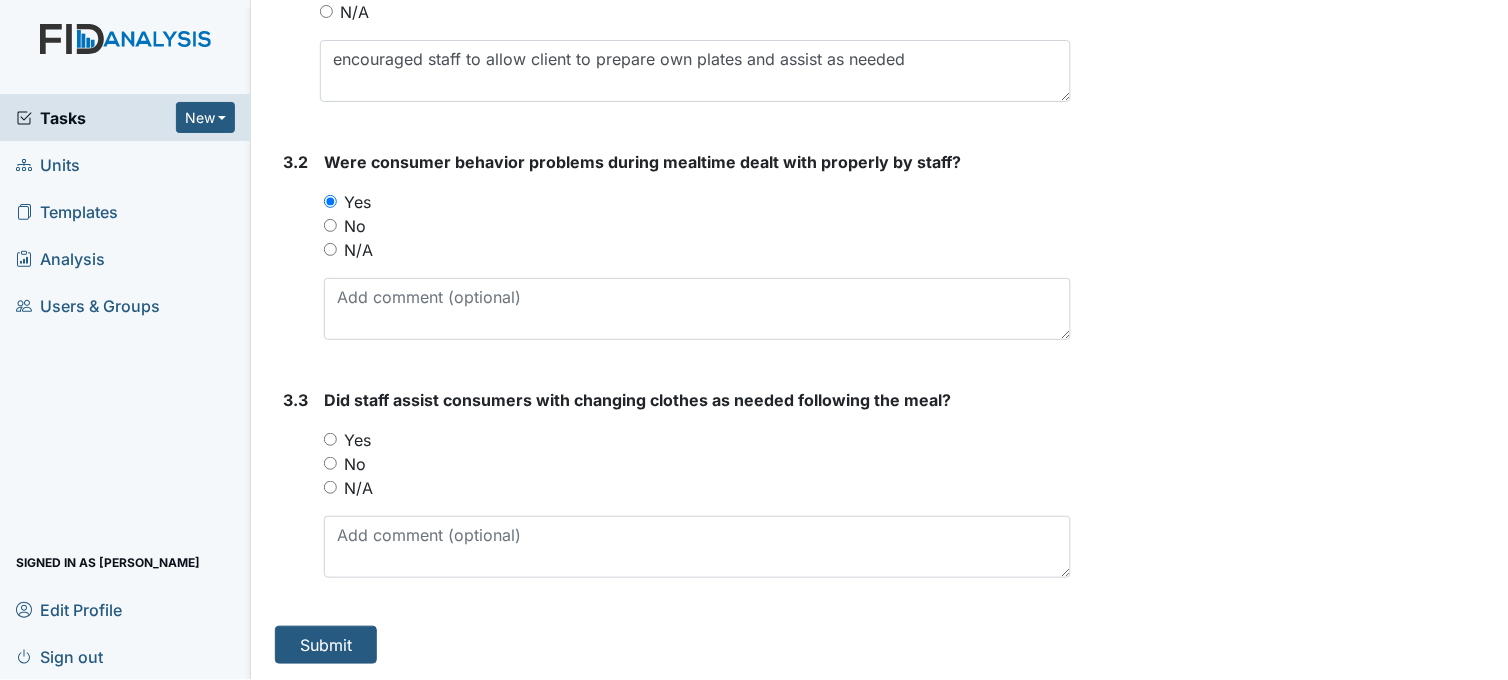 click on "Yes" at bounding box center [330, 439] 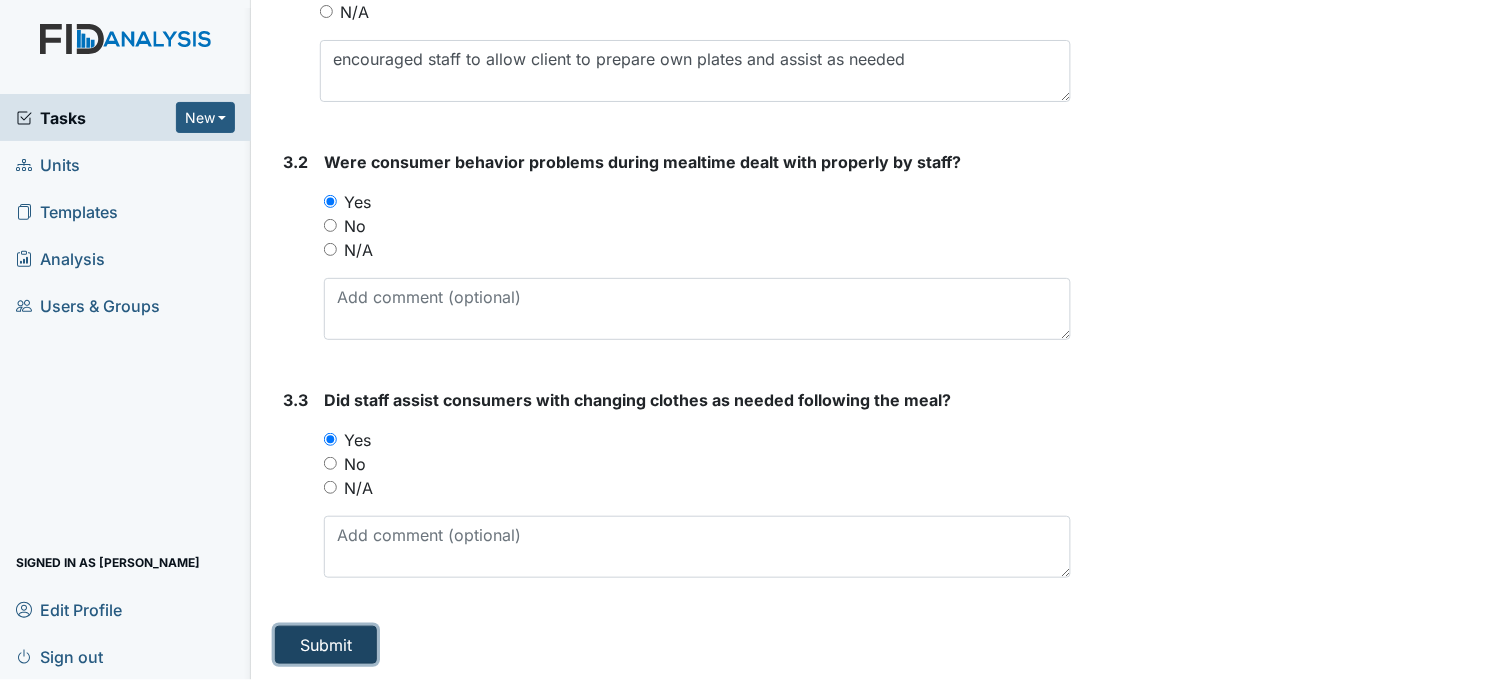 click on "Submit" at bounding box center (326, 645) 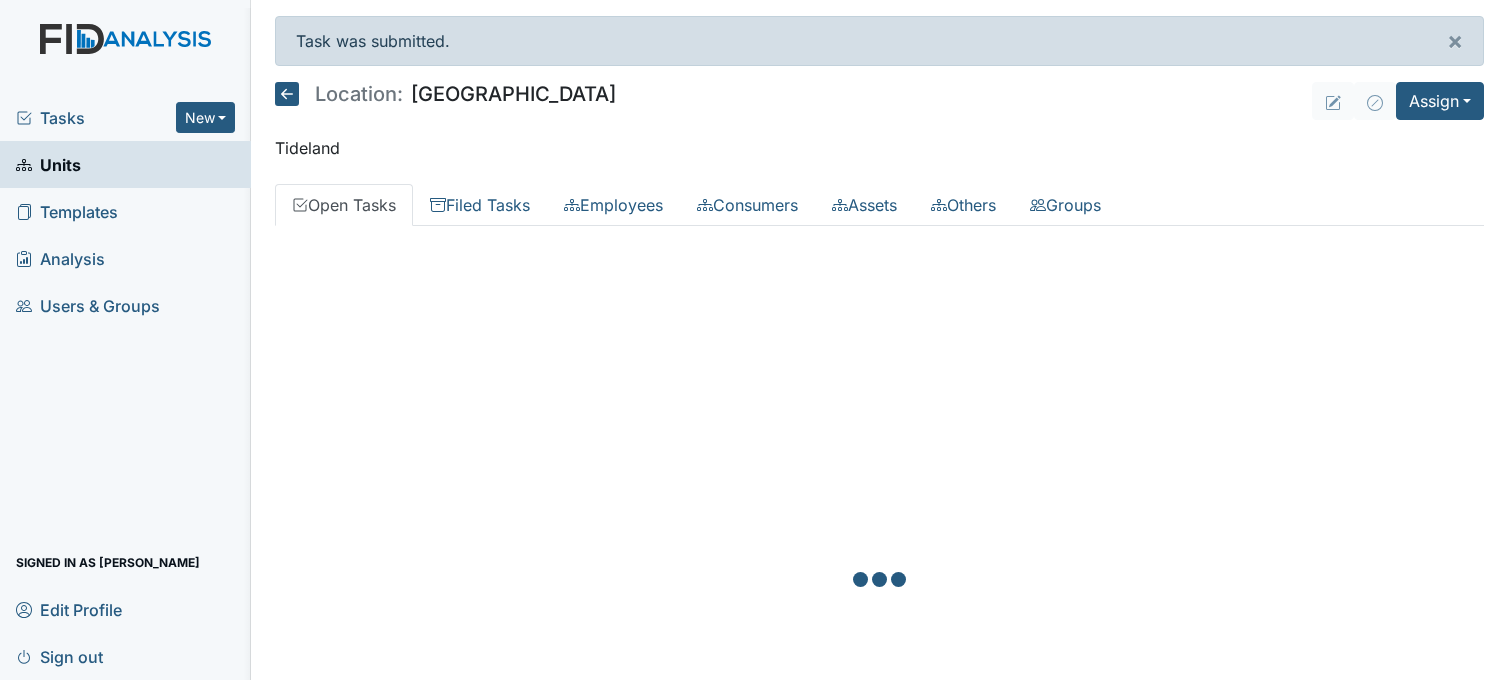 scroll, scrollTop: 0, scrollLeft: 0, axis: both 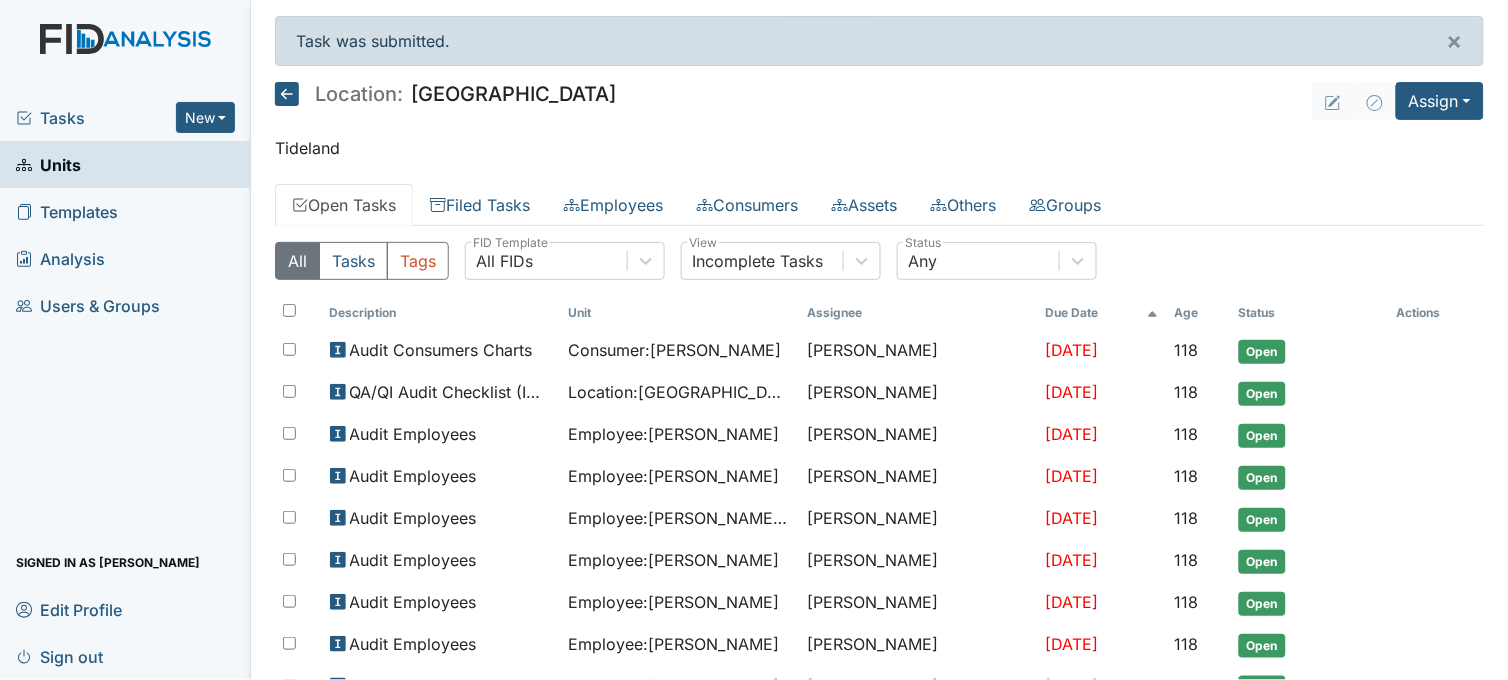 click on "Open Tasks" at bounding box center (344, 205) 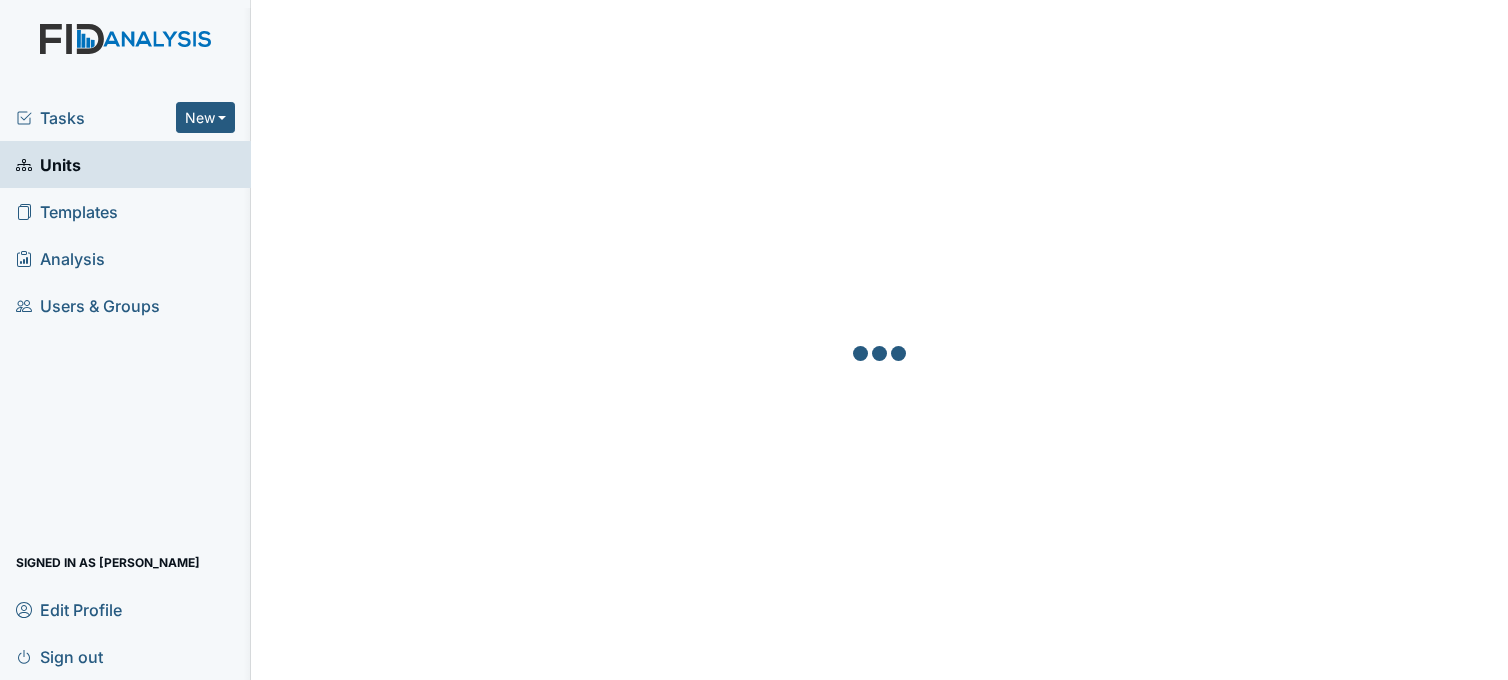scroll, scrollTop: 0, scrollLeft: 0, axis: both 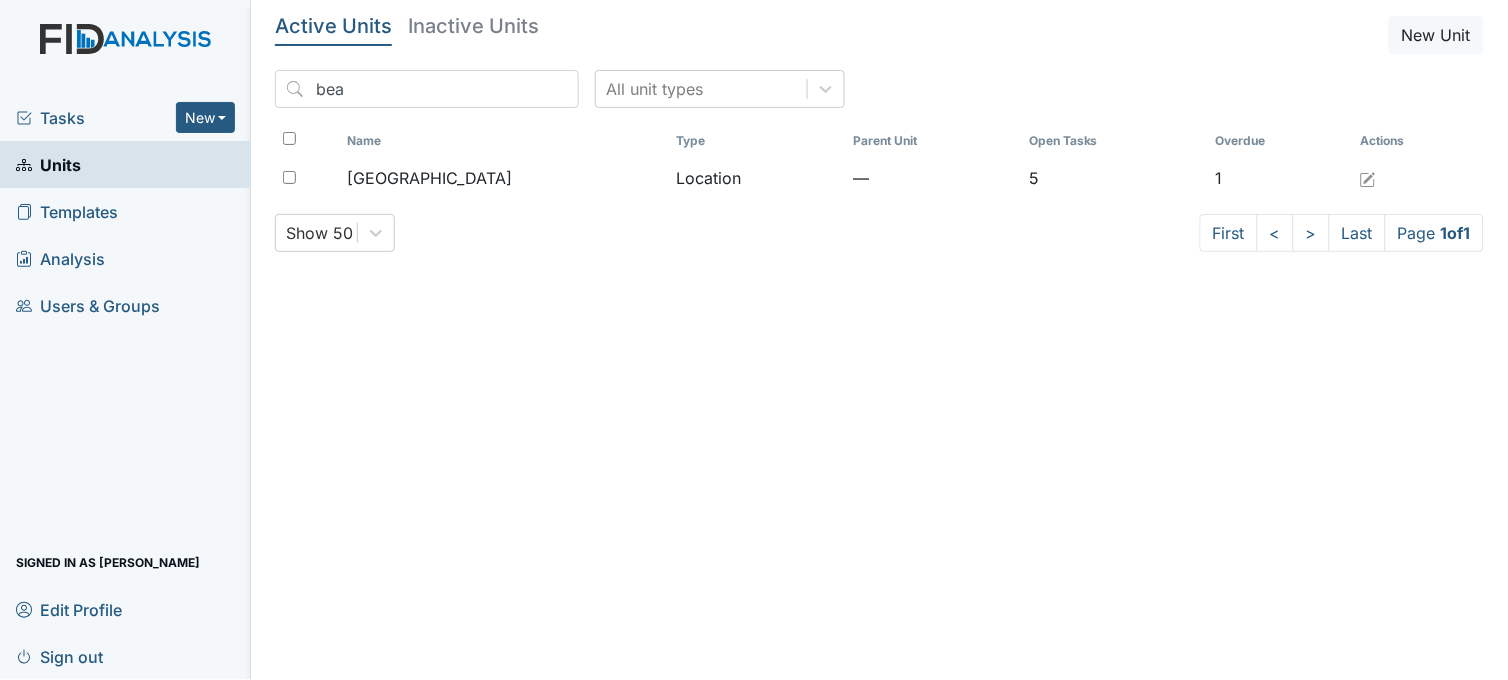 click on "Tasks" at bounding box center [96, 118] 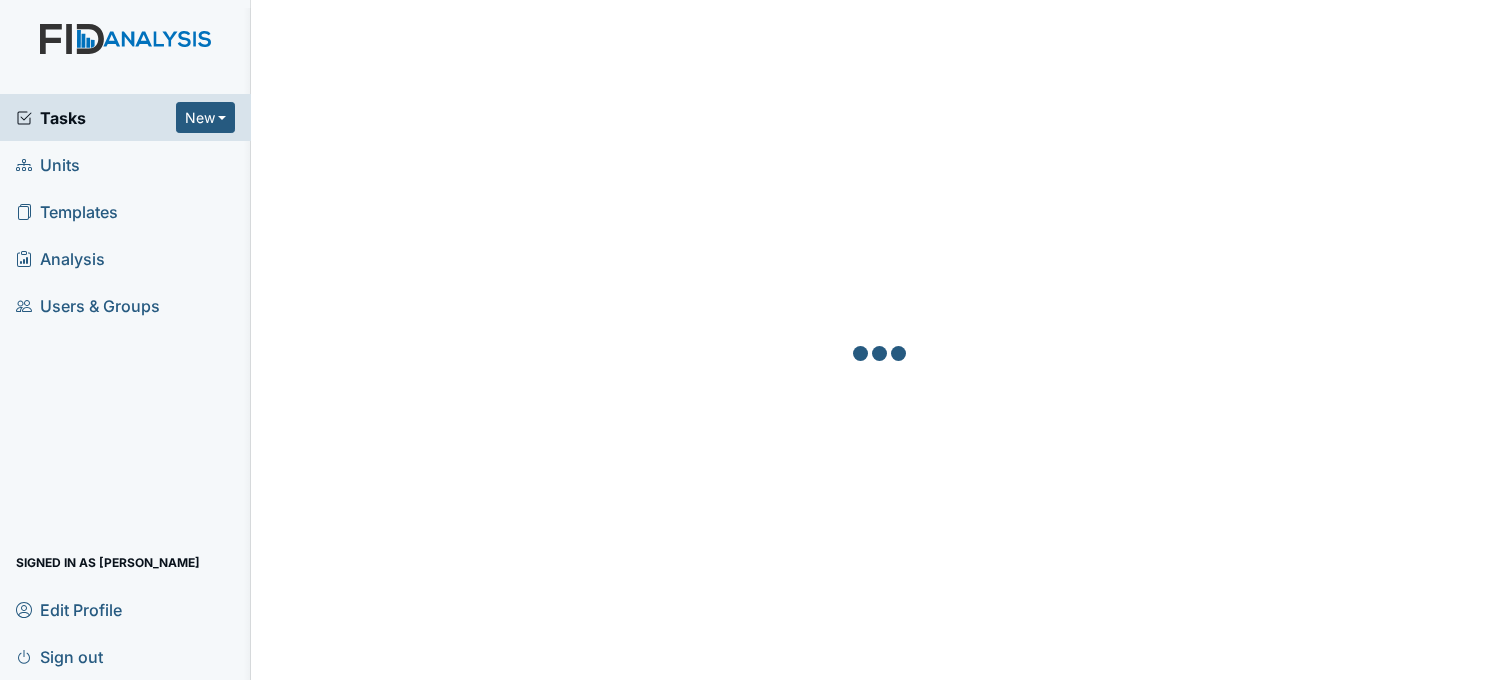 scroll, scrollTop: 0, scrollLeft: 0, axis: both 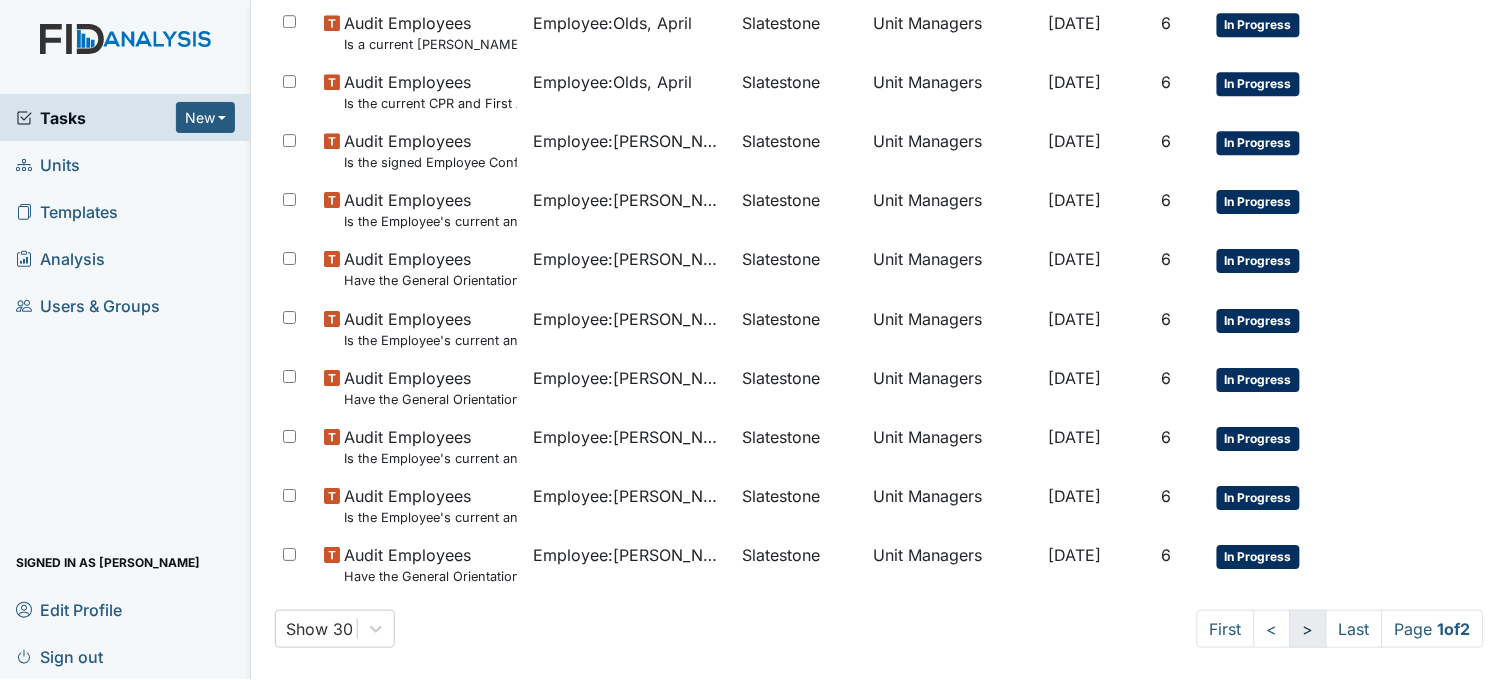 click on ">" at bounding box center [1308, 629] 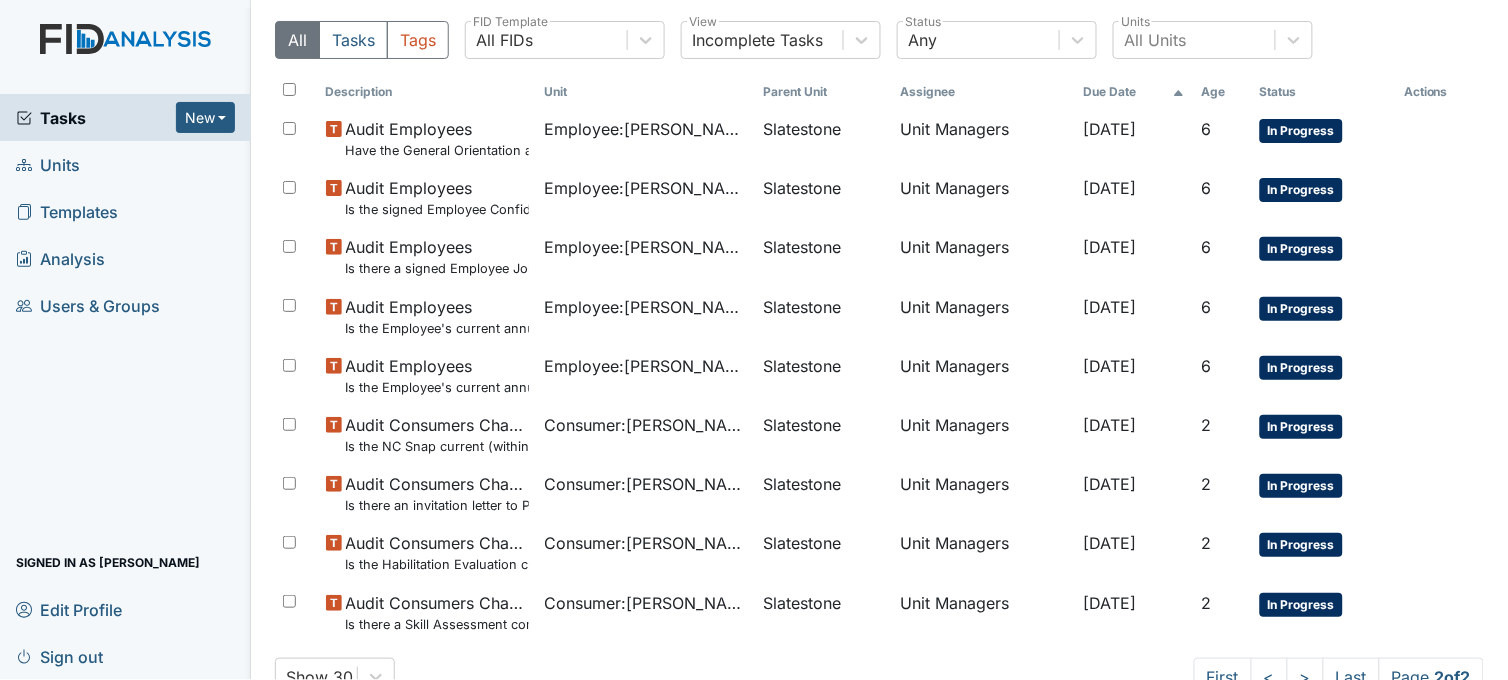 scroll, scrollTop: 105, scrollLeft: 0, axis: vertical 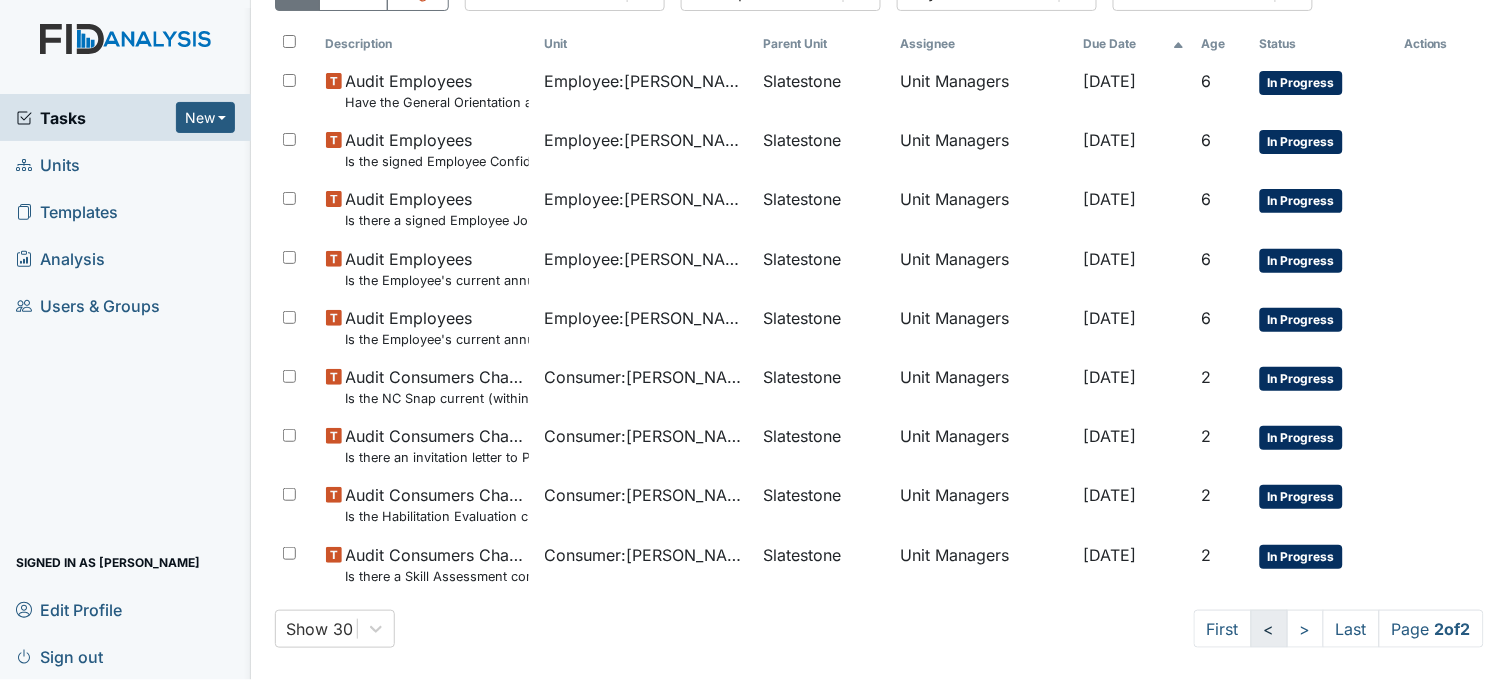 click on "<" at bounding box center [1269, 629] 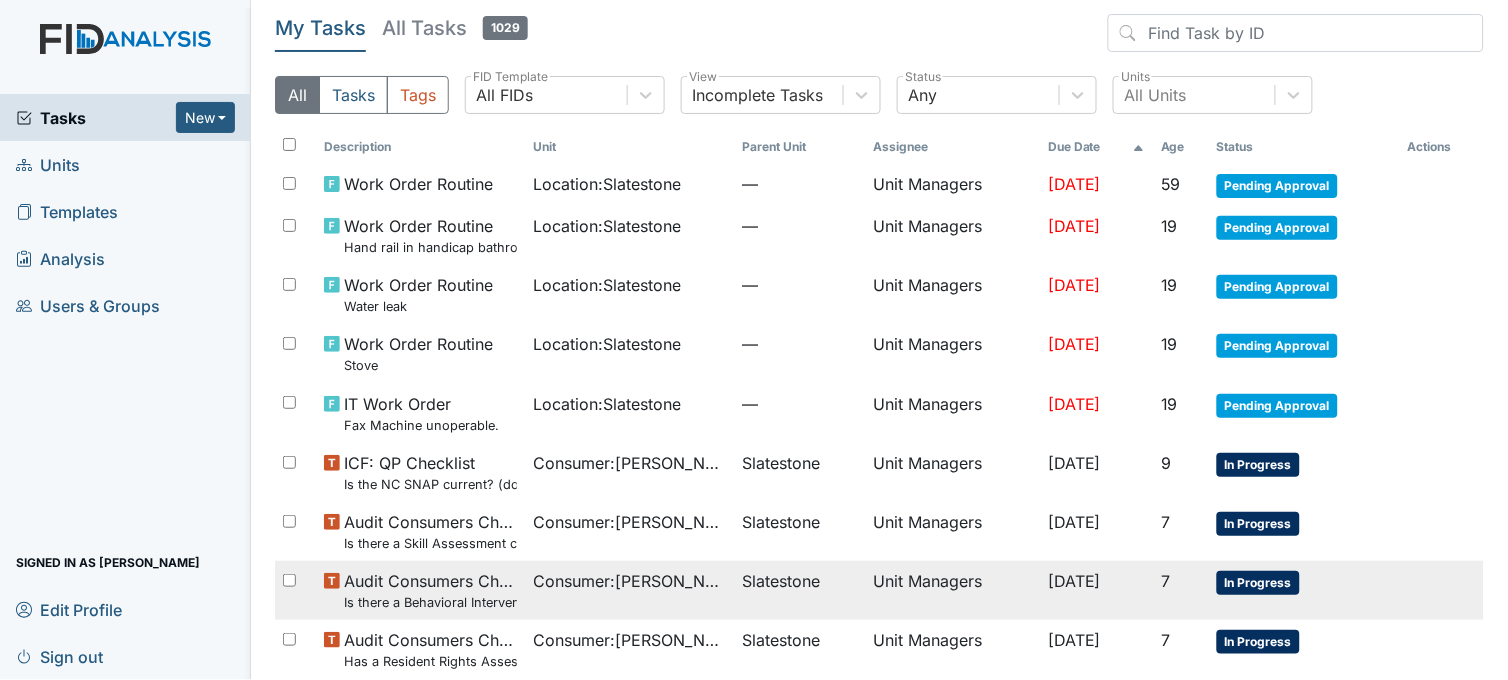 scroll, scrollTop: 0, scrollLeft: 0, axis: both 